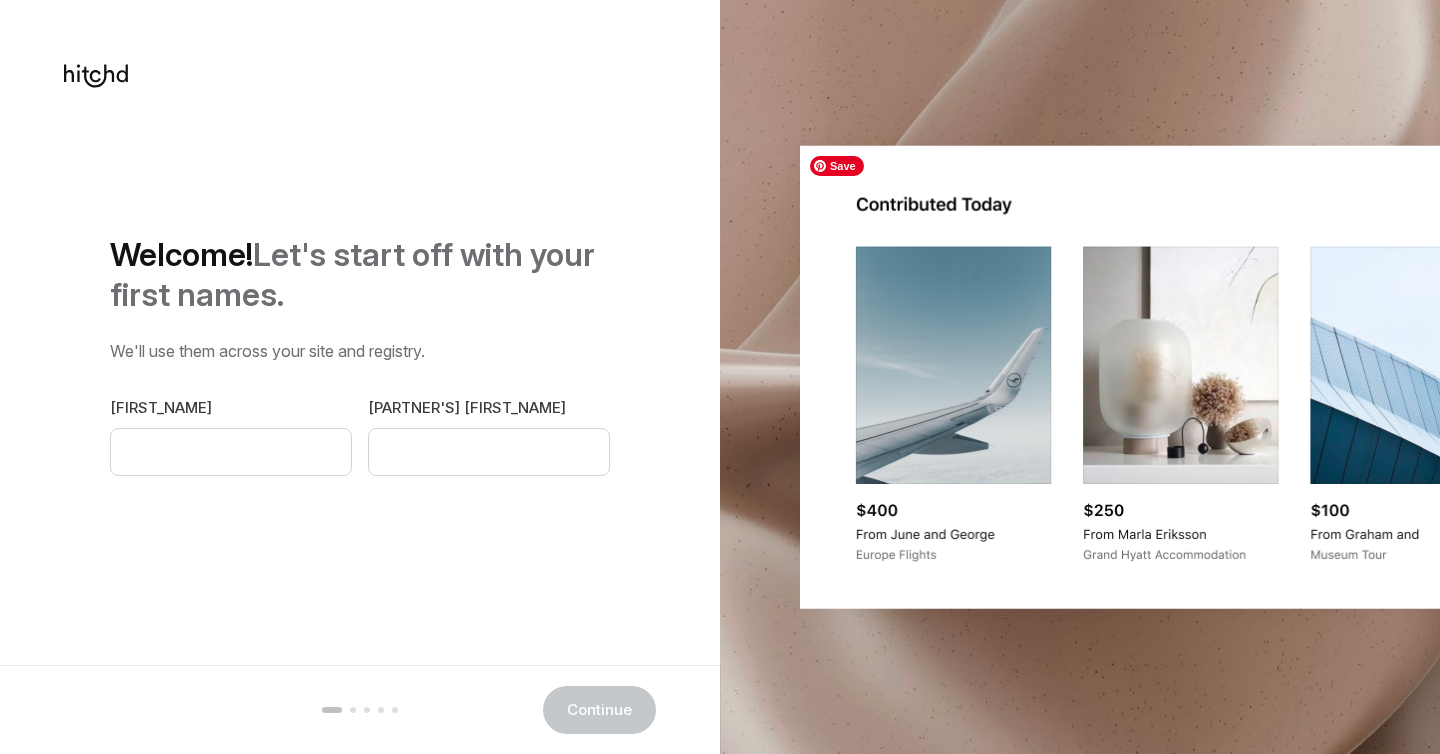 scroll, scrollTop: 0, scrollLeft: 0, axis: both 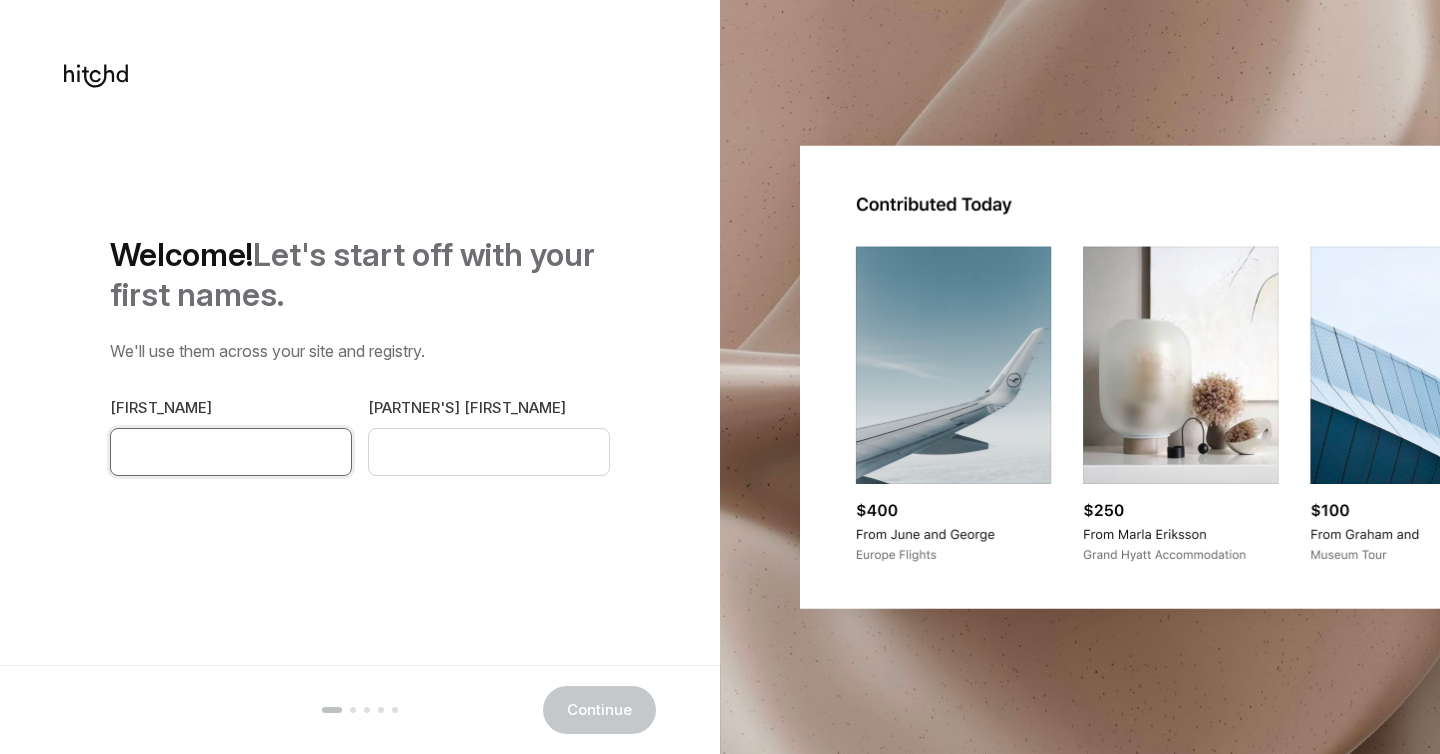 click at bounding box center [231, 452] 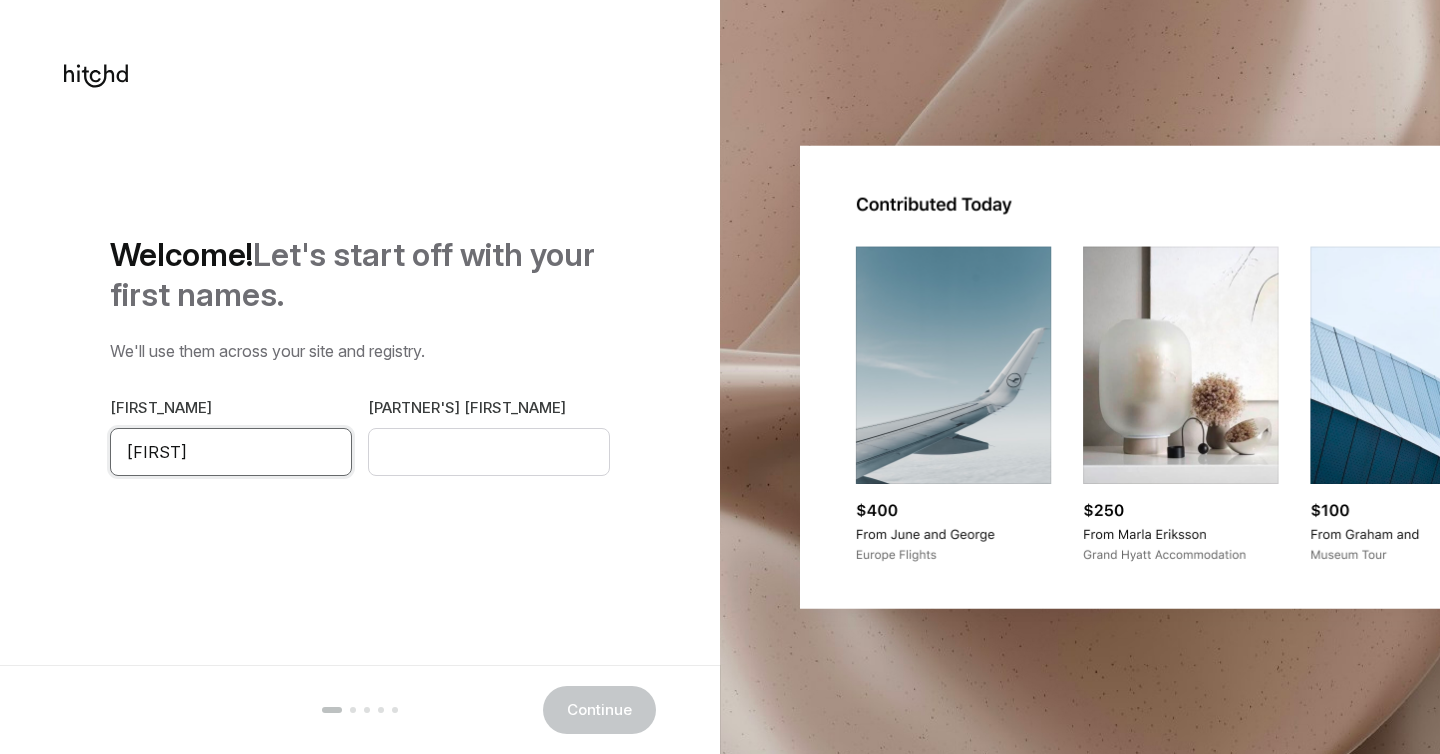 type on "[FIRST]" 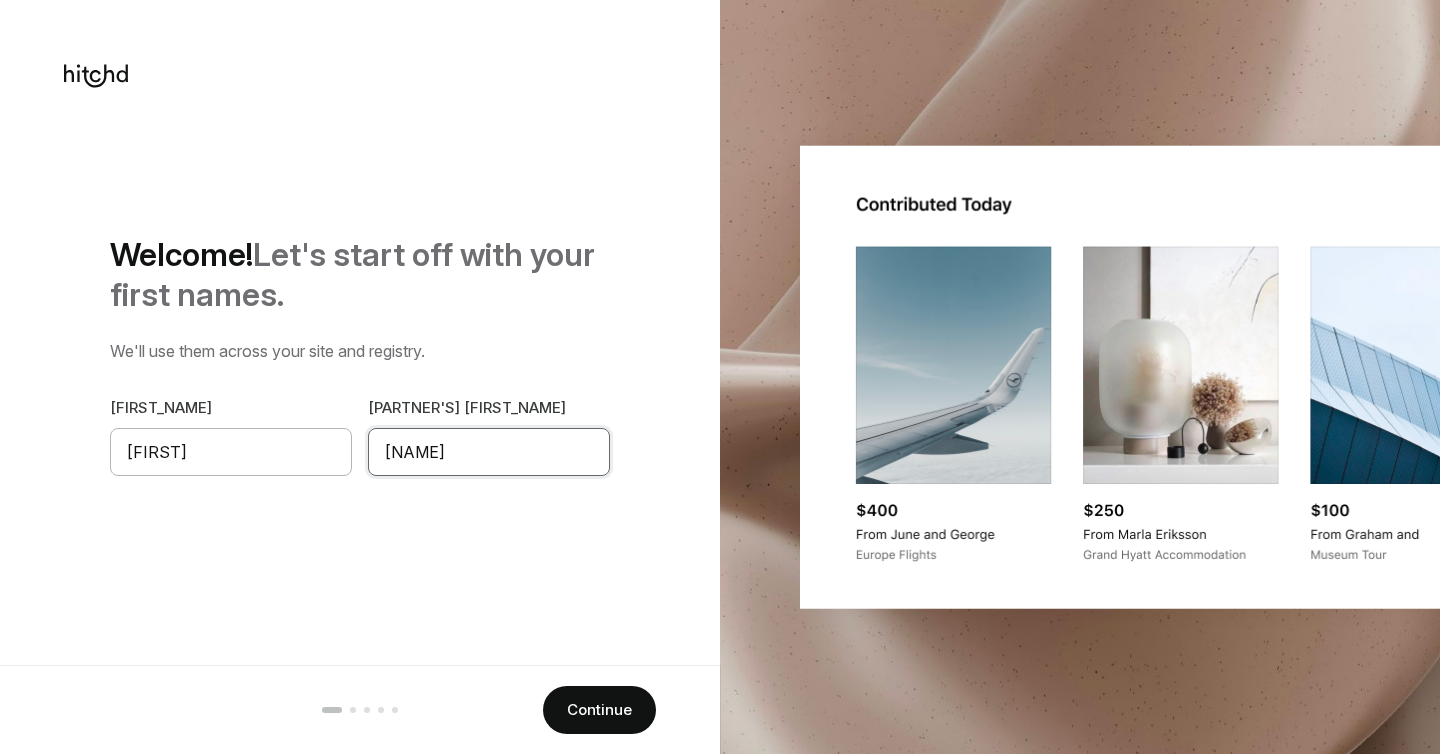 type on "[NAME]" 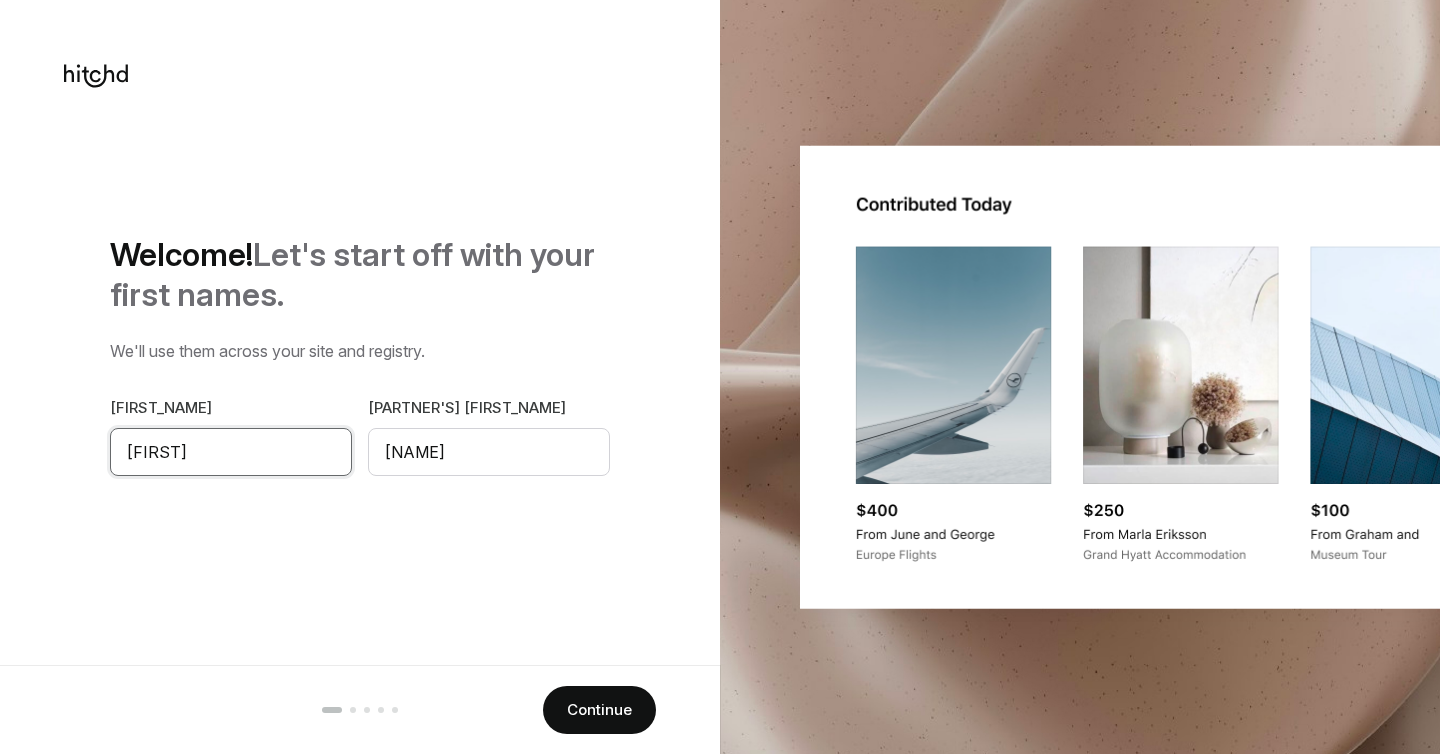 click on "[FIRST]" at bounding box center [231, 452] 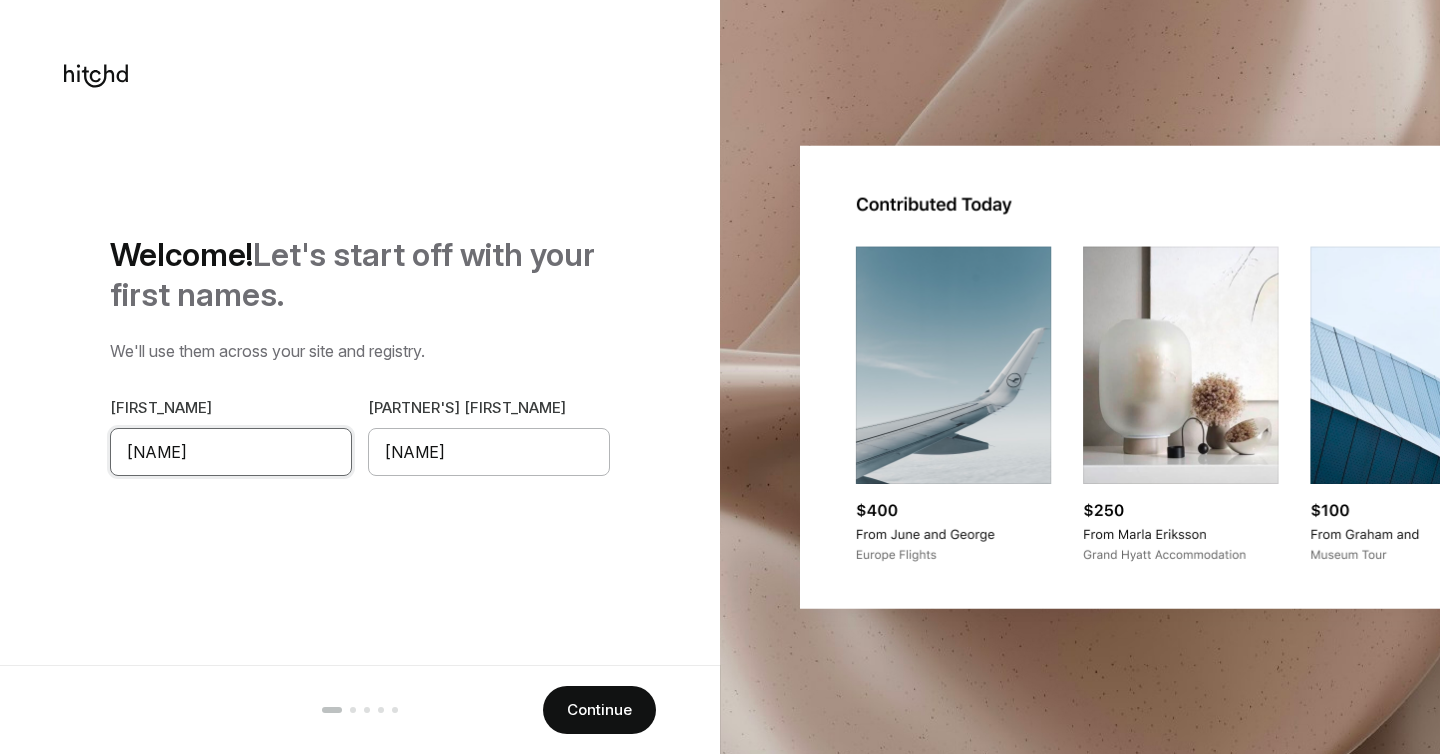 type on "[NAME]" 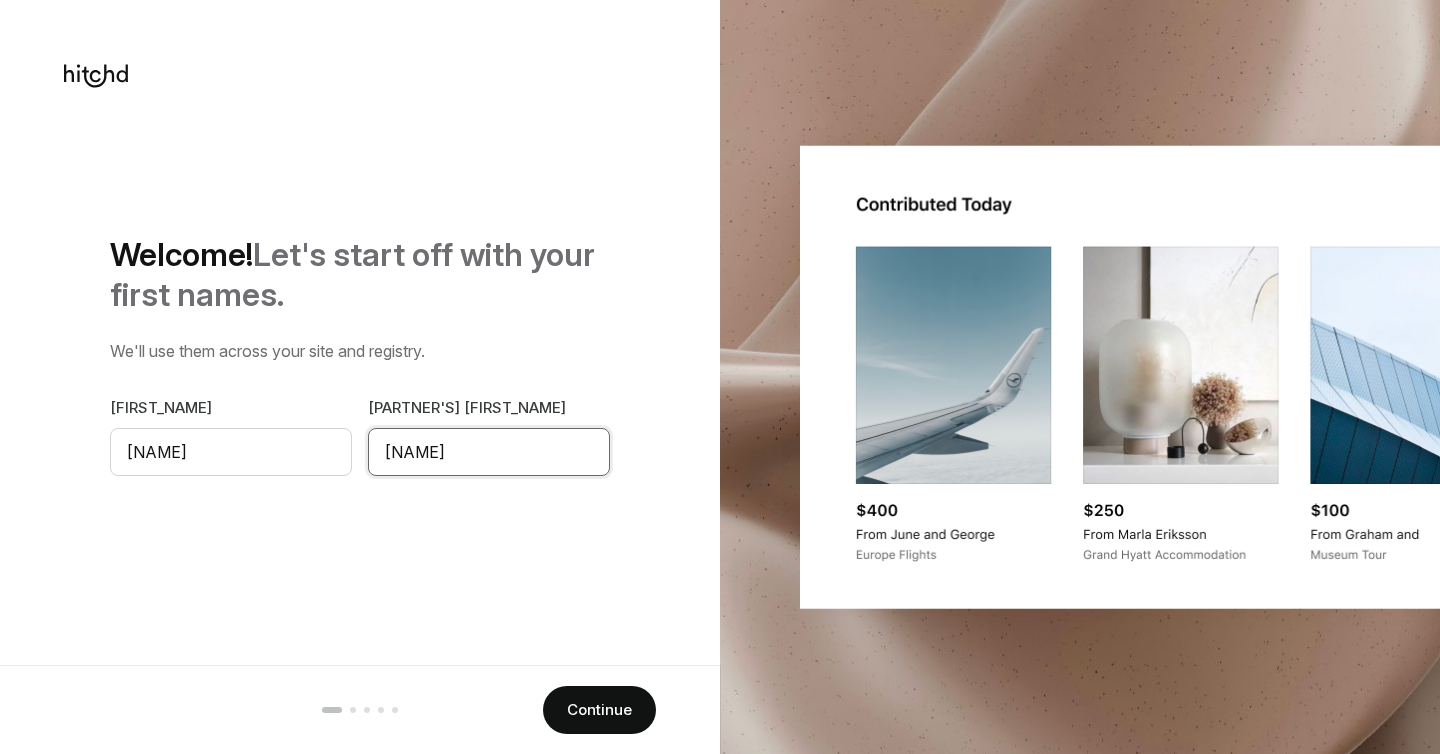 click on "[NAME]" at bounding box center (489, 452) 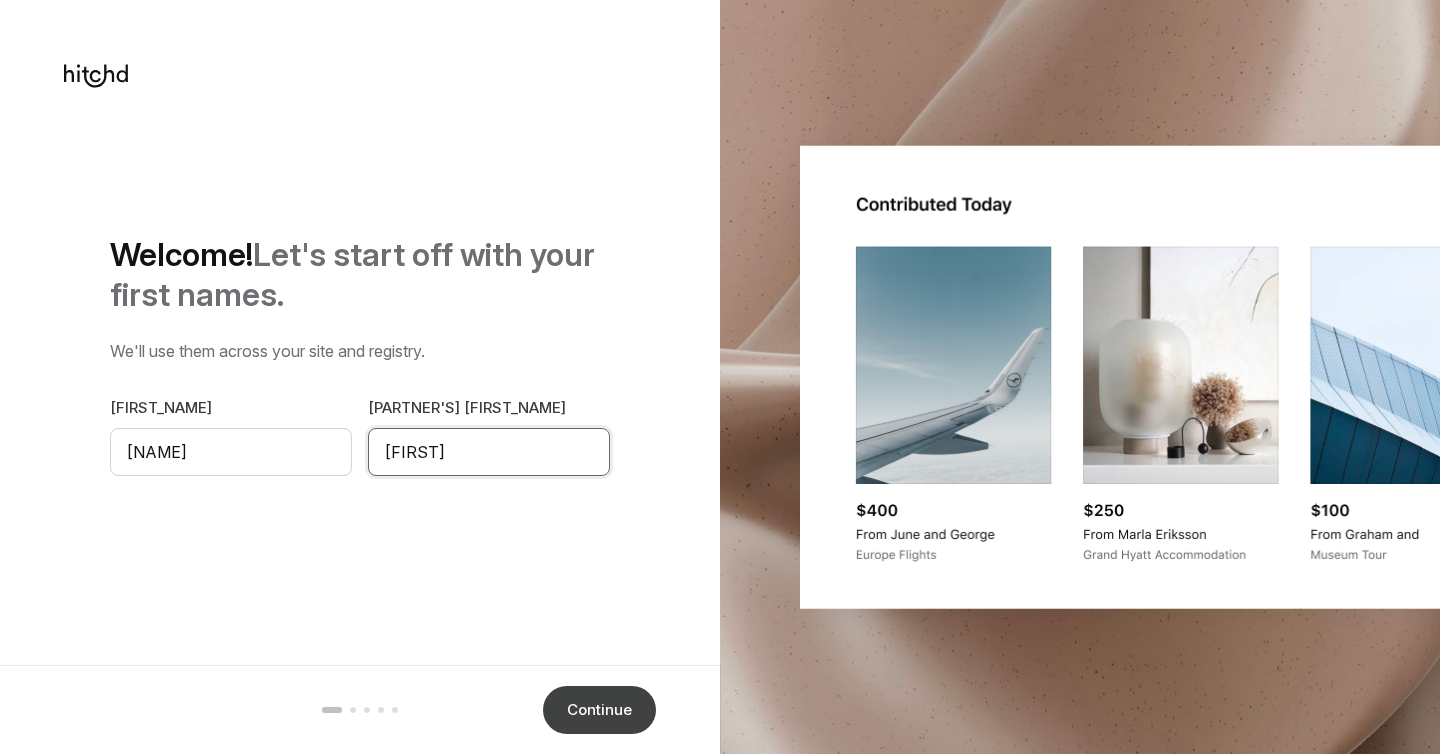 type on "[FIRST]" 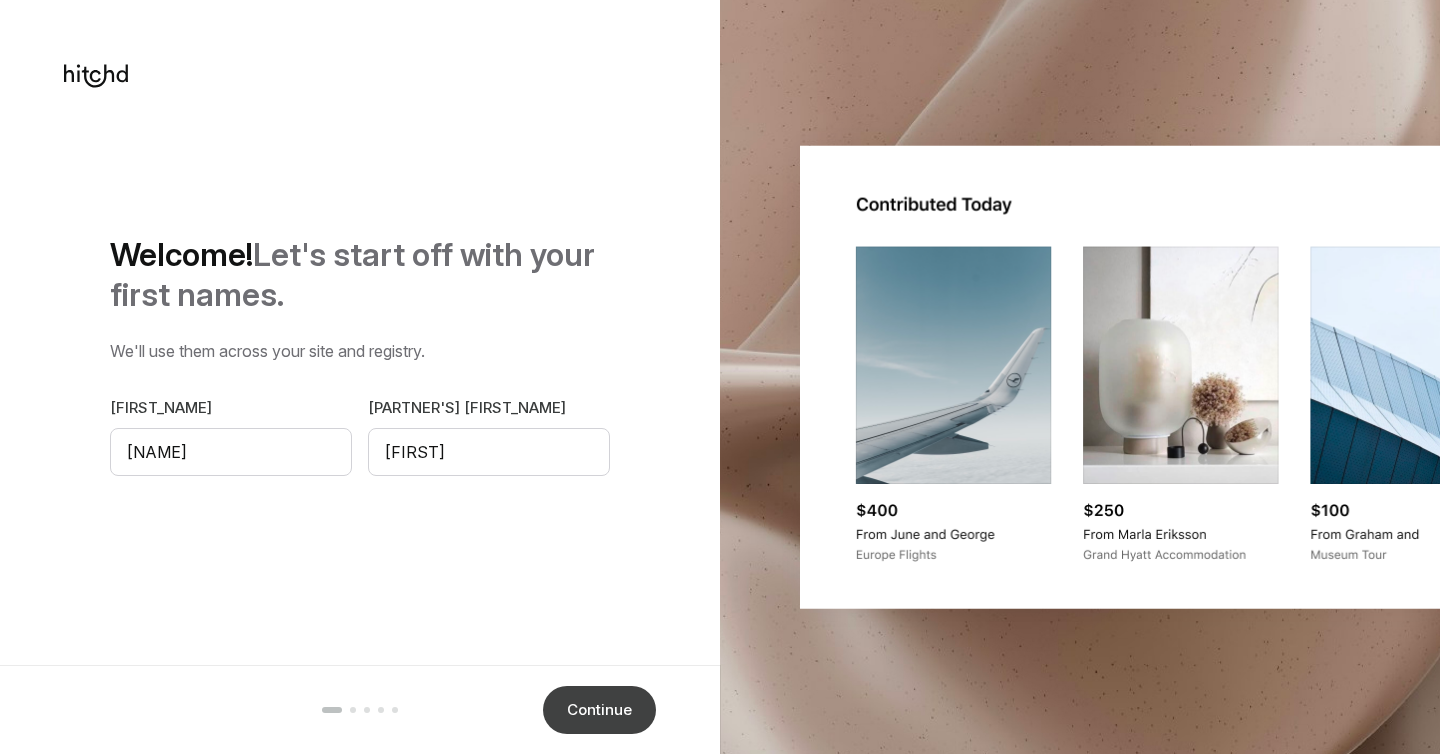 click on "Continue" at bounding box center (599, 710) 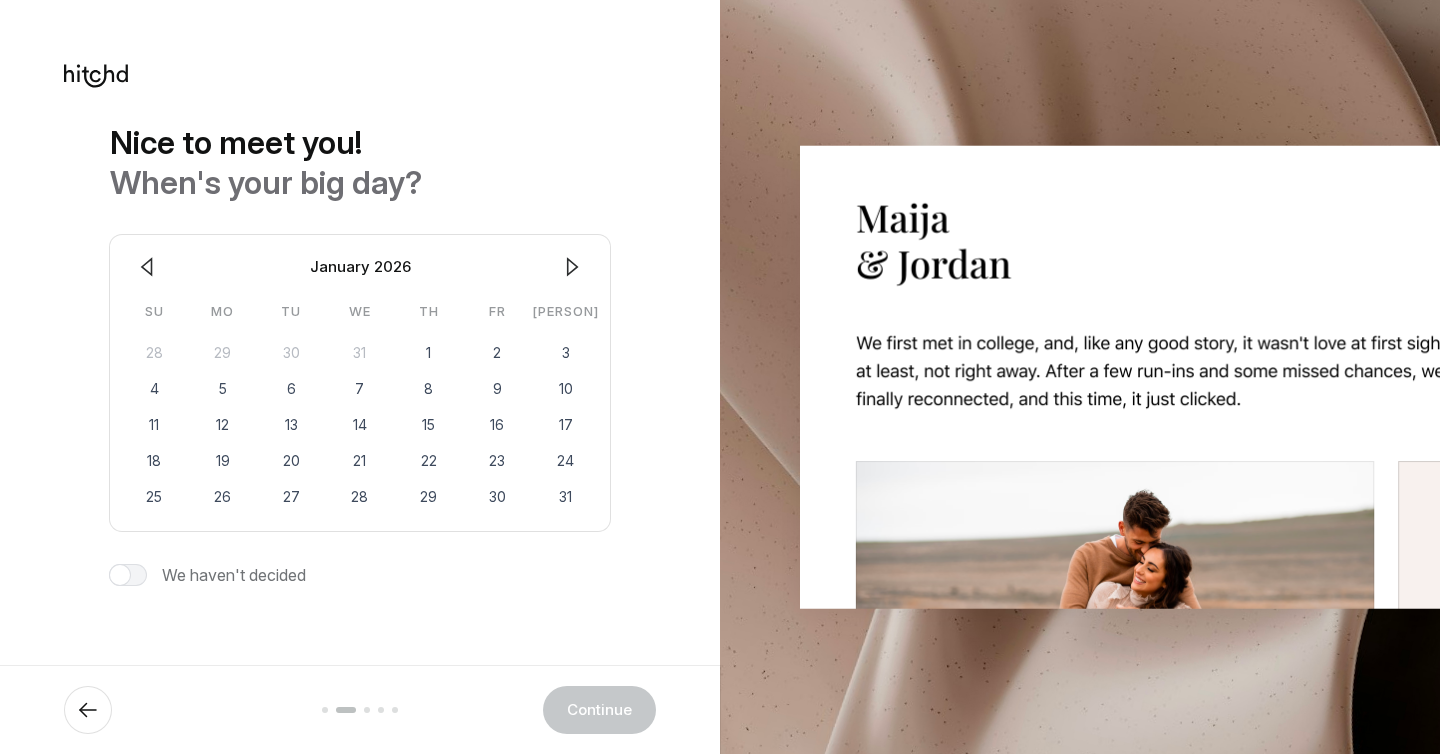 click at bounding box center [572, 267] 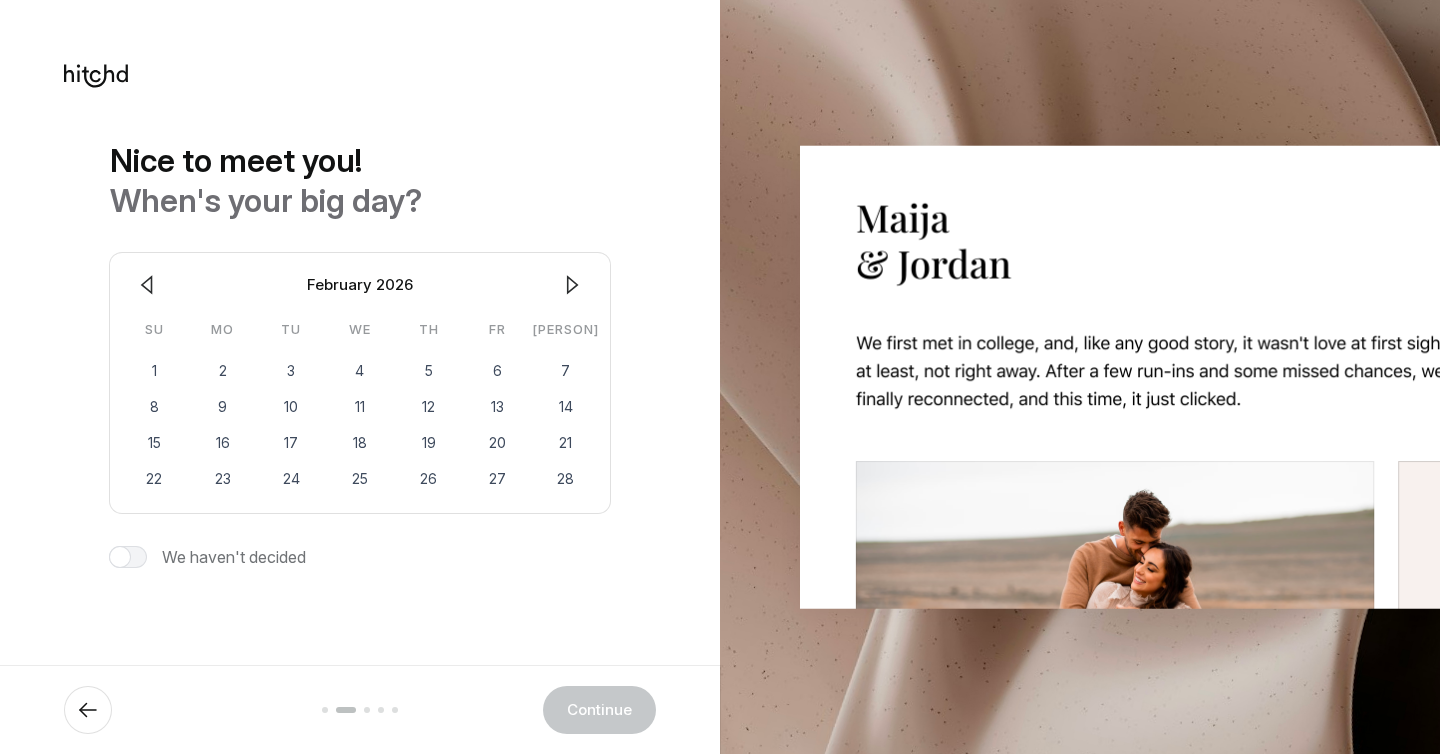 click at bounding box center [572, 285] 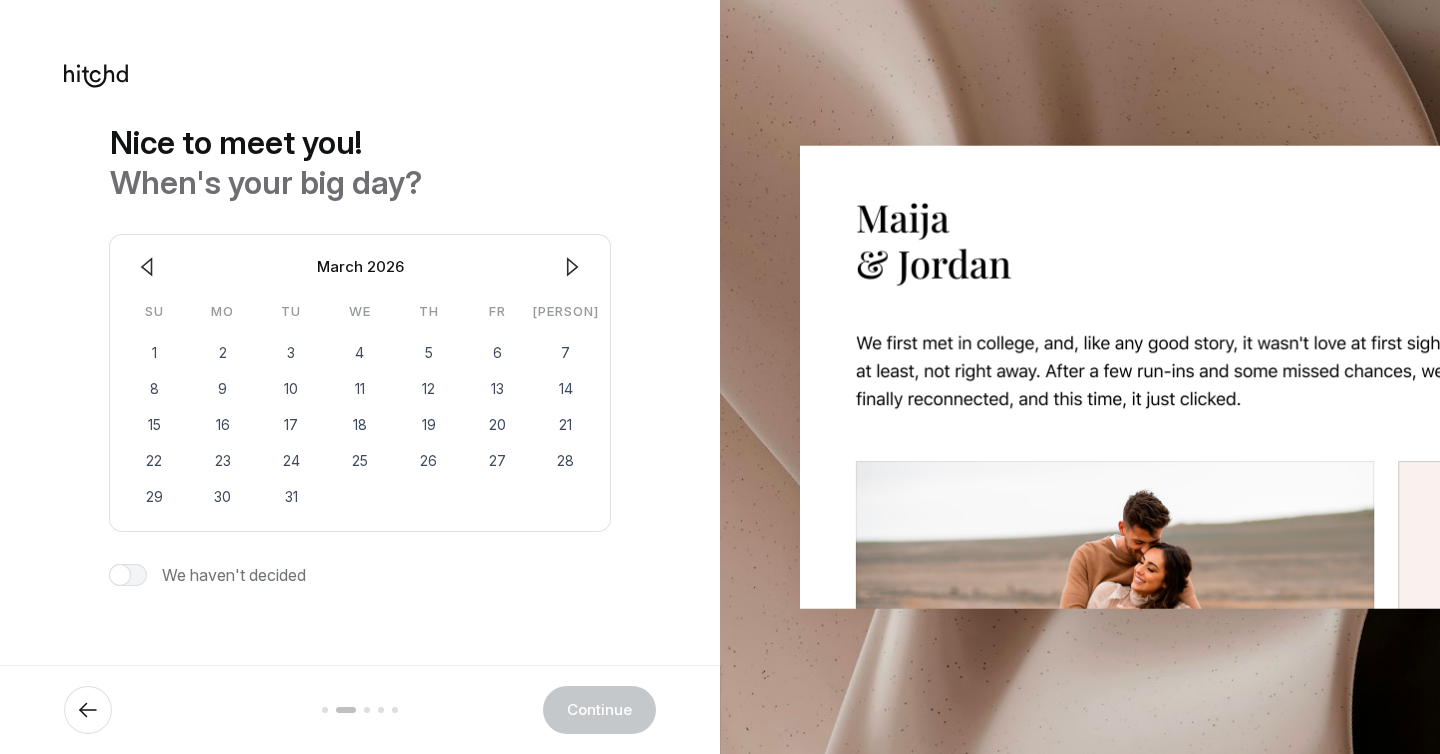 click at bounding box center (572, 267) 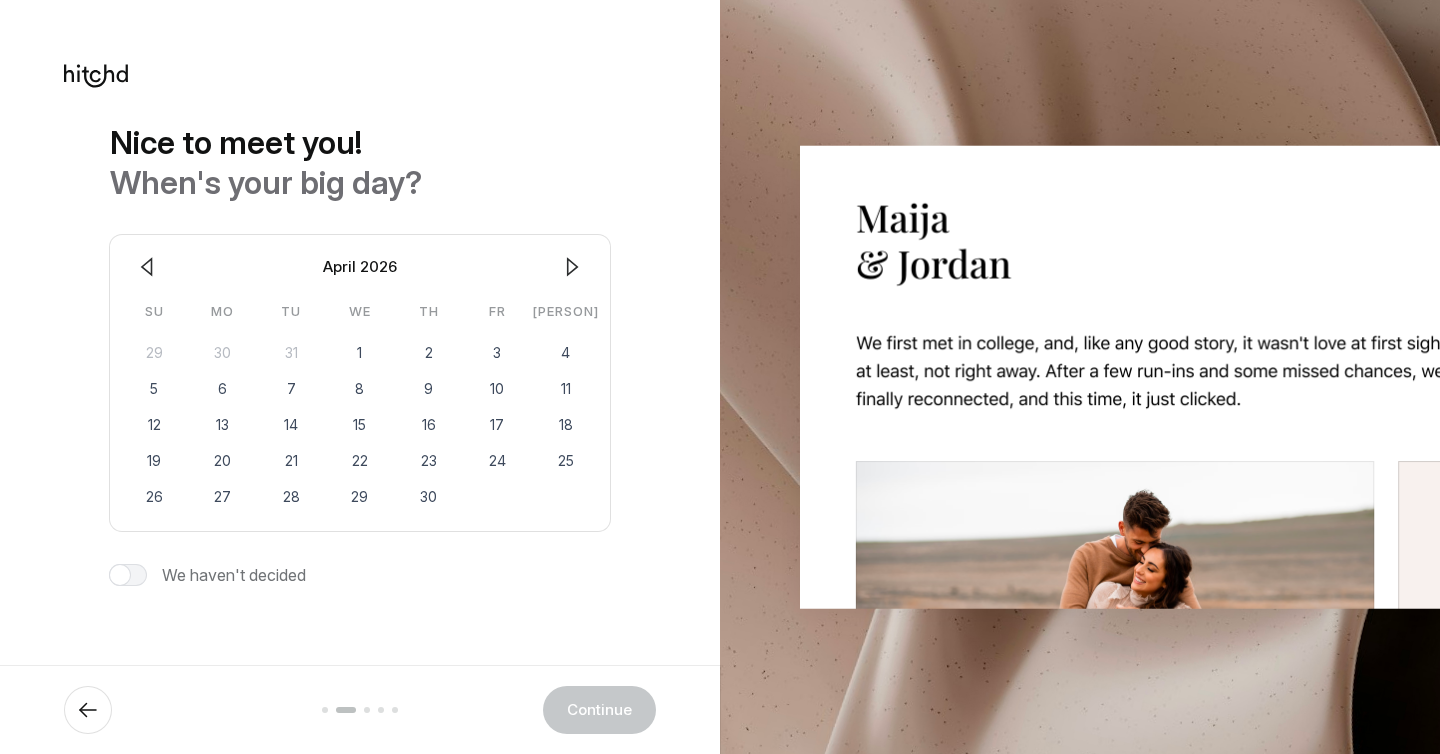 click at bounding box center (147, 267) 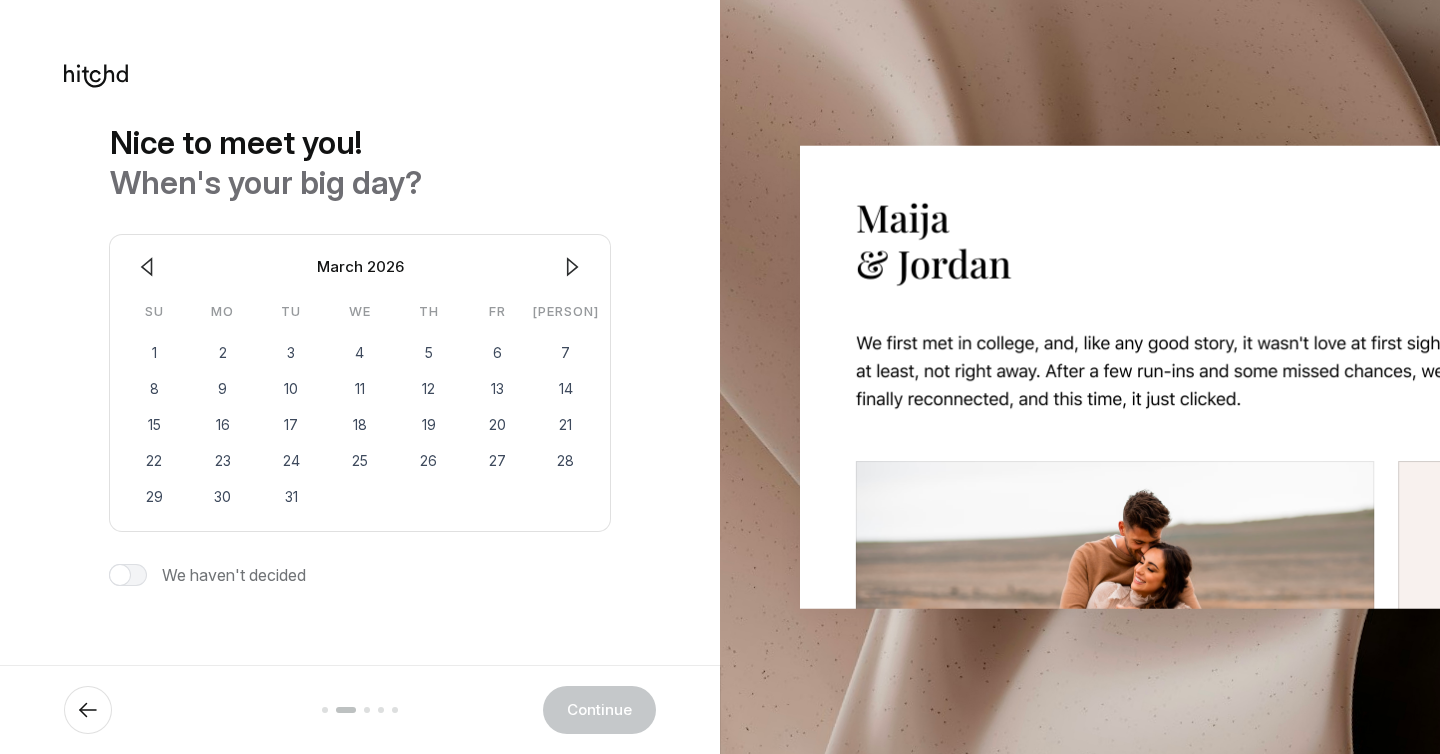 click at bounding box center [147, 267] 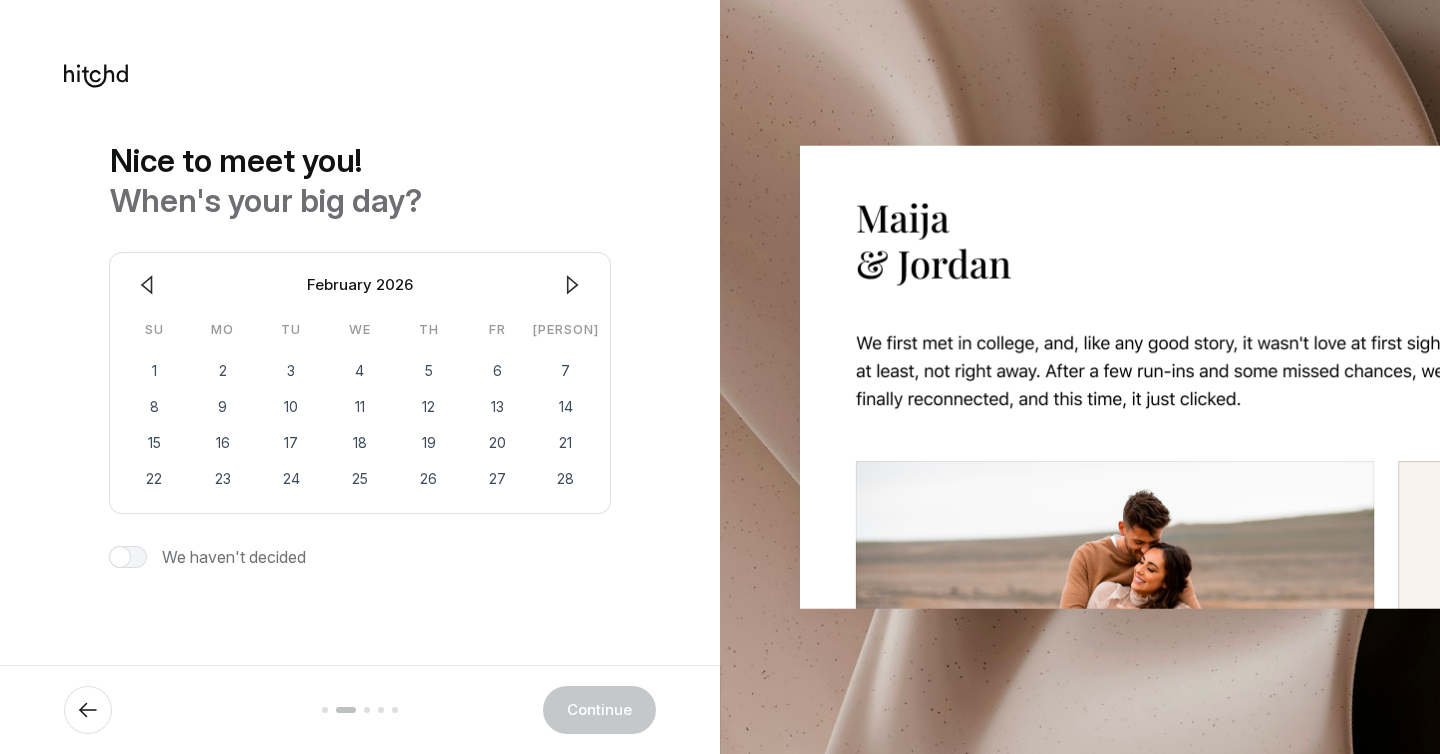 click at bounding box center (147, 285) 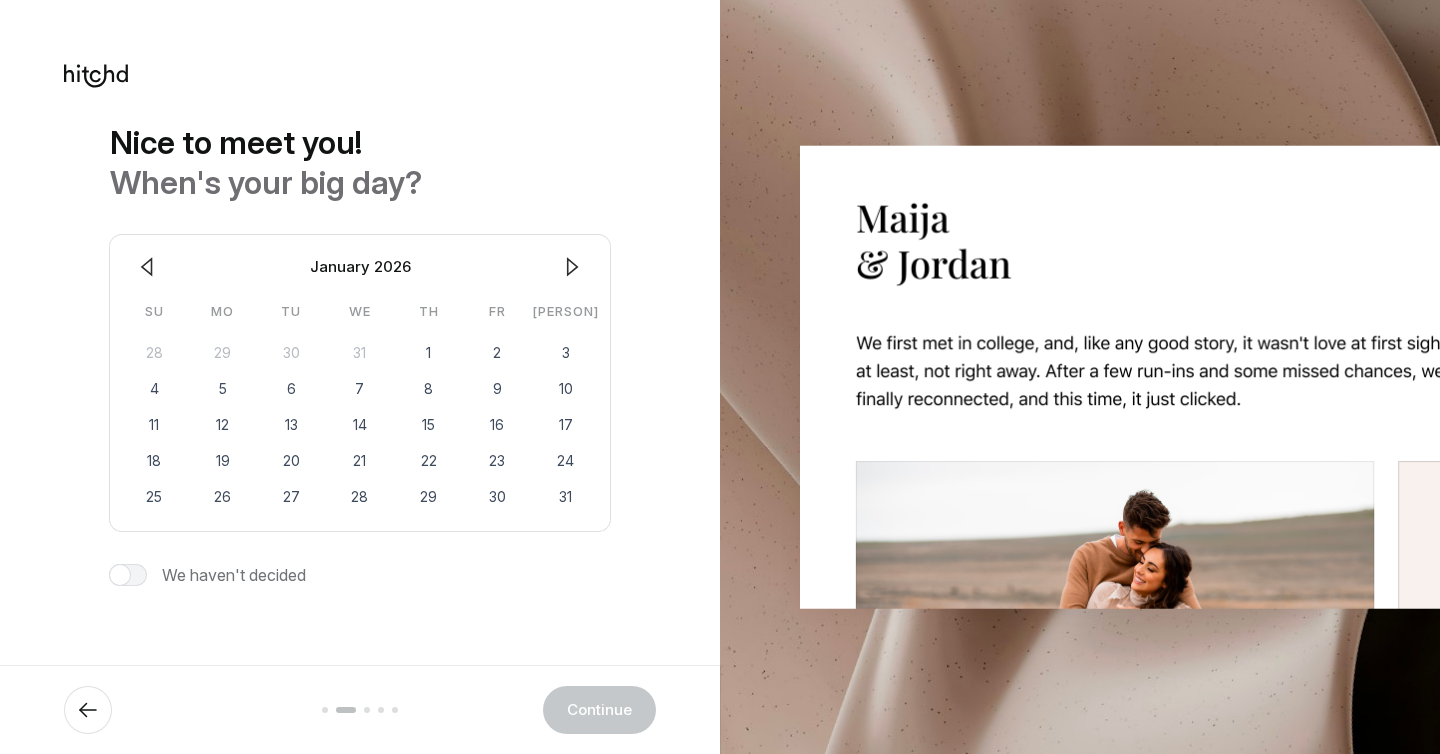 click at bounding box center [147, 267] 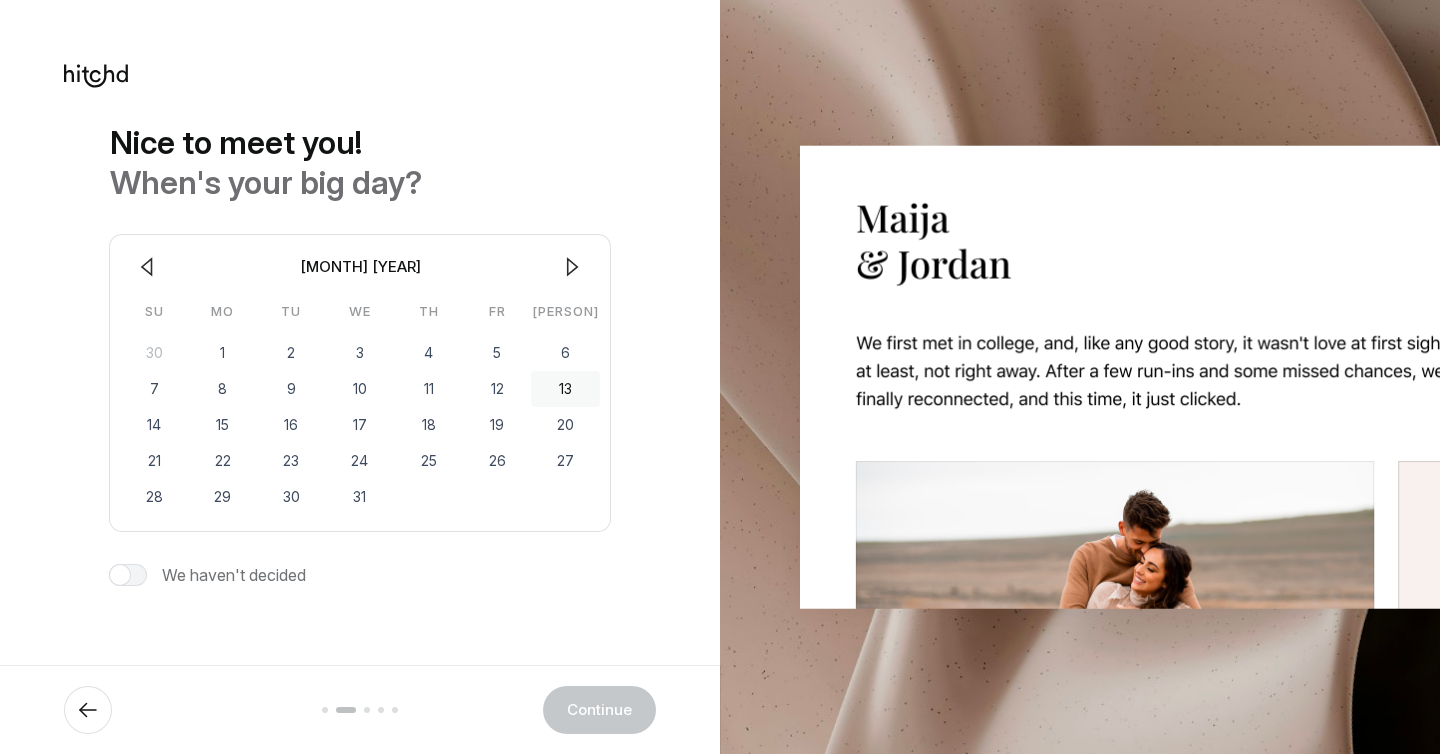 click on "13" at bounding box center [565, 389] 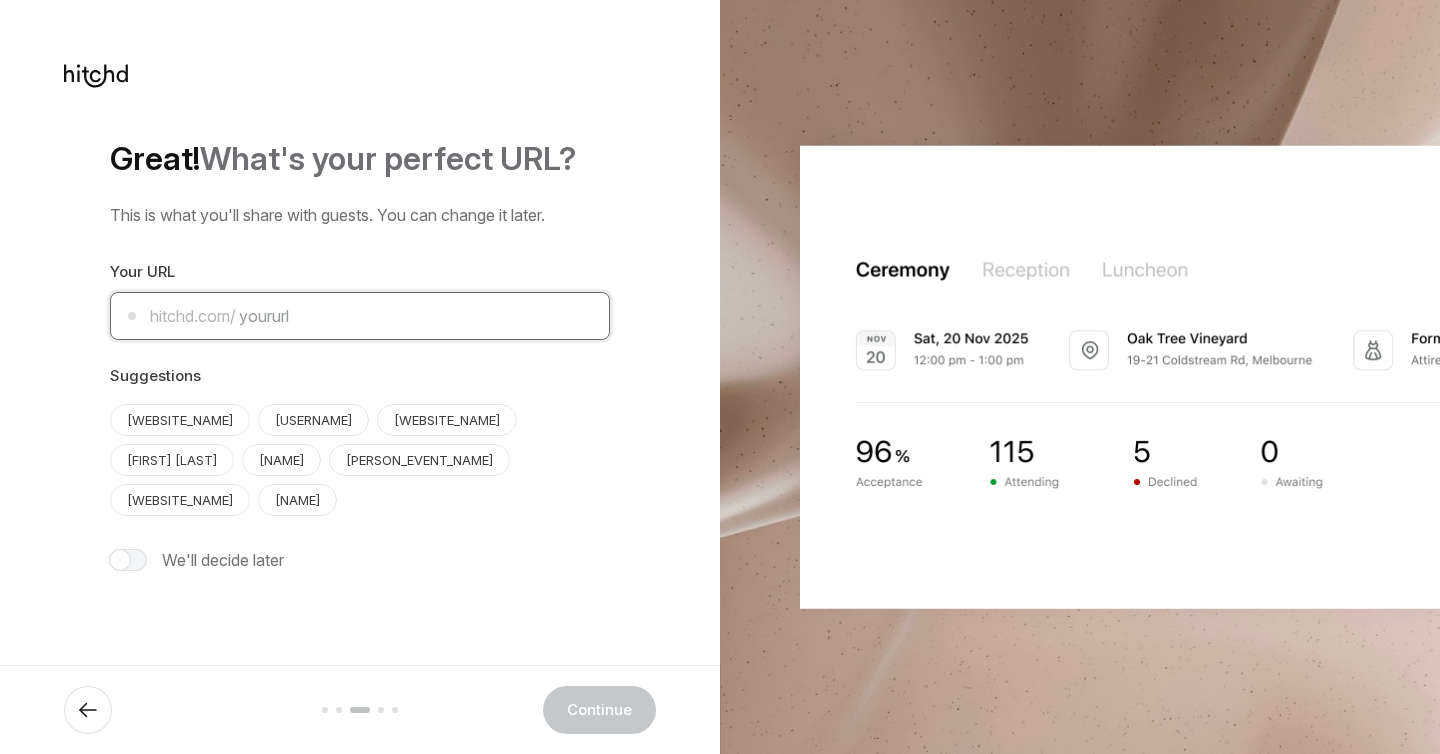 click at bounding box center (360, 316) 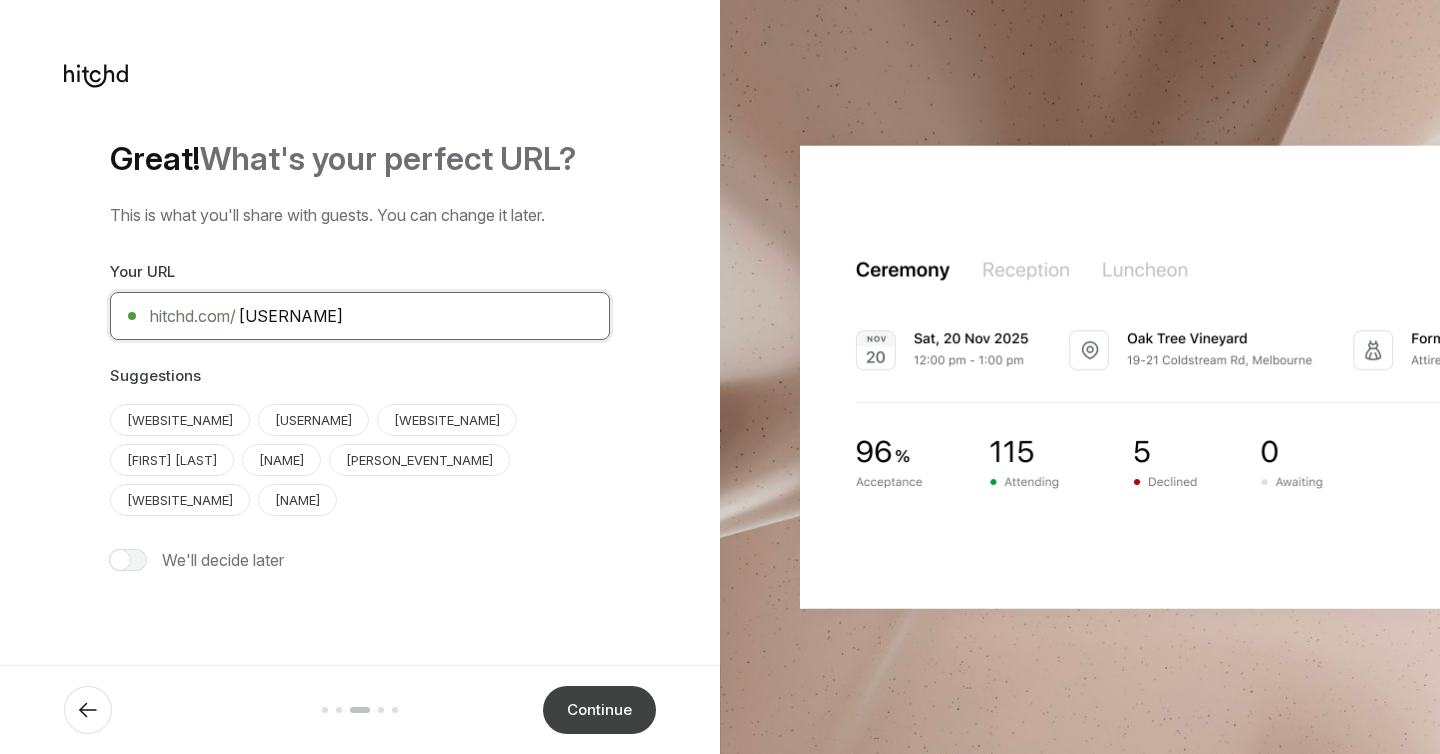 type on "[USERNAME]" 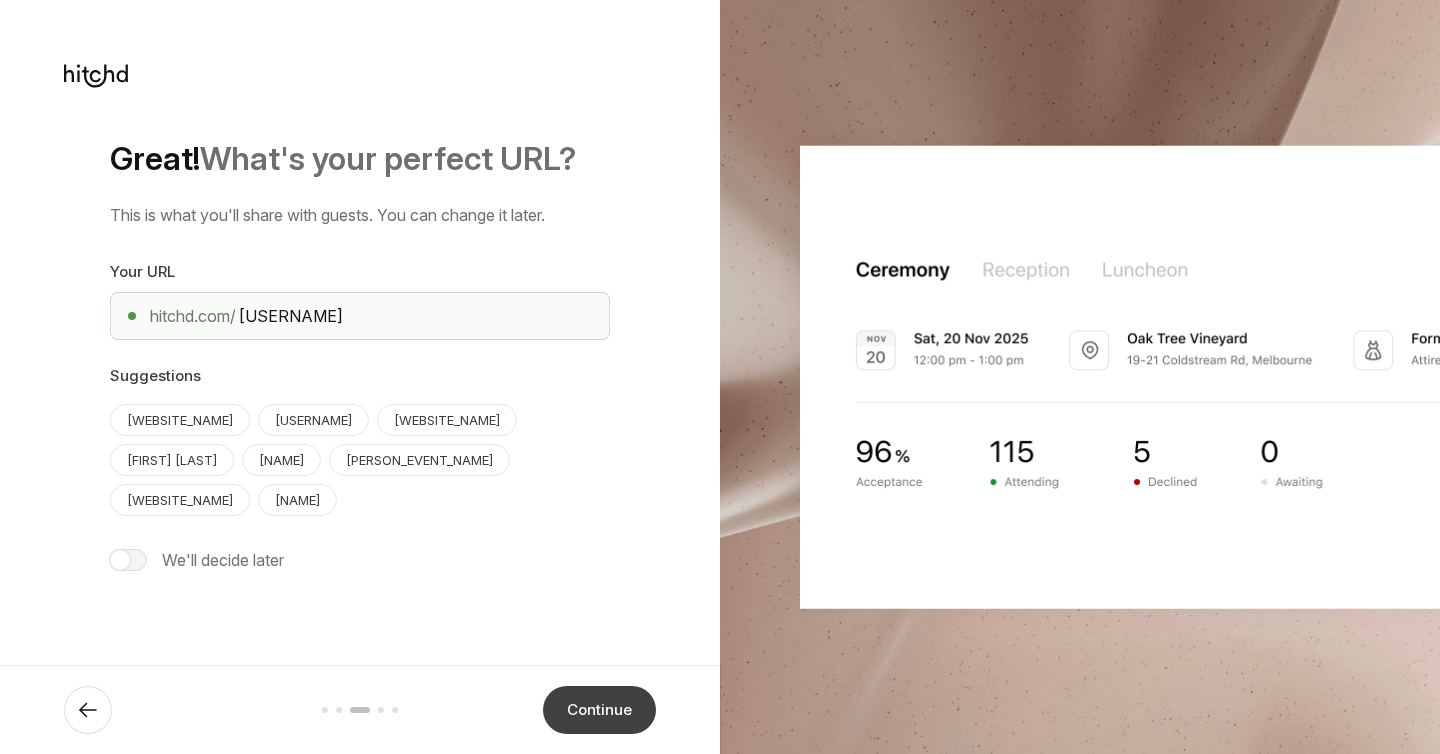 click on "Continue" at bounding box center (599, 710) 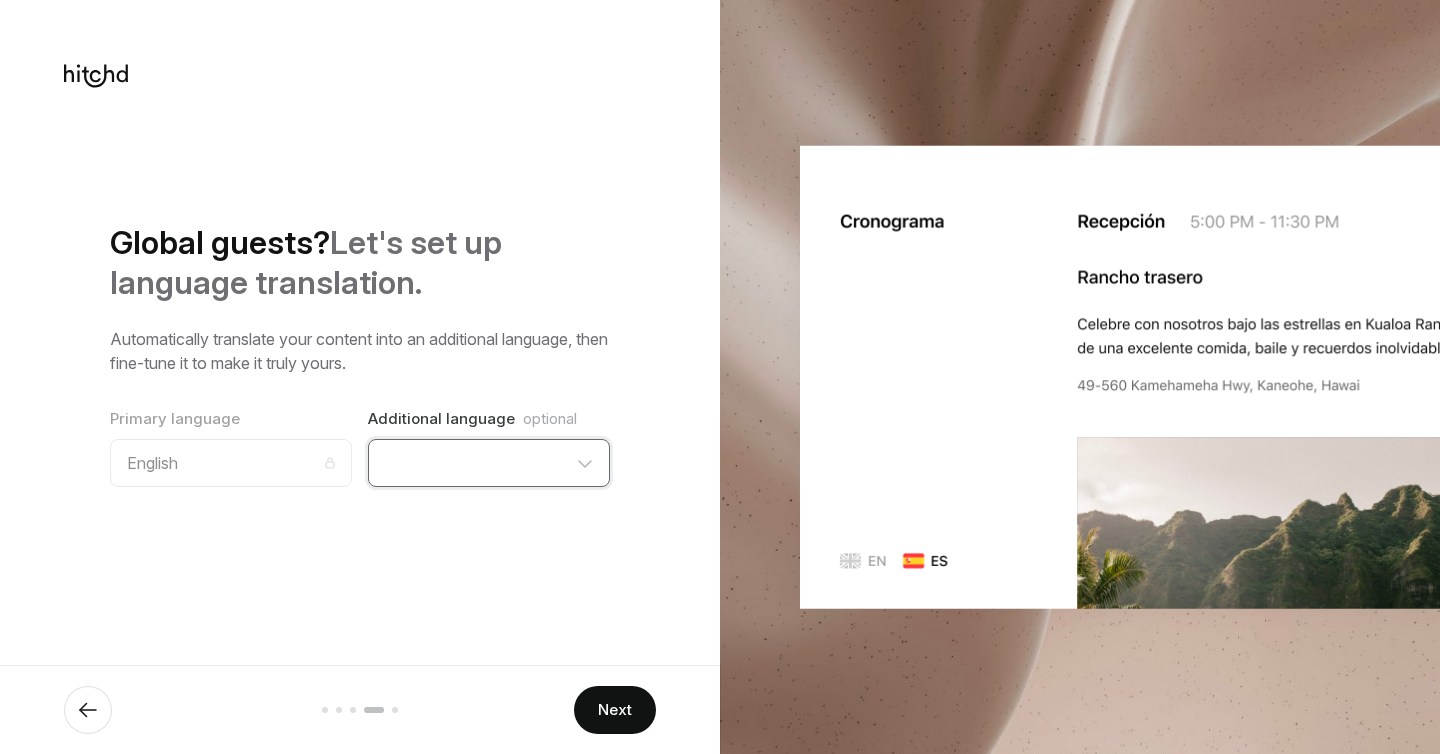 click on "Czech
Dutch
Danish
Estonian
Finnish
French
German
Greek
Hungarian
Italian
Latvian
Lithuanian
Luxembourgish
Norwegian
Polish
Portuguese
Slovak
Slovenian
Spanish
Swedish" at bounding box center [489, 463] 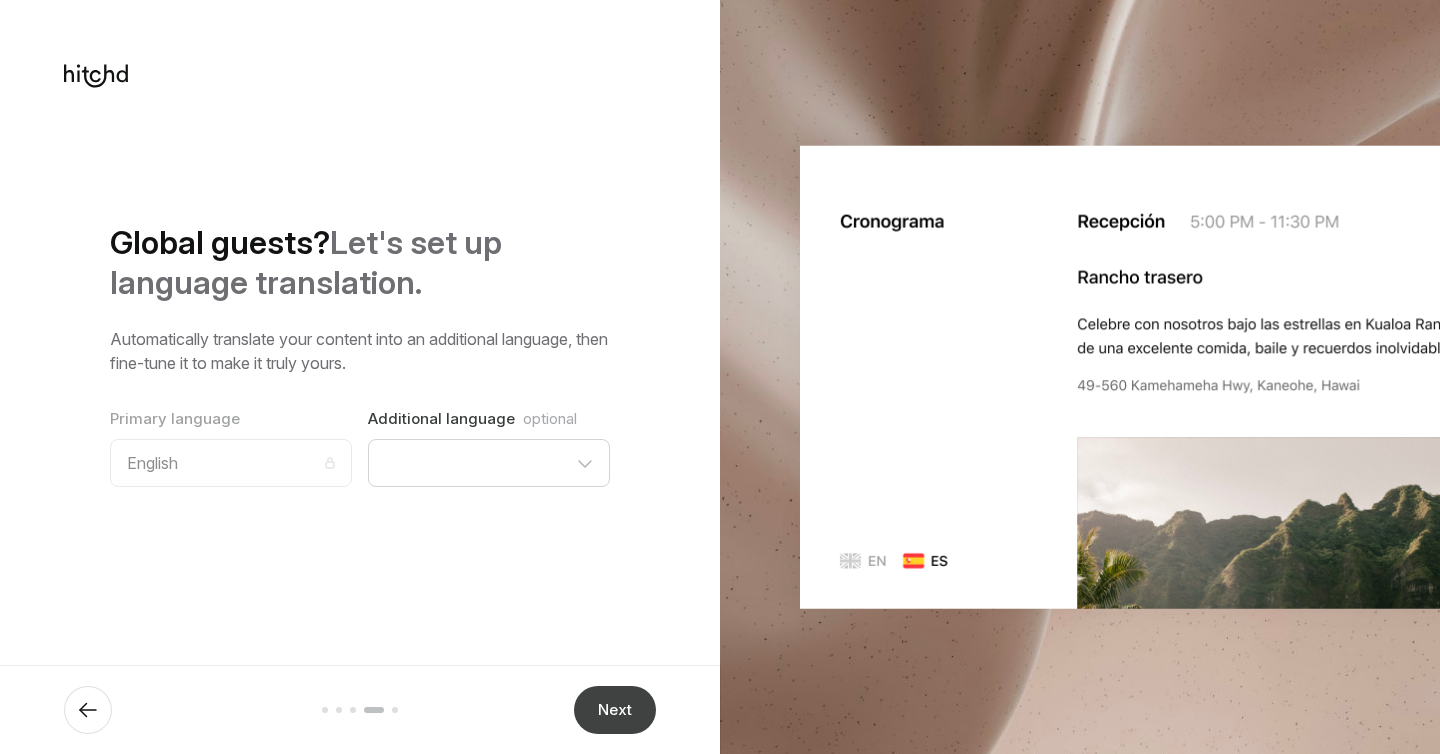 click on "Next" at bounding box center [615, 710] 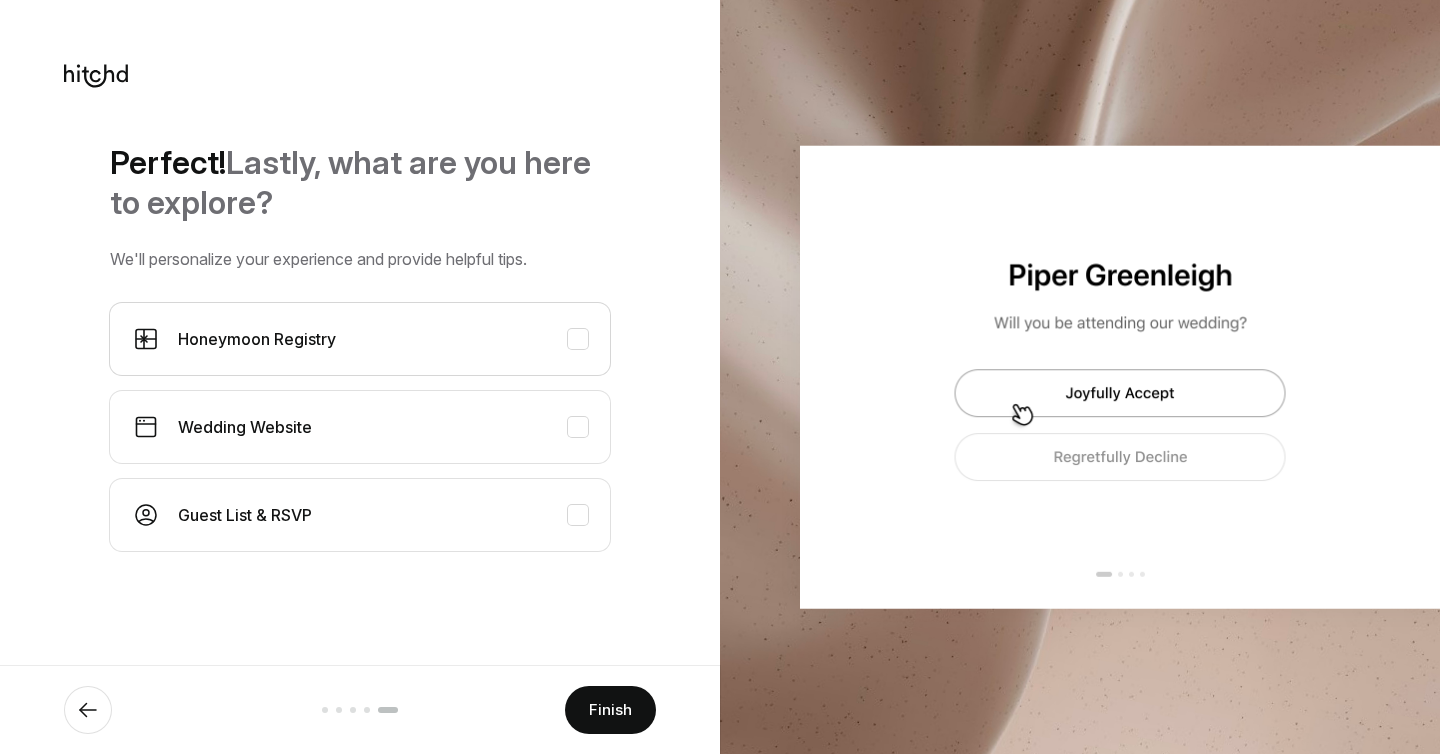 click on "Honeymoon Registry" at bounding box center [382, 339] 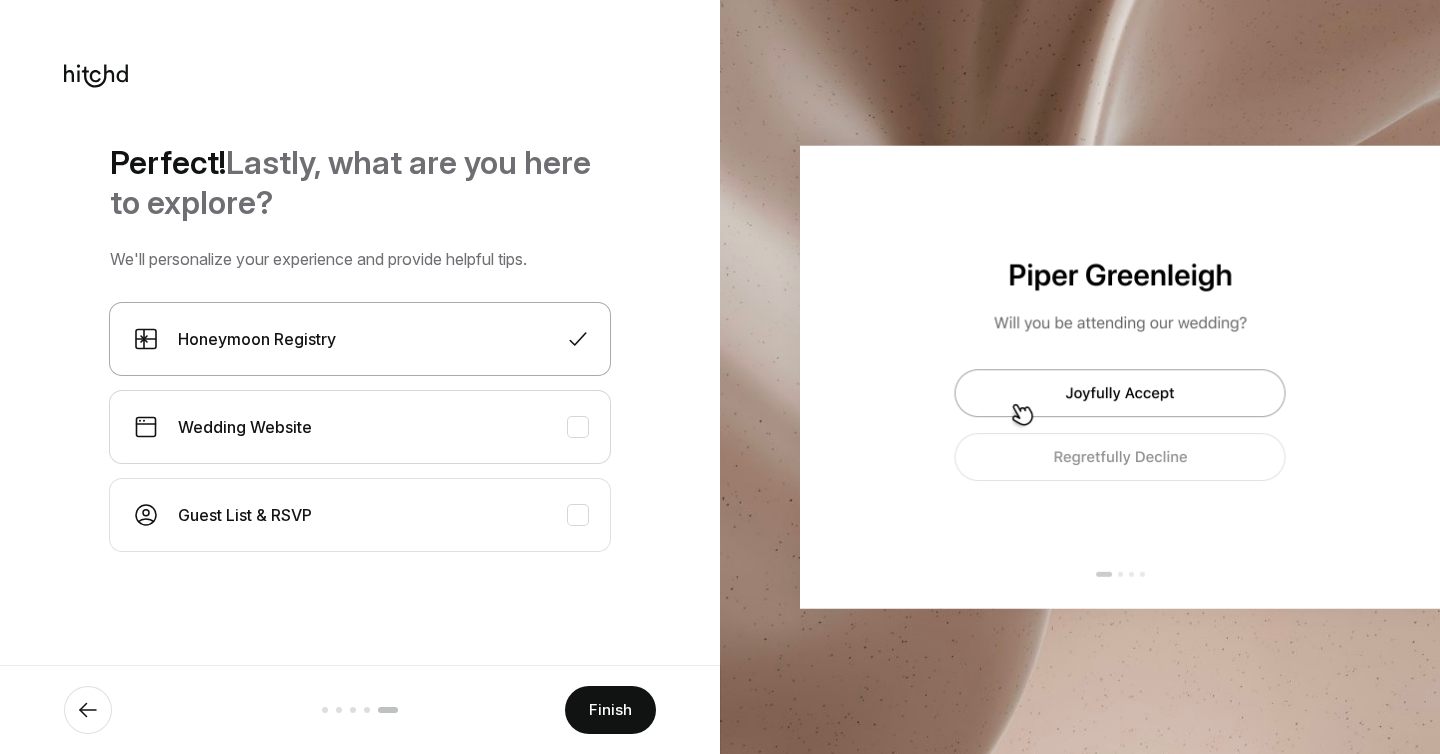 click at bounding box center [578, 427] 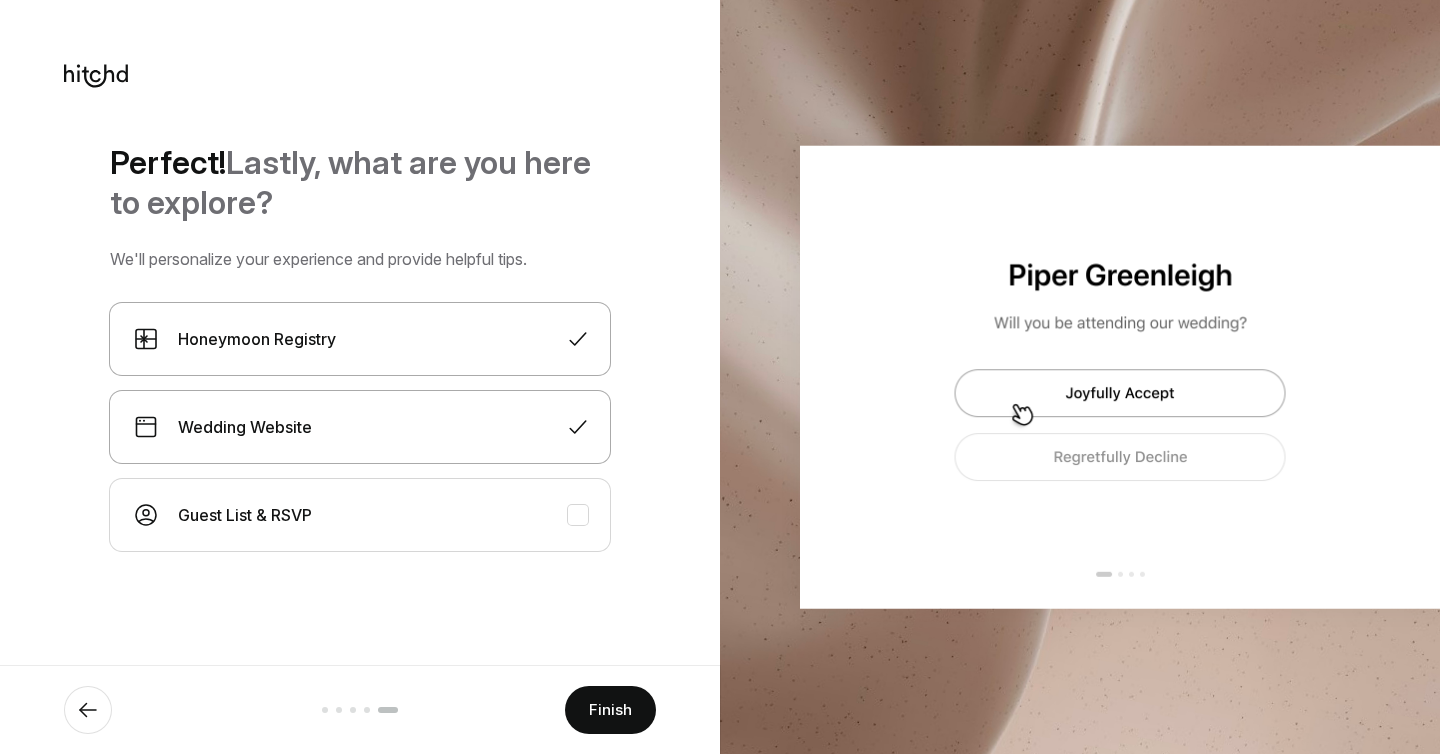 click at bounding box center [578, 427] 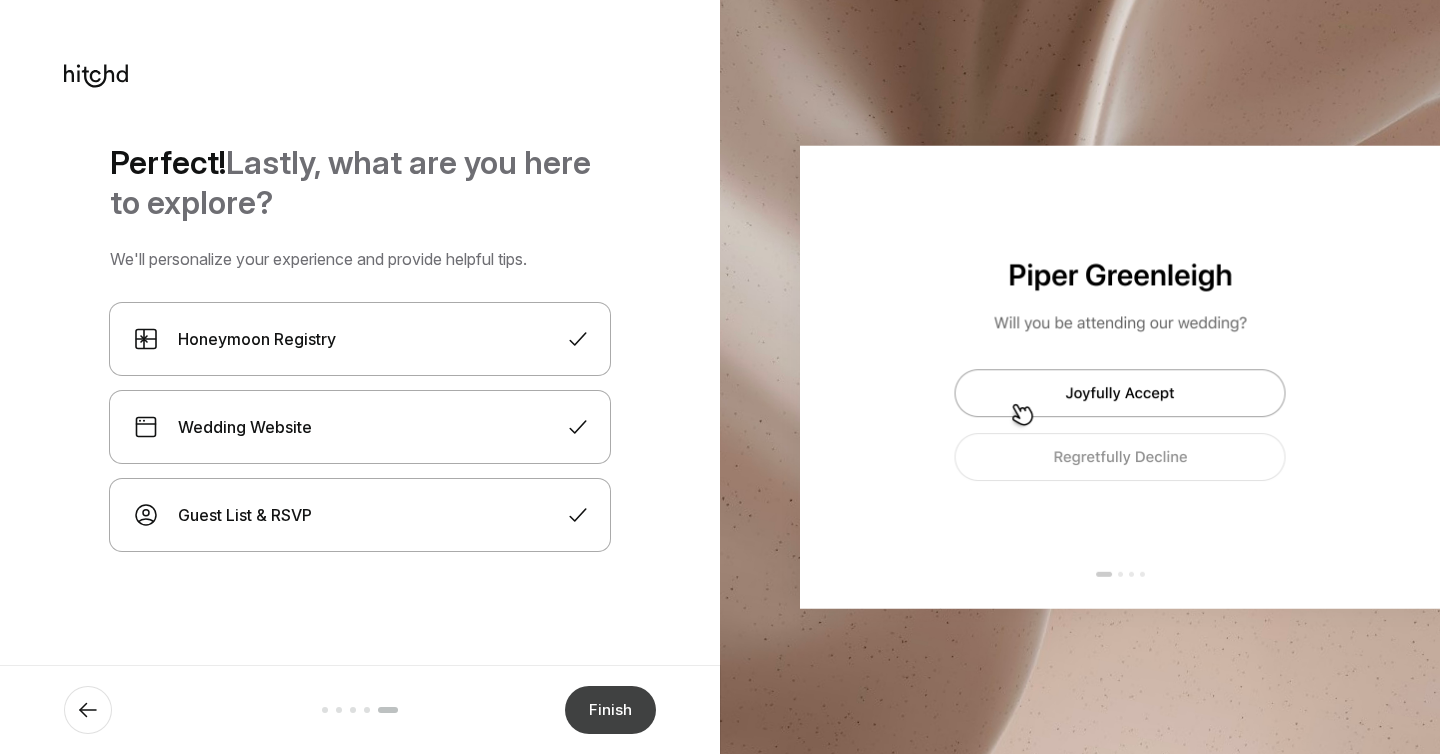 click on "Finish" at bounding box center (610, 710) 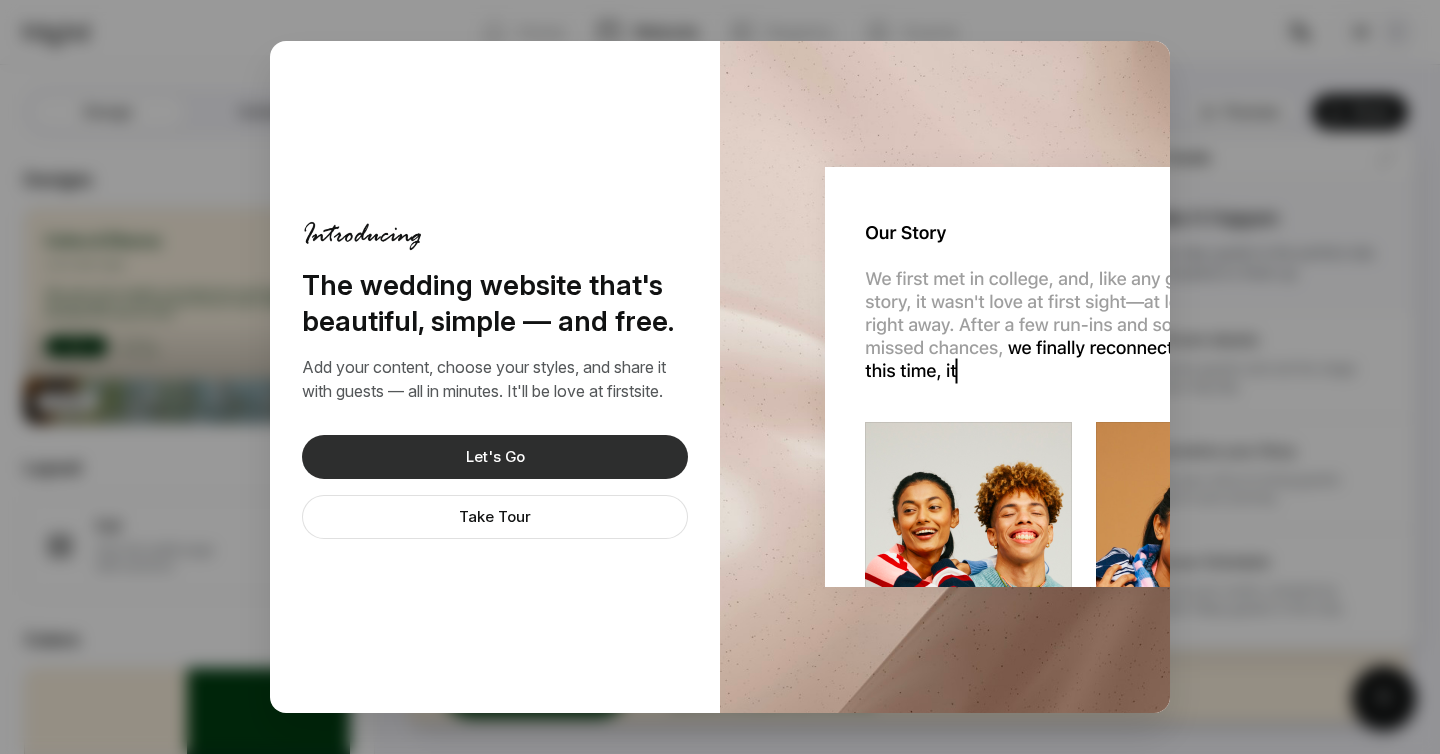 click on "Let's Go" at bounding box center (495, 457) 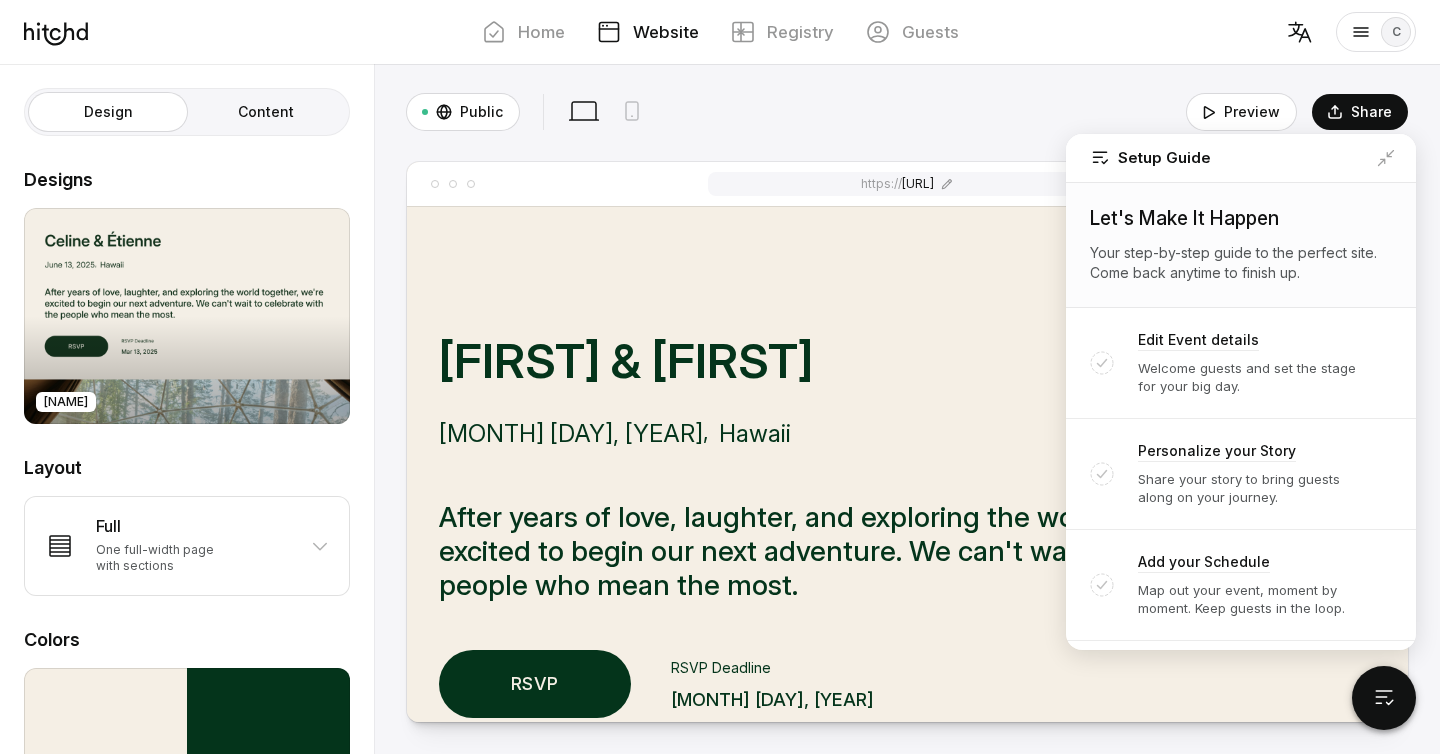 click on "Public
Visible to those with the link
Desktop View
Mobile View
Preview
Share" at bounding box center (907, 112) 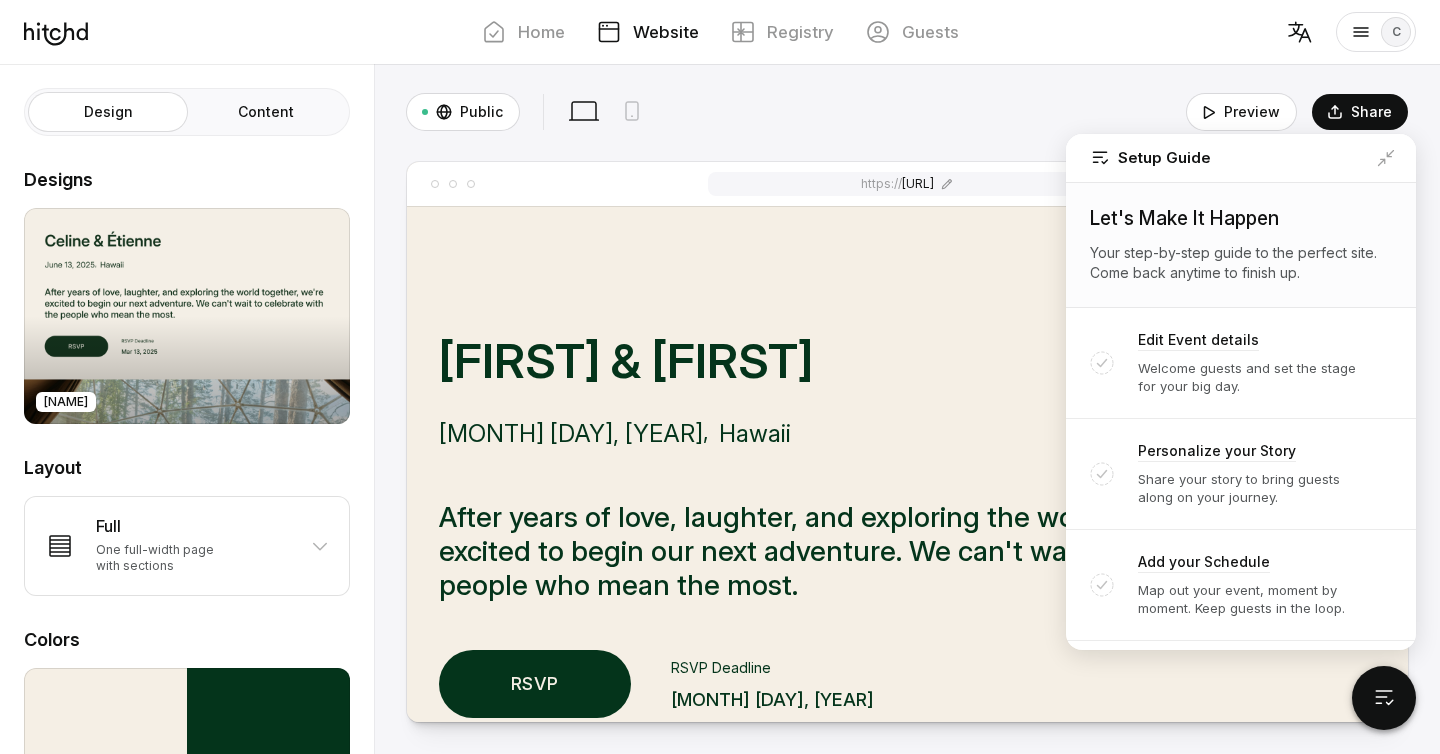 click on "Content" at bounding box center [266, 112] 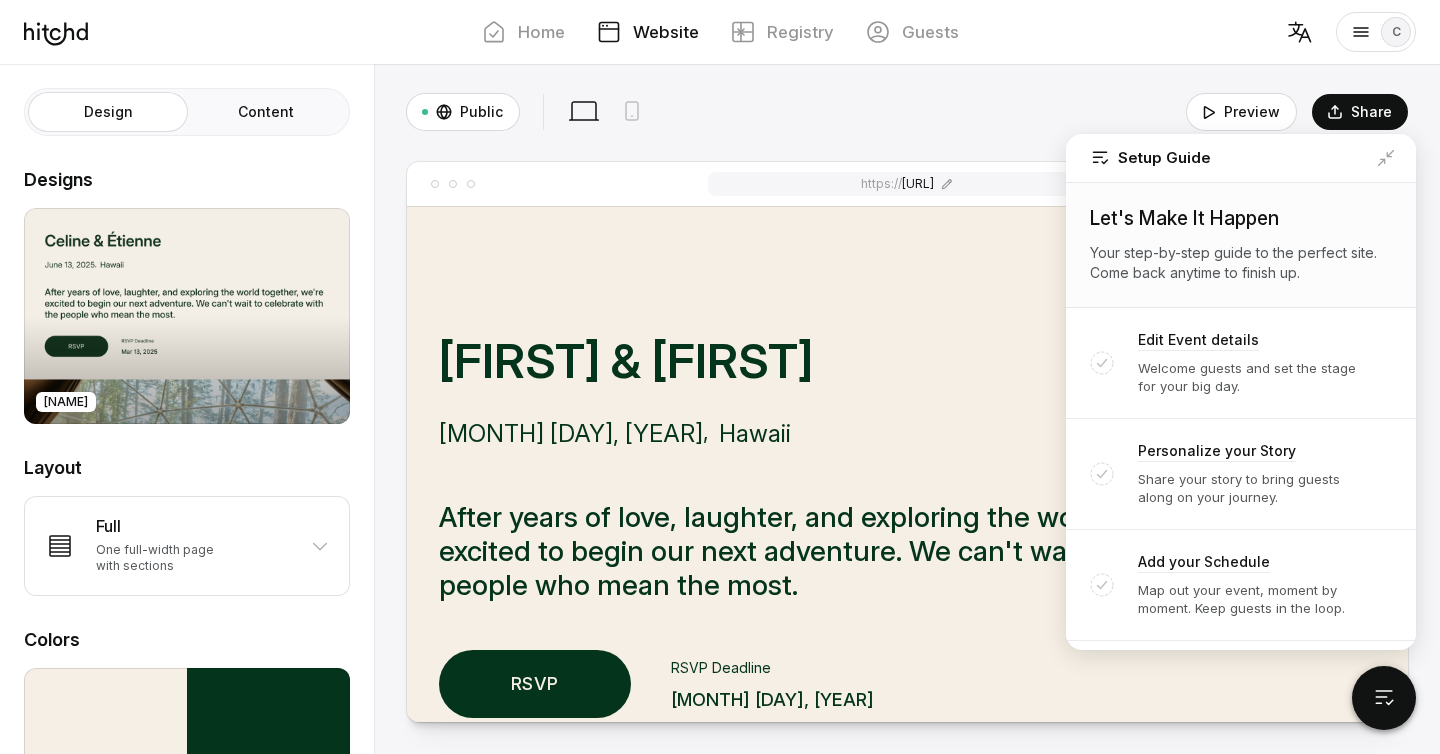 click on "Content" at bounding box center [29, 93] 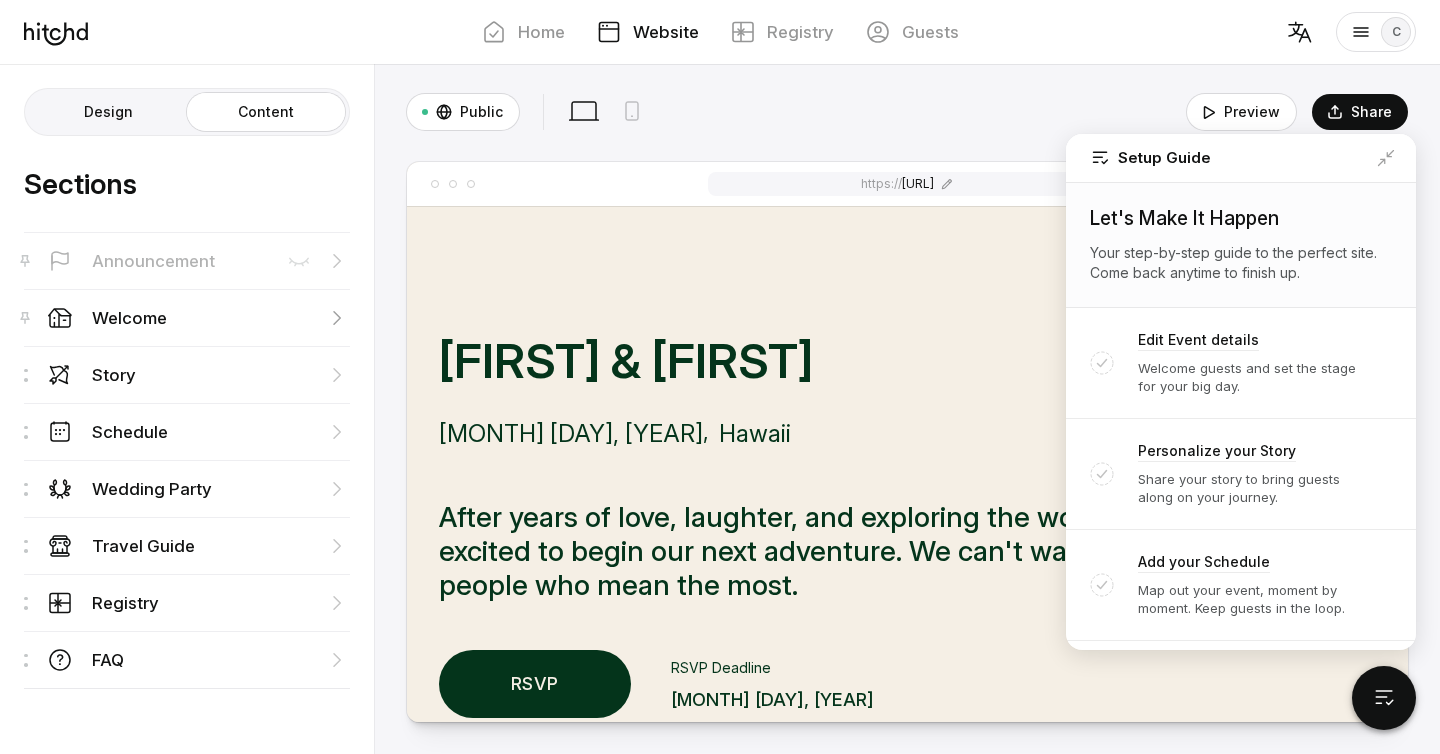 click on "Welcome" at bounding box center (153, 261) 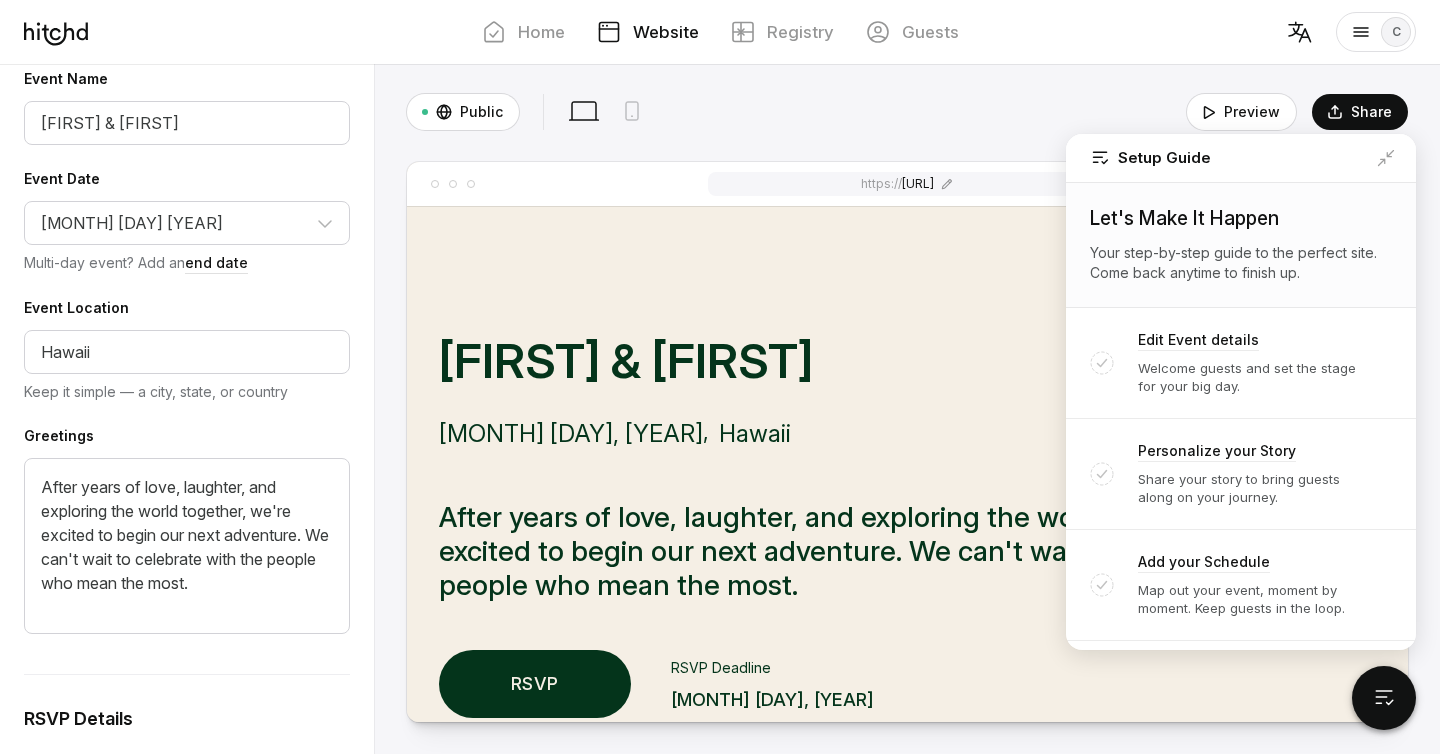 scroll, scrollTop: 598, scrollLeft: 0, axis: vertical 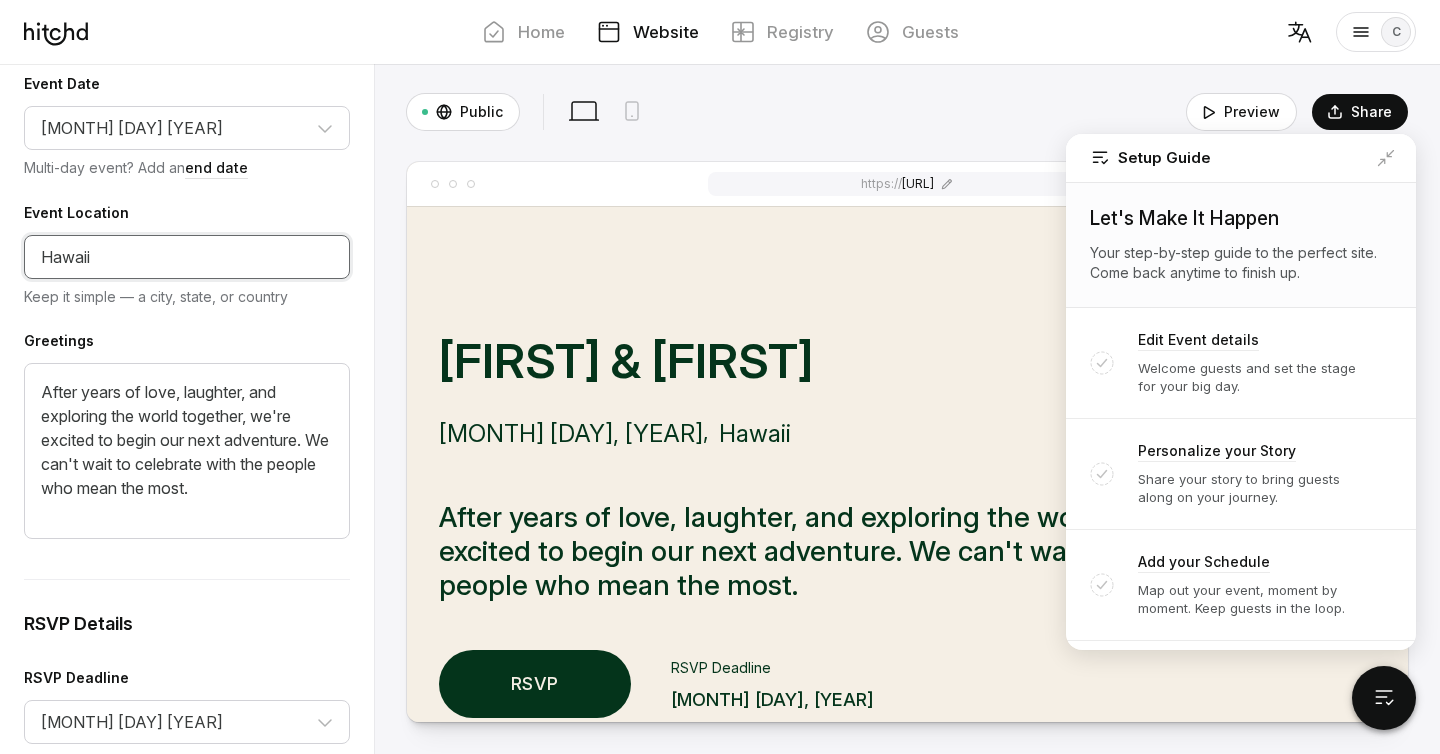 click on "Hawaii" at bounding box center (187, 257) 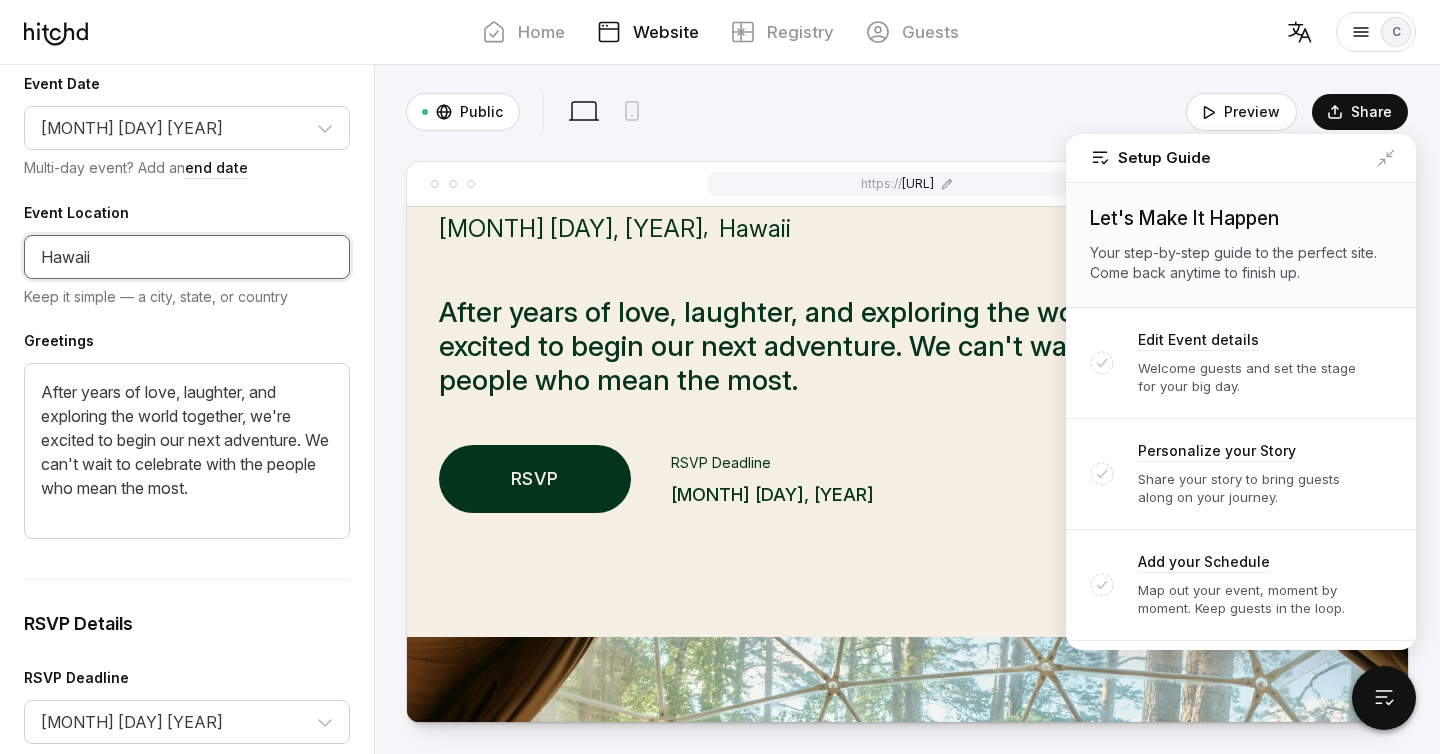 scroll, scrollTop: 210, scrollLeft: 0, axis: vertical 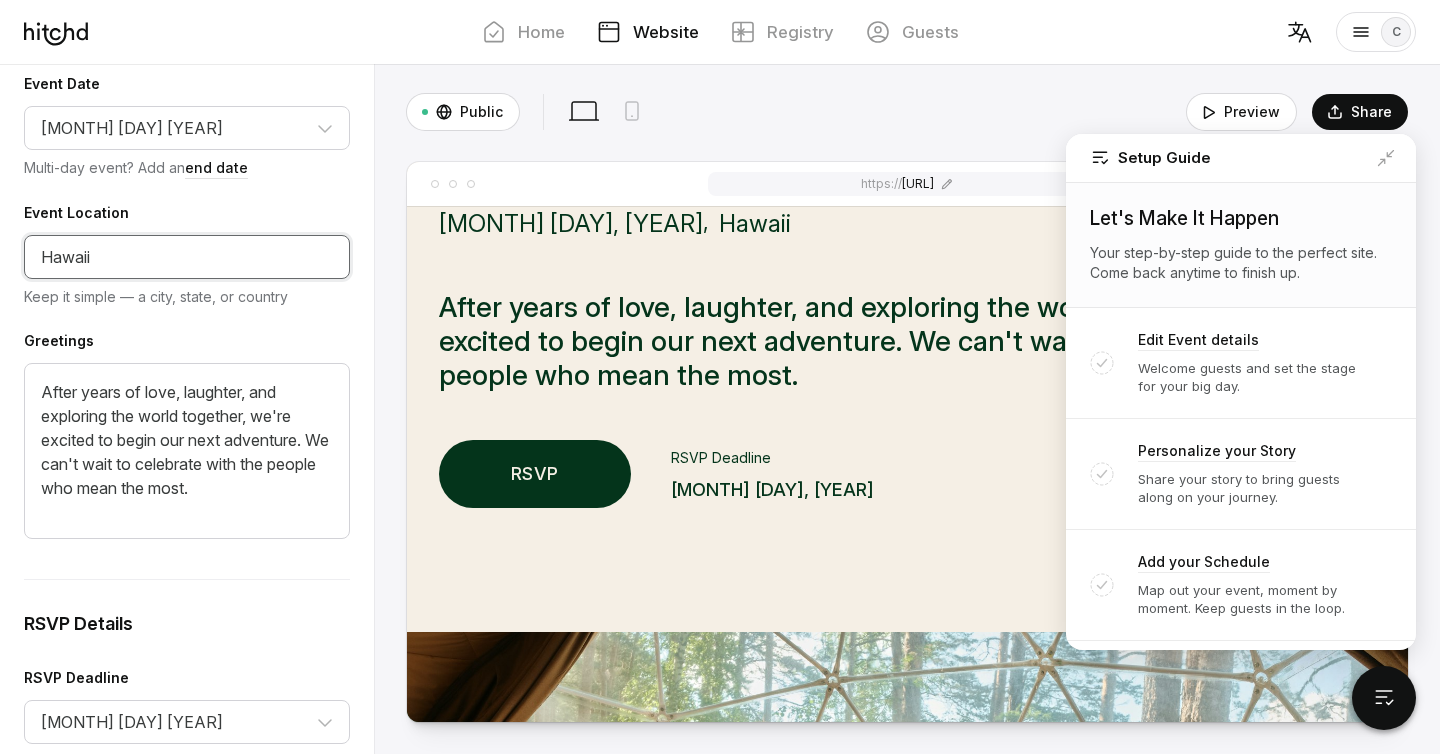 drag, startPoint x: 121, startPoint y: 261, endPoint x: 2, endPoint y: 257, distance: 119.06721 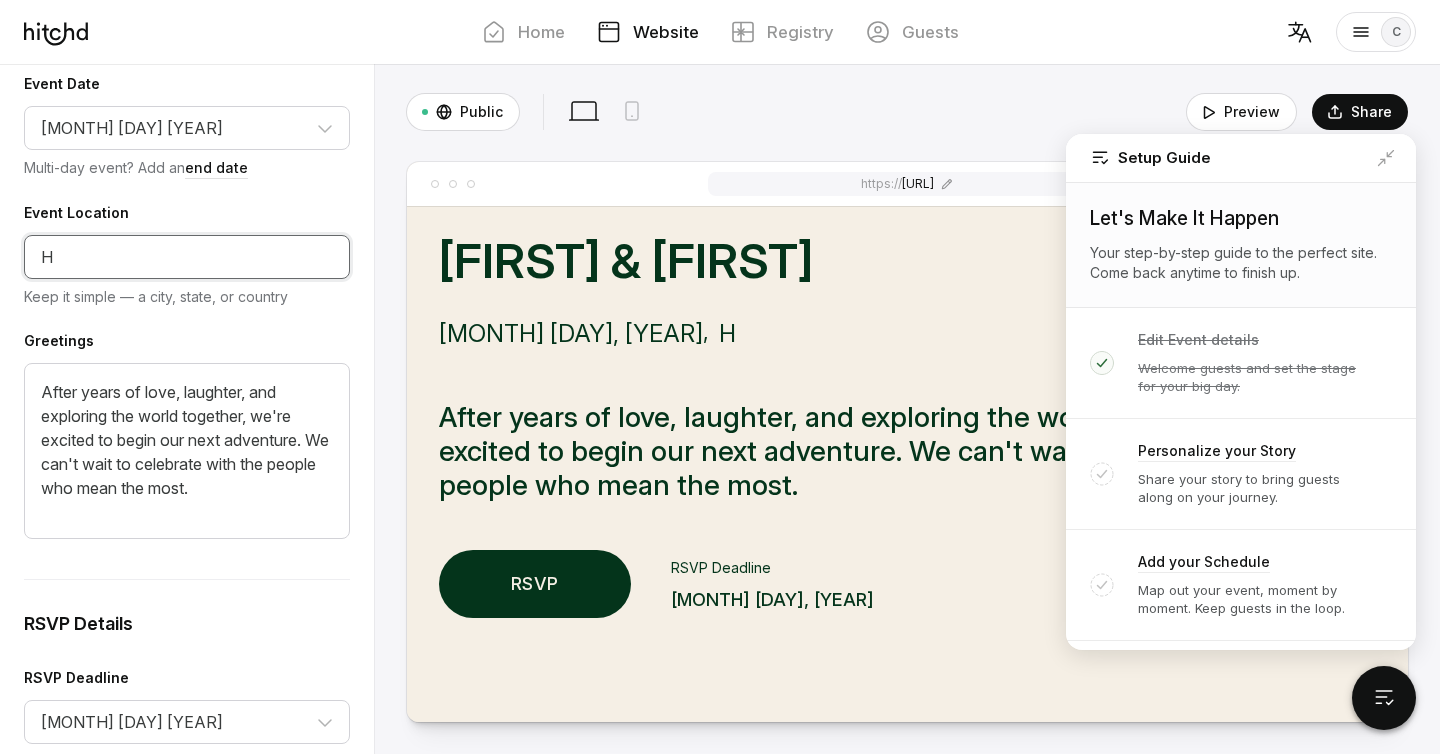 scroll, scrollTop: 210, scrollLeft: 0, axis: vertical 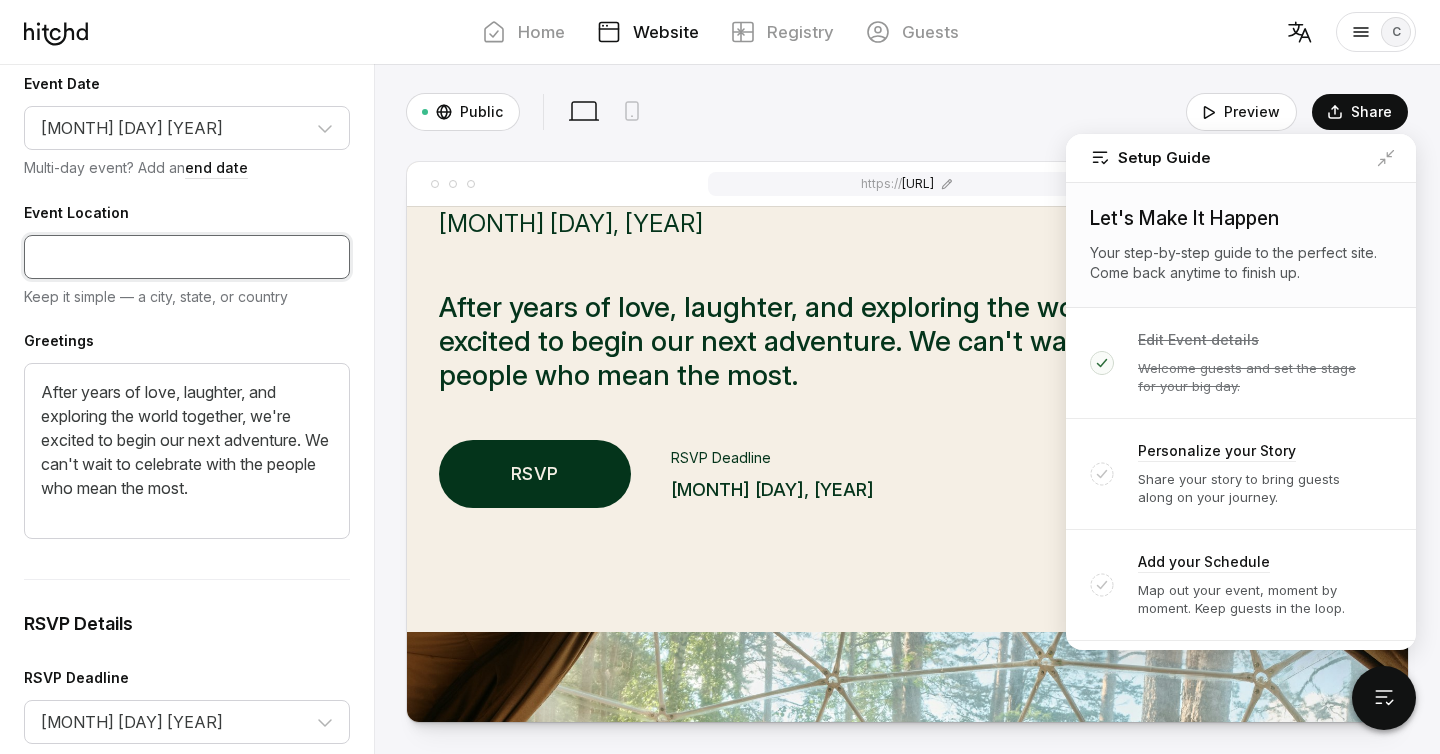 type 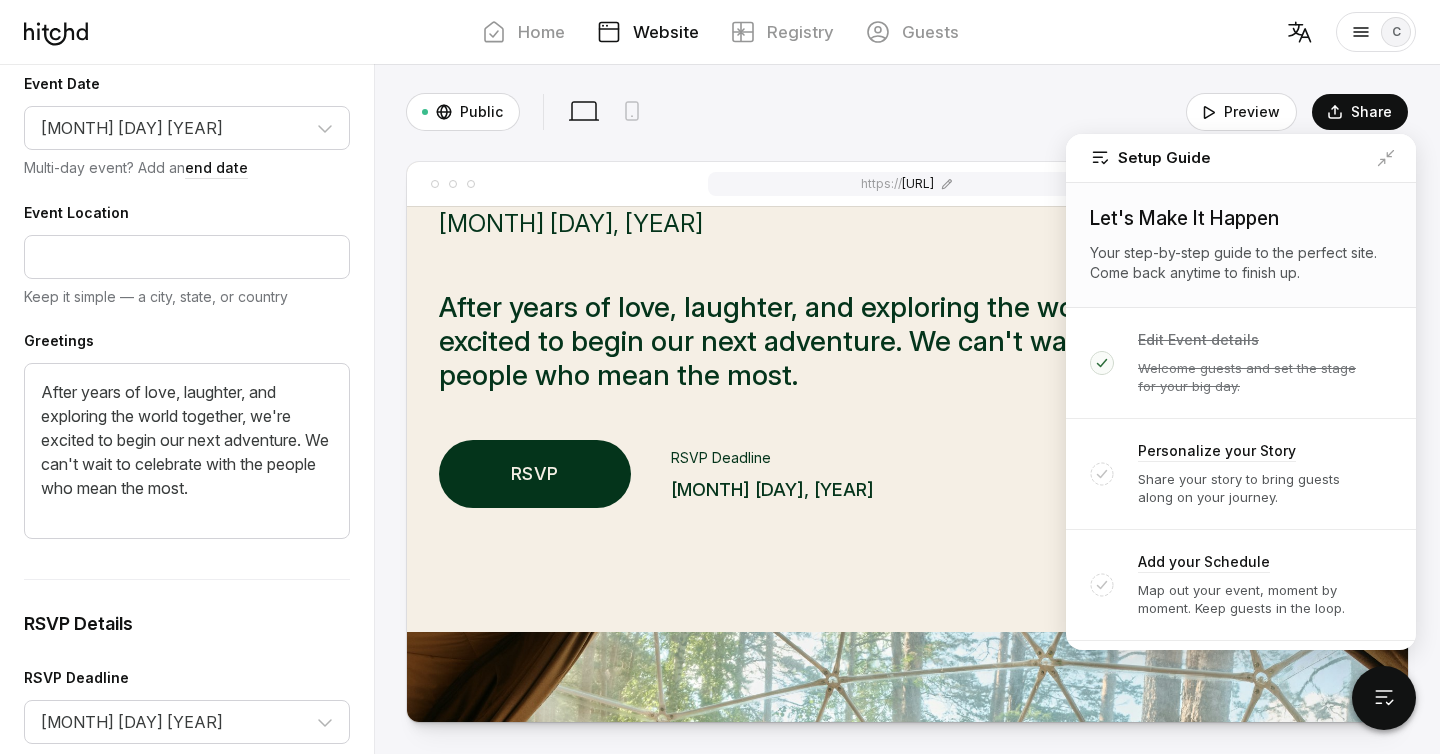click on "Greetings" at bounding box center (187, 347) 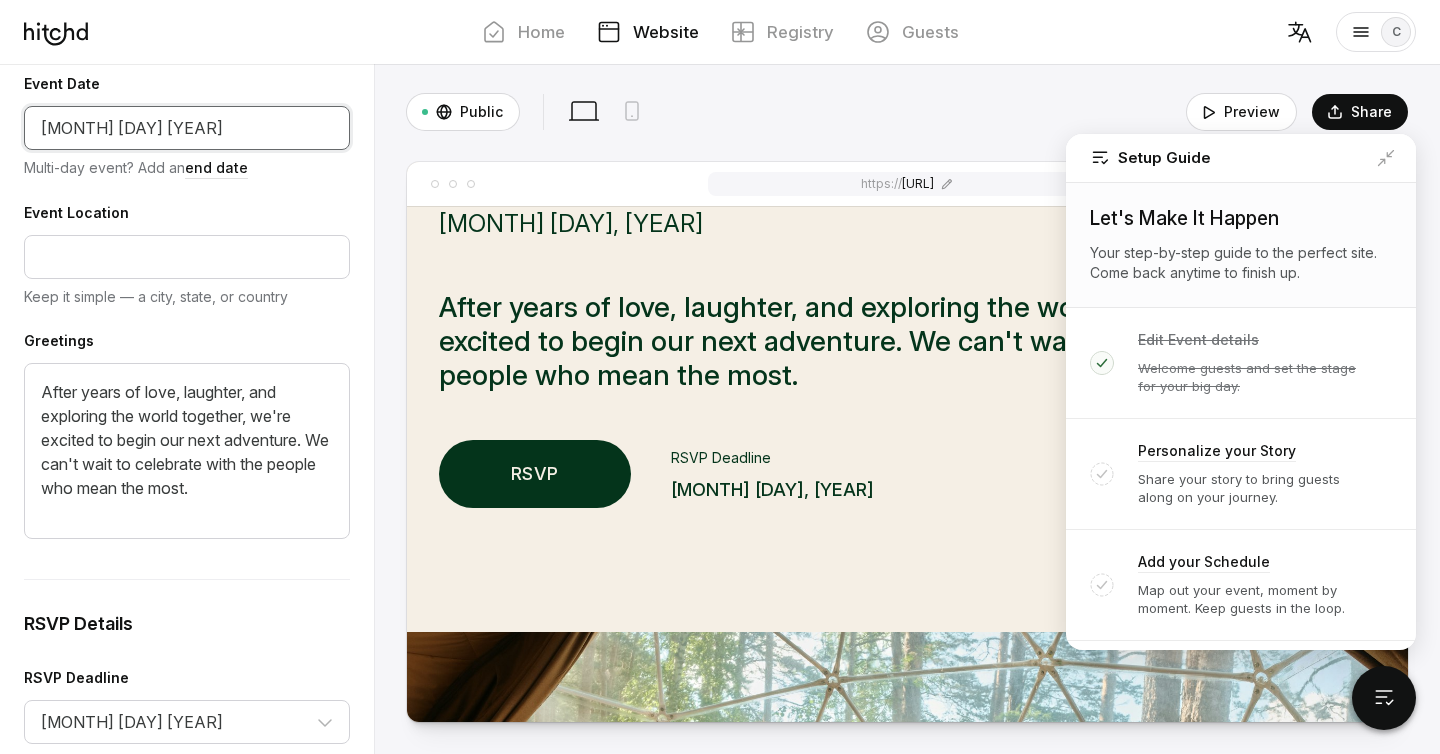 click on "[MONTH] [DAY] [YEAR]" at bounding box center (187, 128) 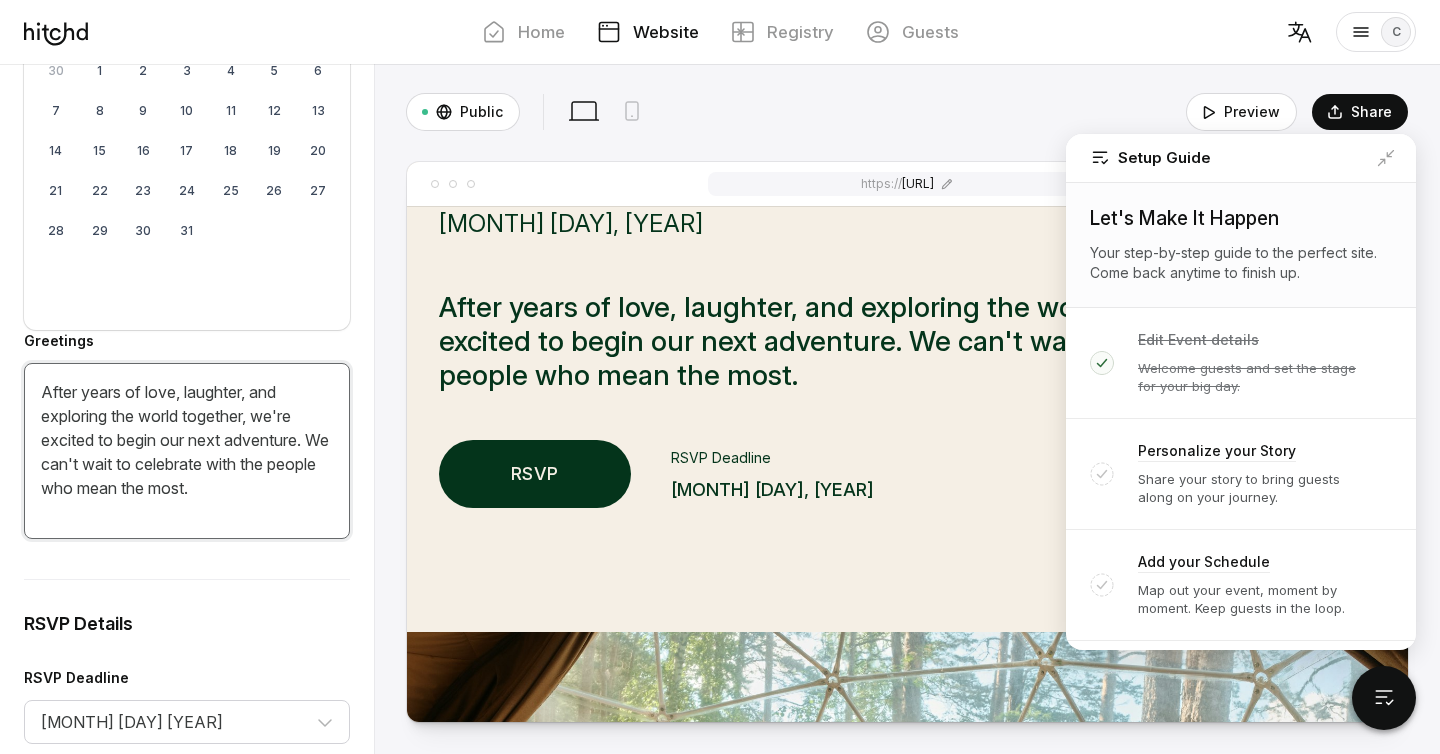 click on "After years of love, laughter, and exploring the world together, we're excited to begin our next adventure. We can't wait to celebrate with the people who mean the most." at bounding box center [187, 451] 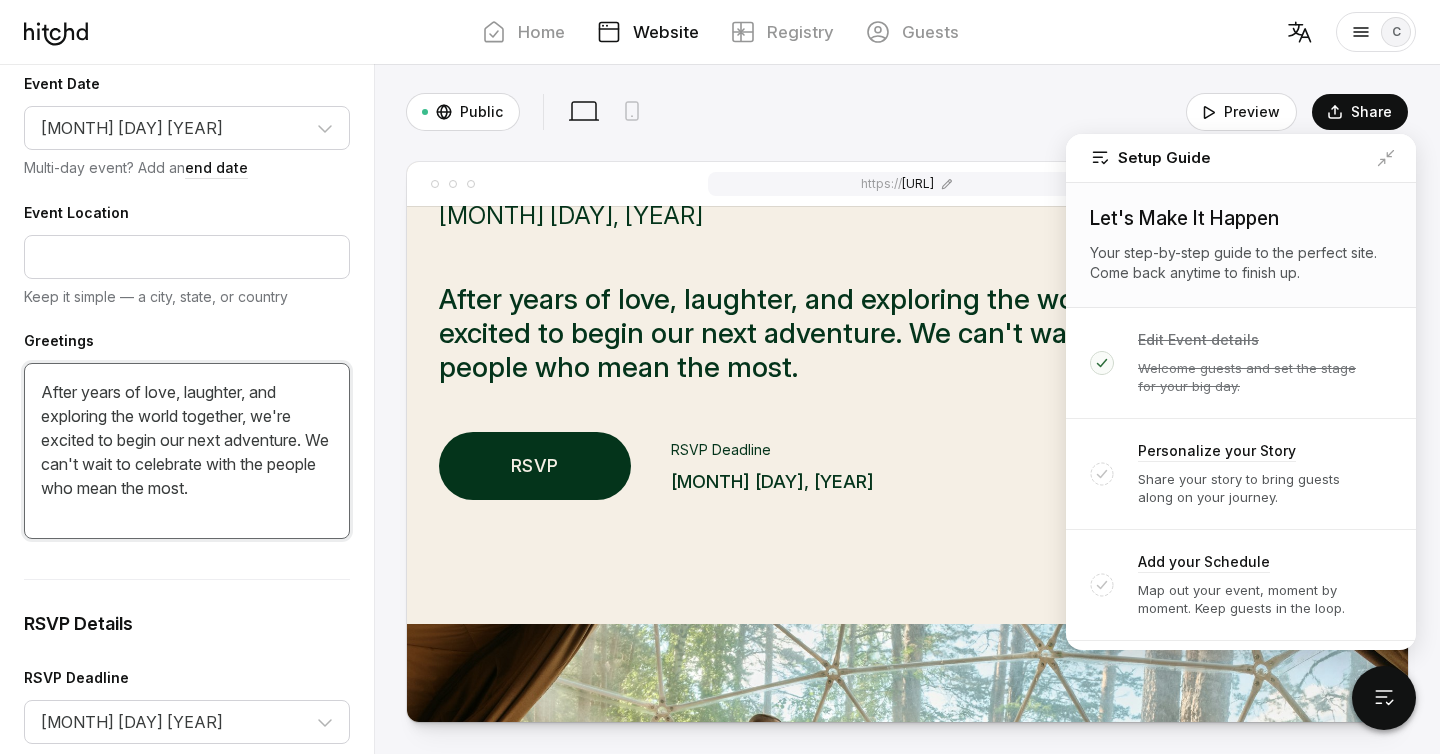 scroll, scrollTop: 278, scrollLeft: 0, axis: vertical 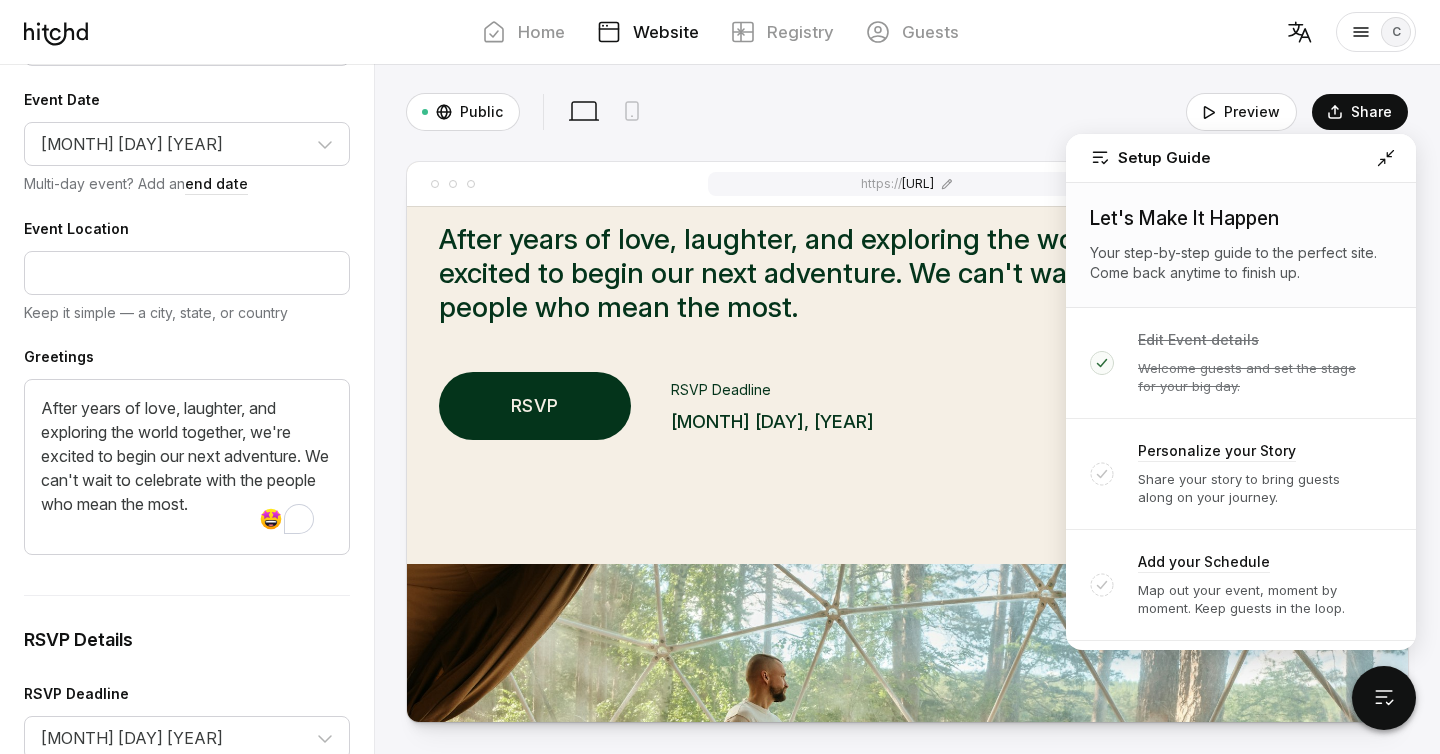 click at bounding box center [1386, 158] 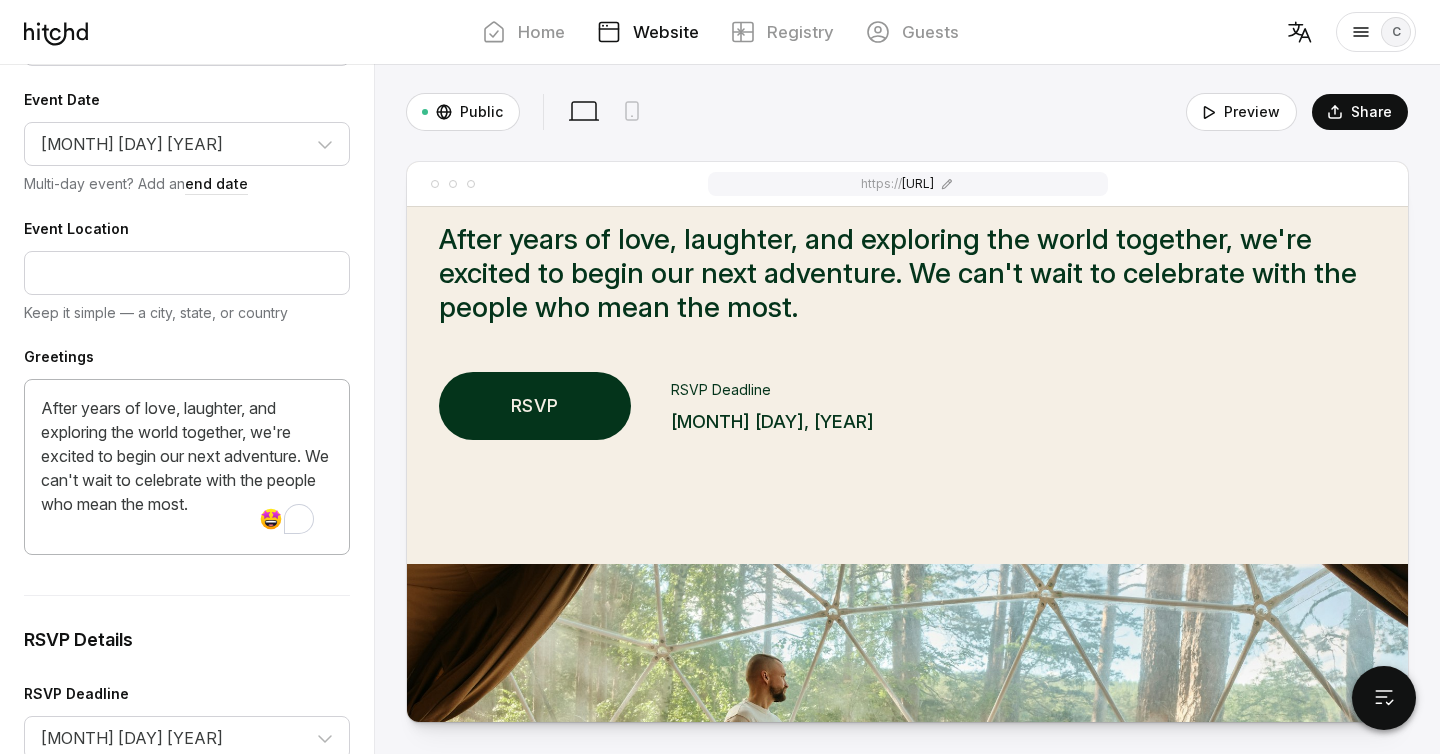 scroll, scrollTop: 552, scrollLeft: 0, axis: vertical 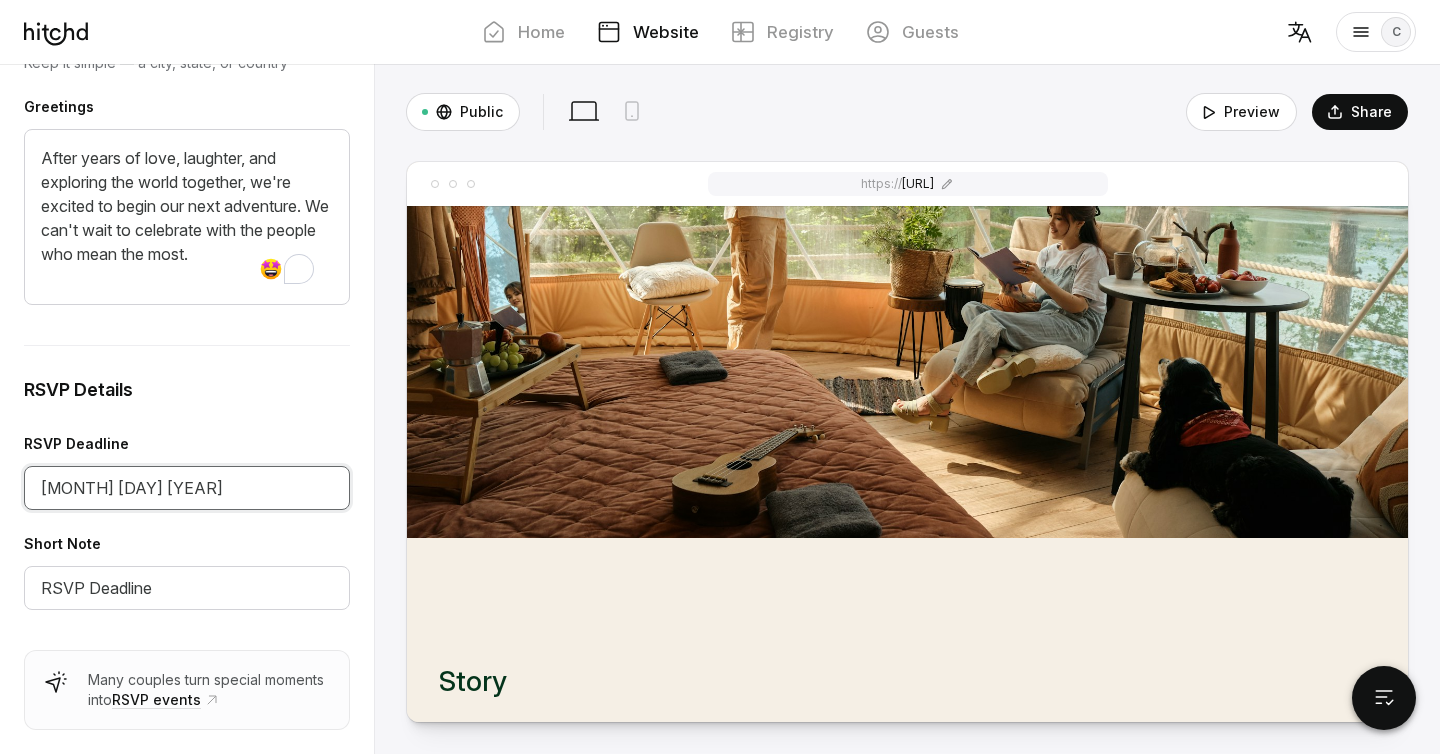 click on "[MONTH] [DAY] [YEAR]" at bounding box center [187, 488] 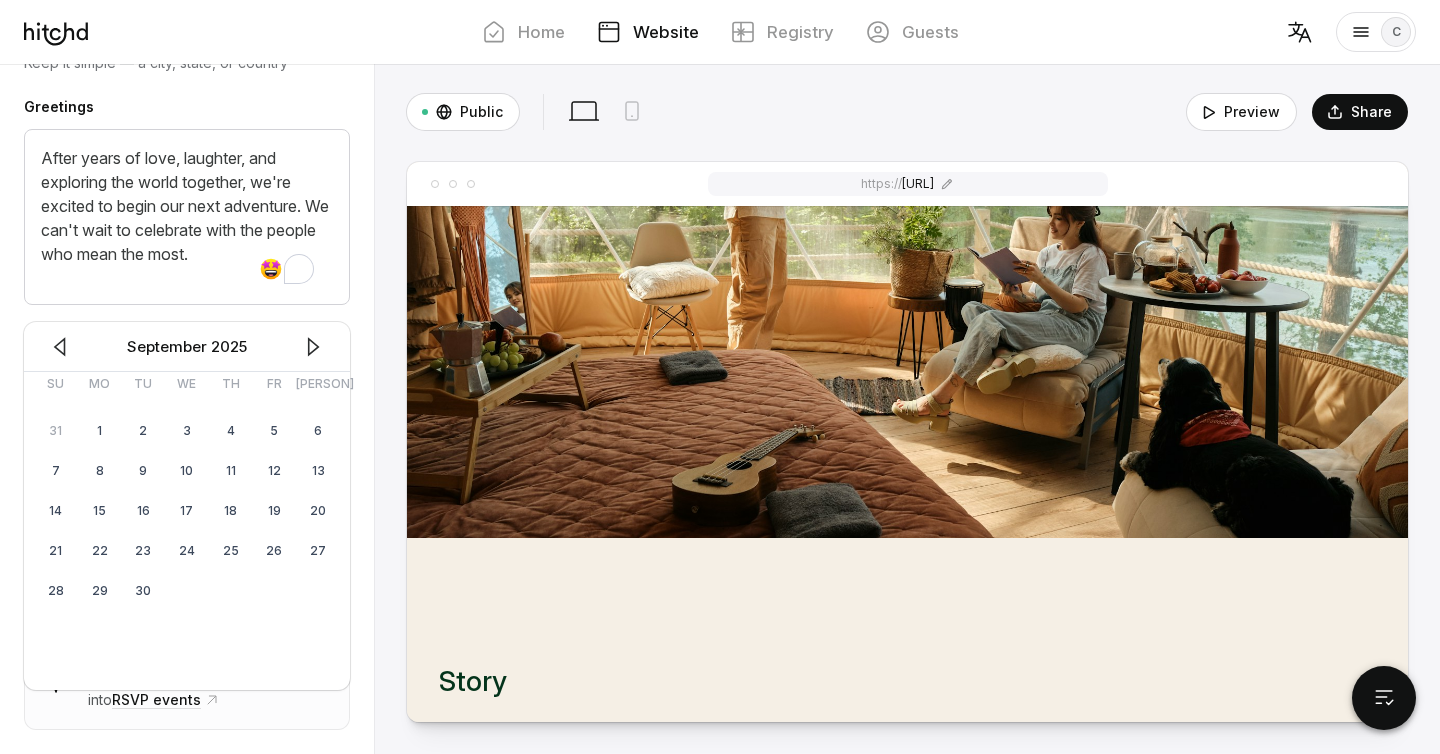 click at bounding box center [313, 347] 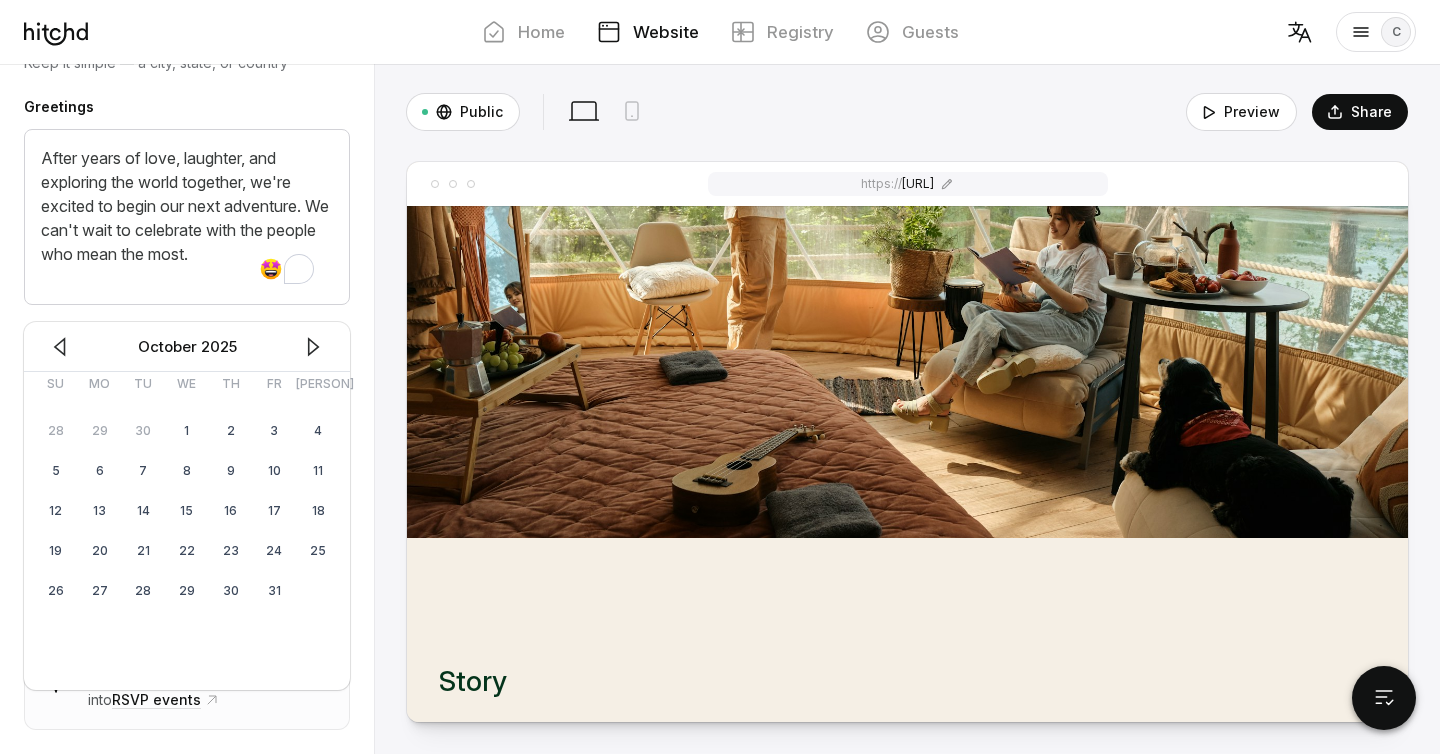 click at bounding box center [60, 347] 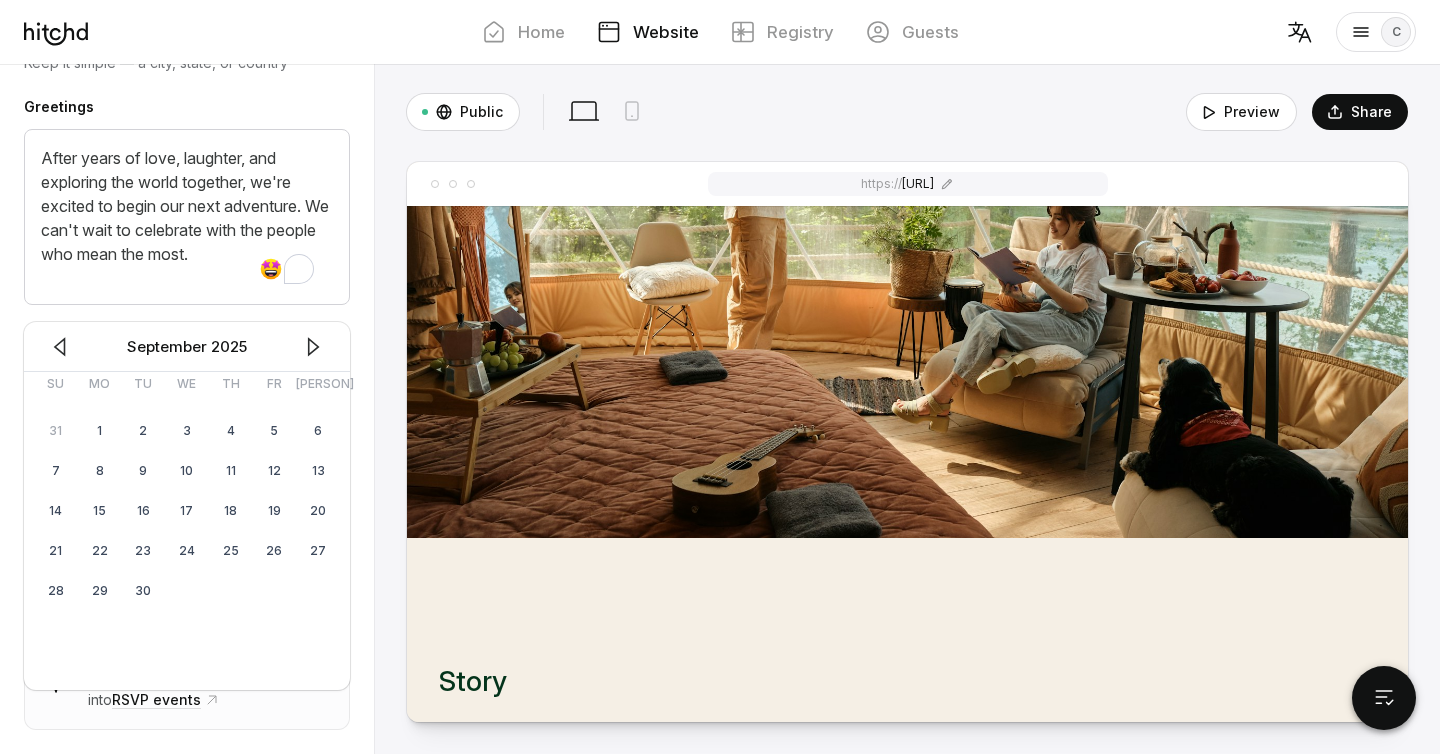 click on "Welcome
Welcome guests and set the stage for your big day.
Image
Show
Event Name
[FIRST] & [FIRST]
Event Date
[MONTH] [DAY] [YEAR]
Multi-day event? Add an  end date
Event Location
Keep it simple — a city, state, or country
Greetings
After years of love, laughter, and exploring the world together, we're excited to begin our next adventure. We can't wait to celebrate with the people who mean the most." at bounding box center (187, 12) 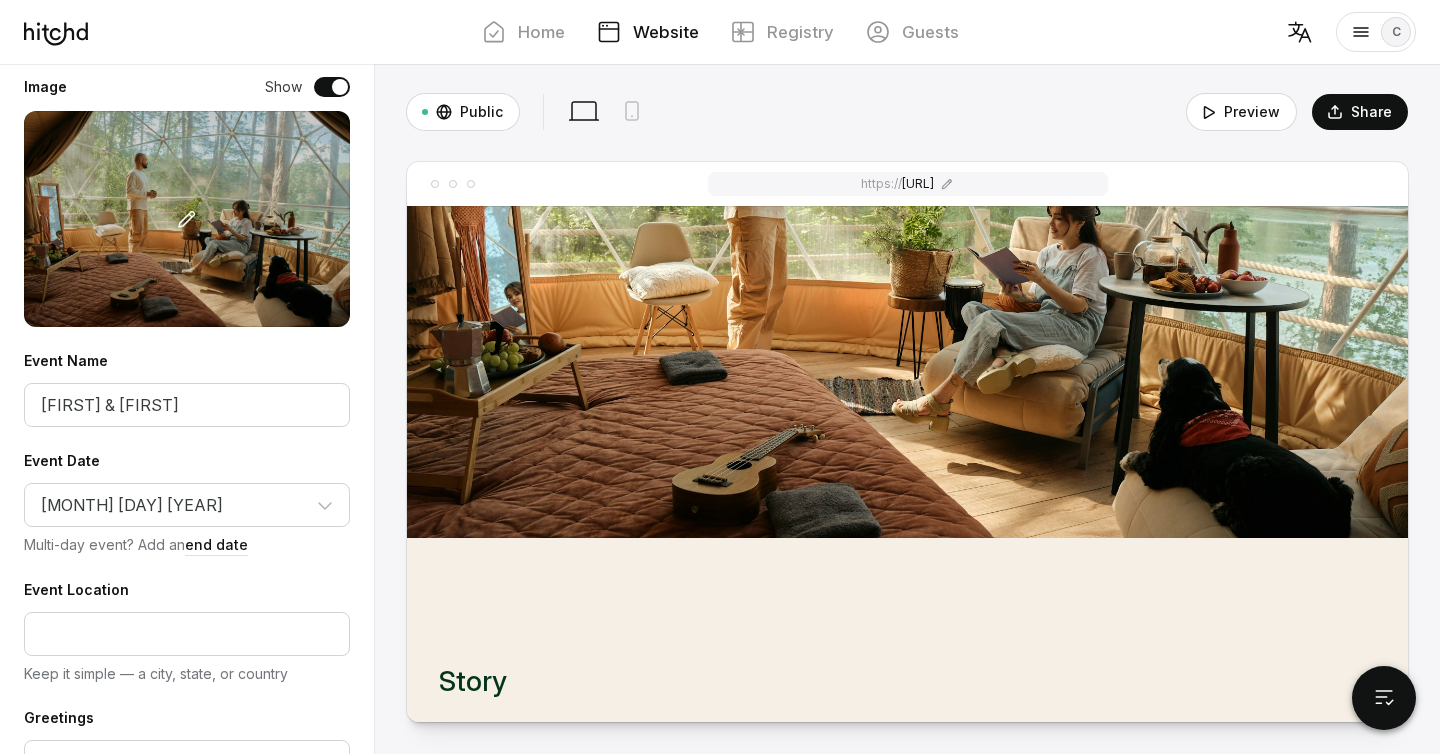 scroll, scrollTop: 0, scrollLeft: 0, axis: both 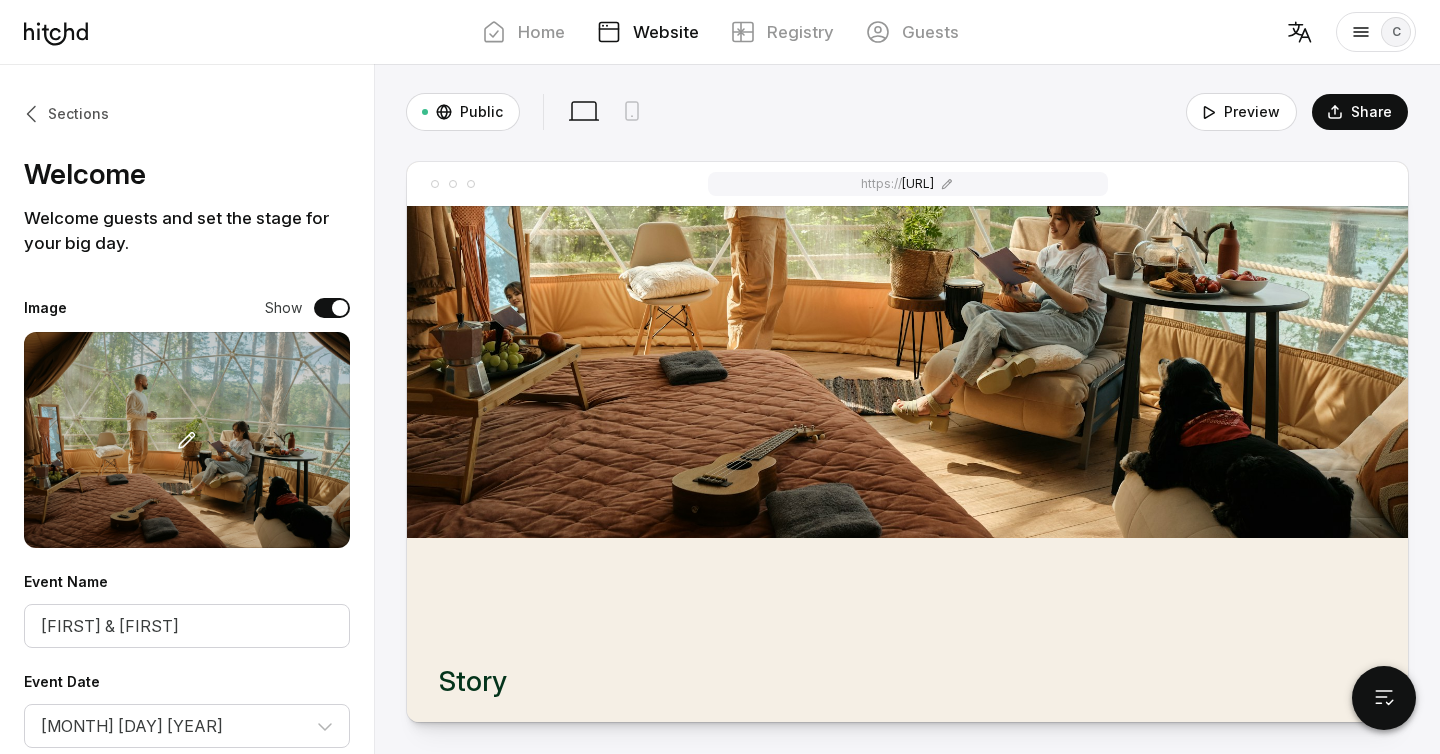 click on "Sections" at bounding box center [66, 114] 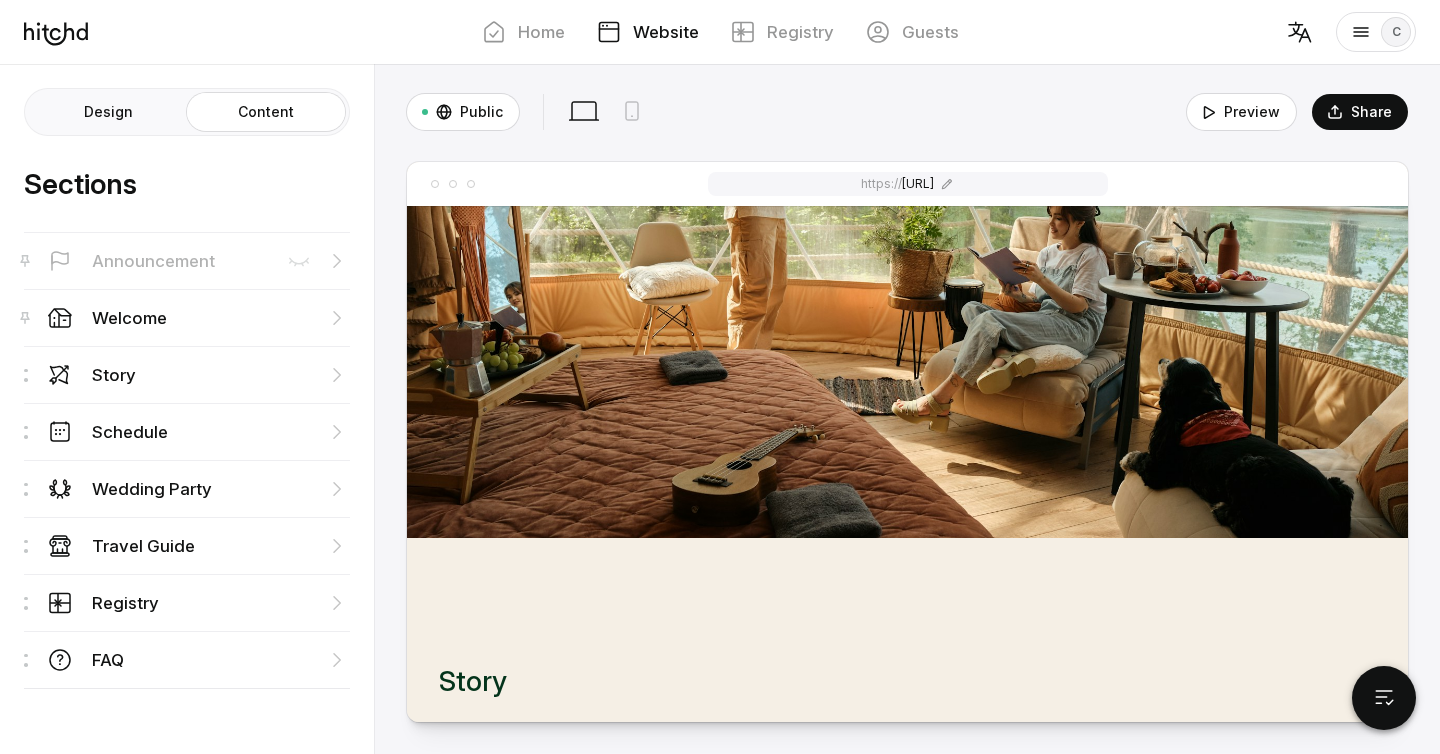 click on "Design" at bounding box center [108, 112] 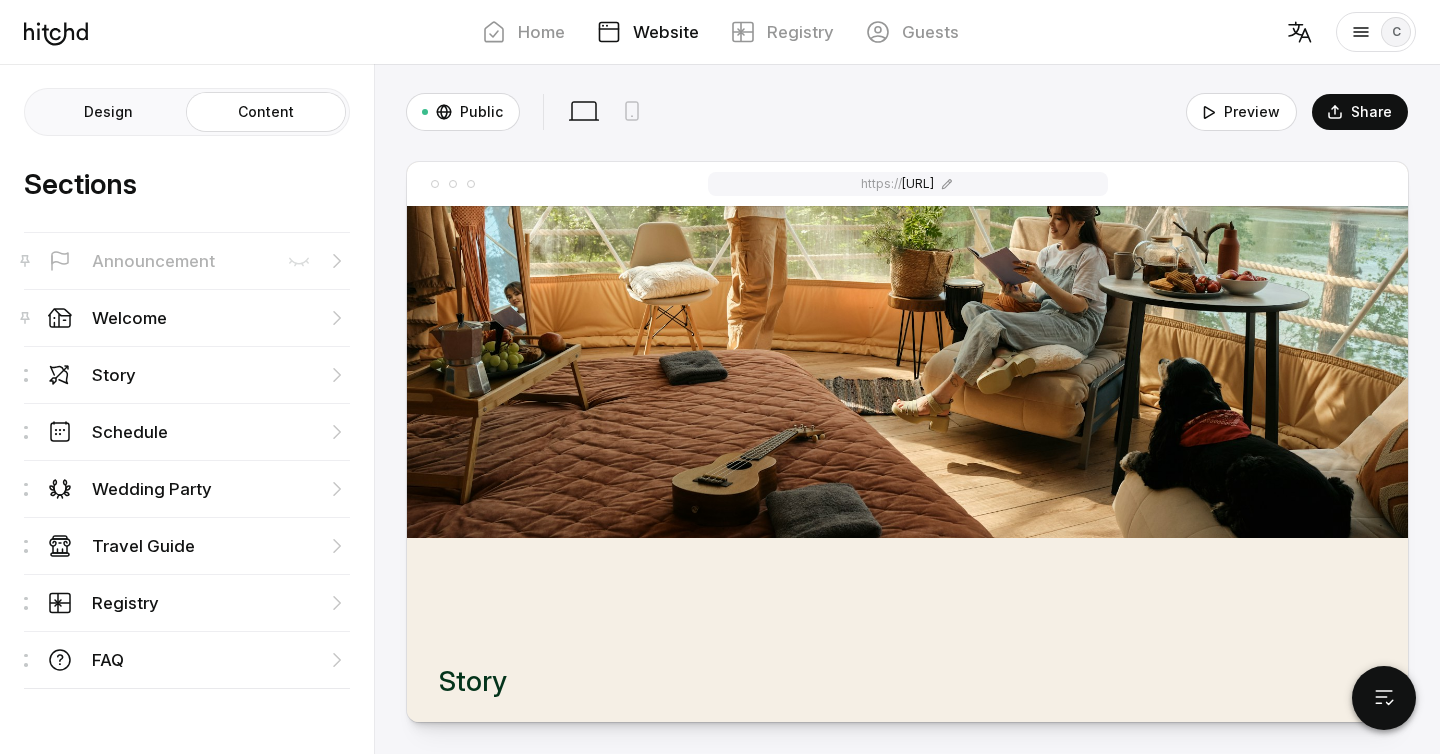 click on "Design" at bounding box center (29, 93) 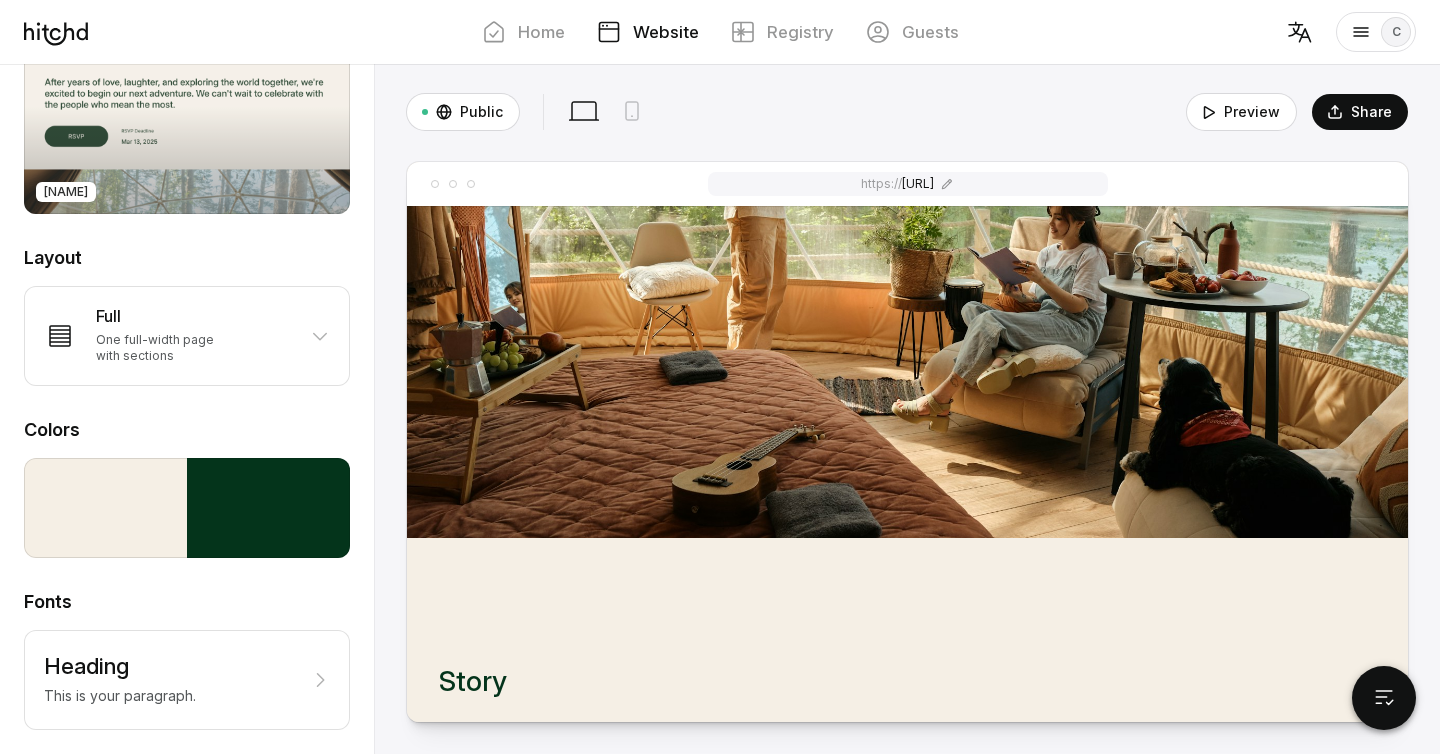 scroll, scrollTop: 0, scrollLeft: 0, axis: both 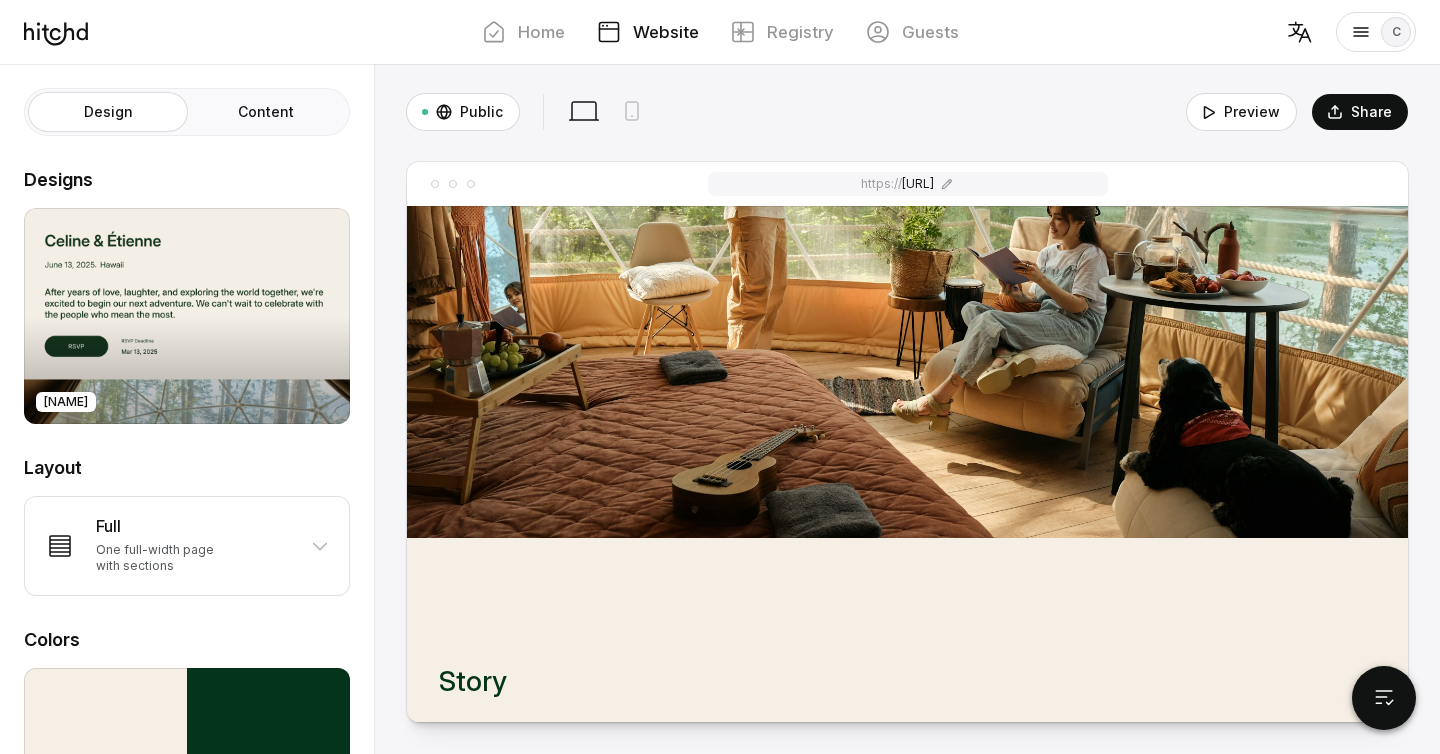 click on "Content" at bounding box center (266, 112) 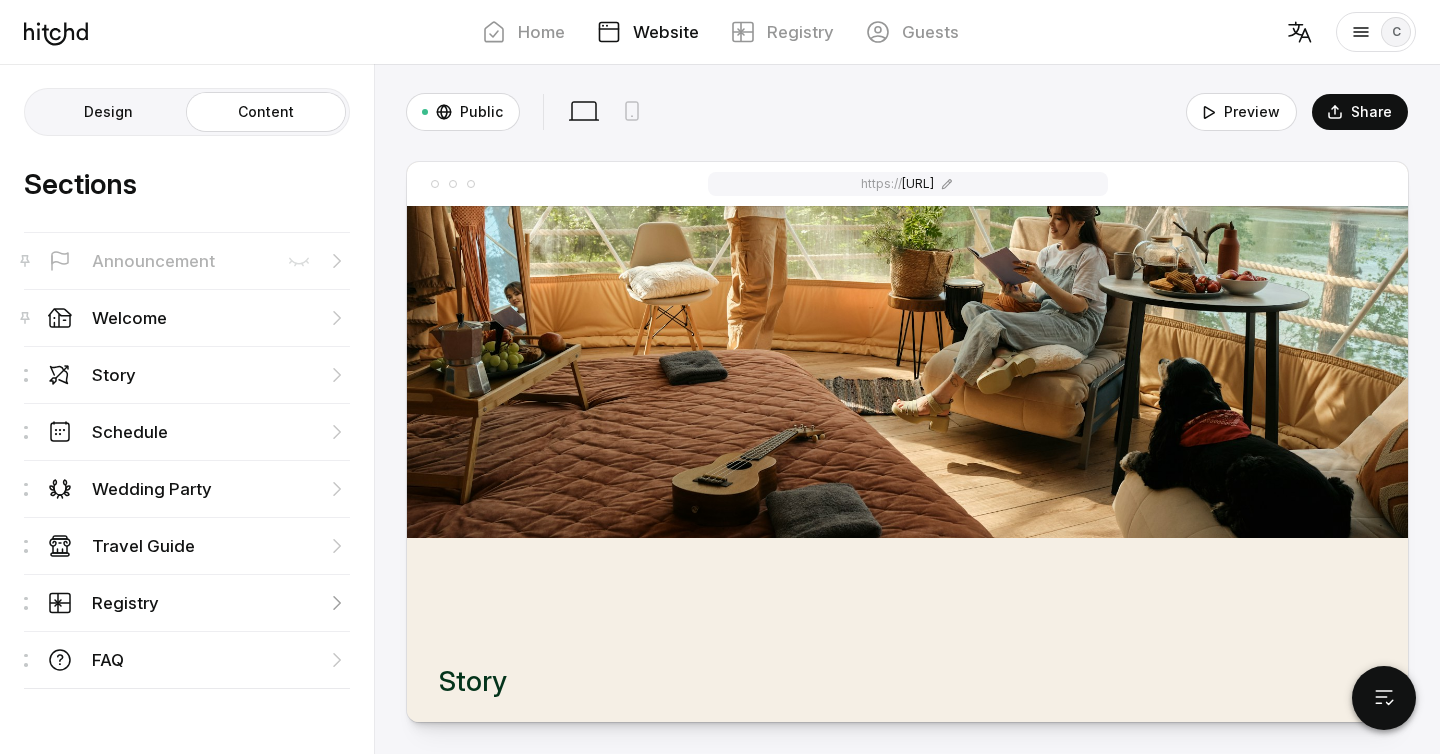 click on "Registry" at bounding box center (187, 374) 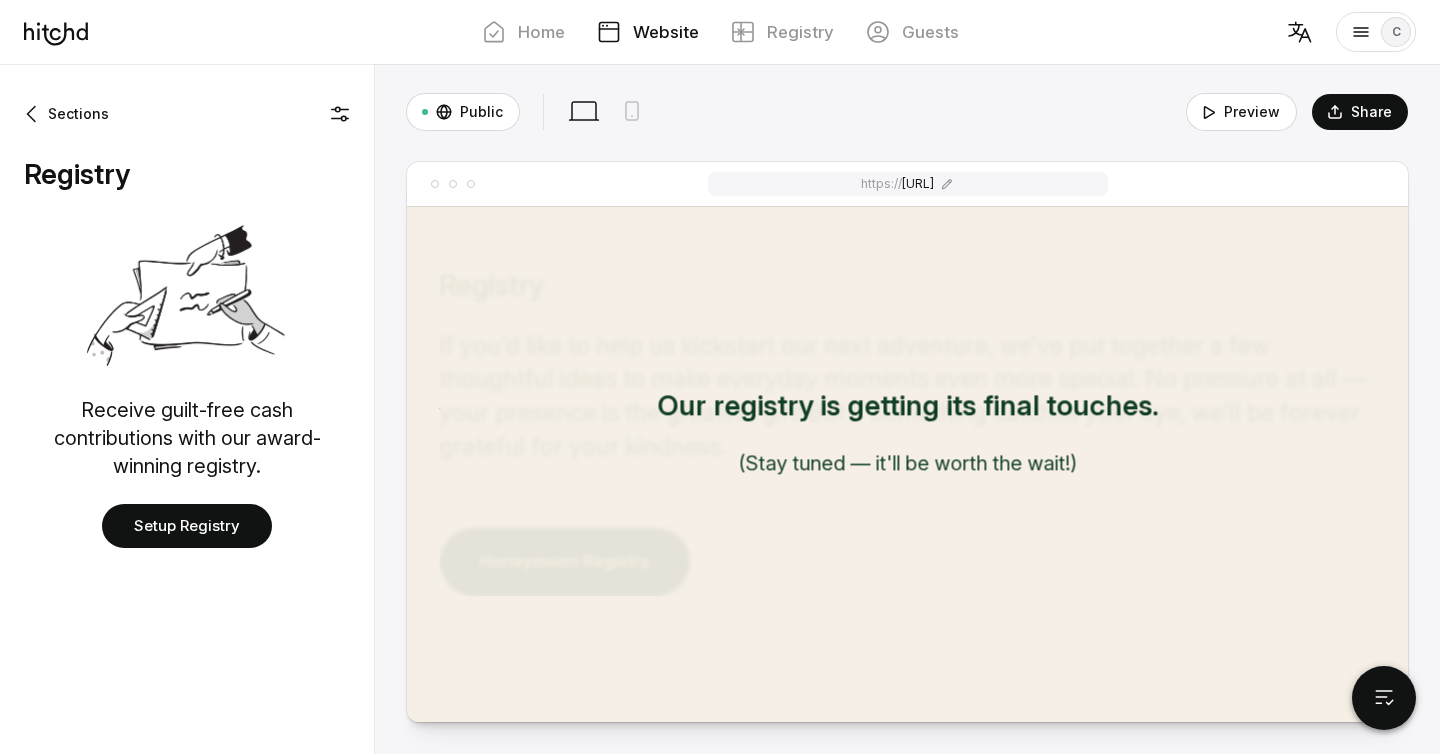 scroll, scrollTop: 7085, scrollLeft: 0, axis: vertical 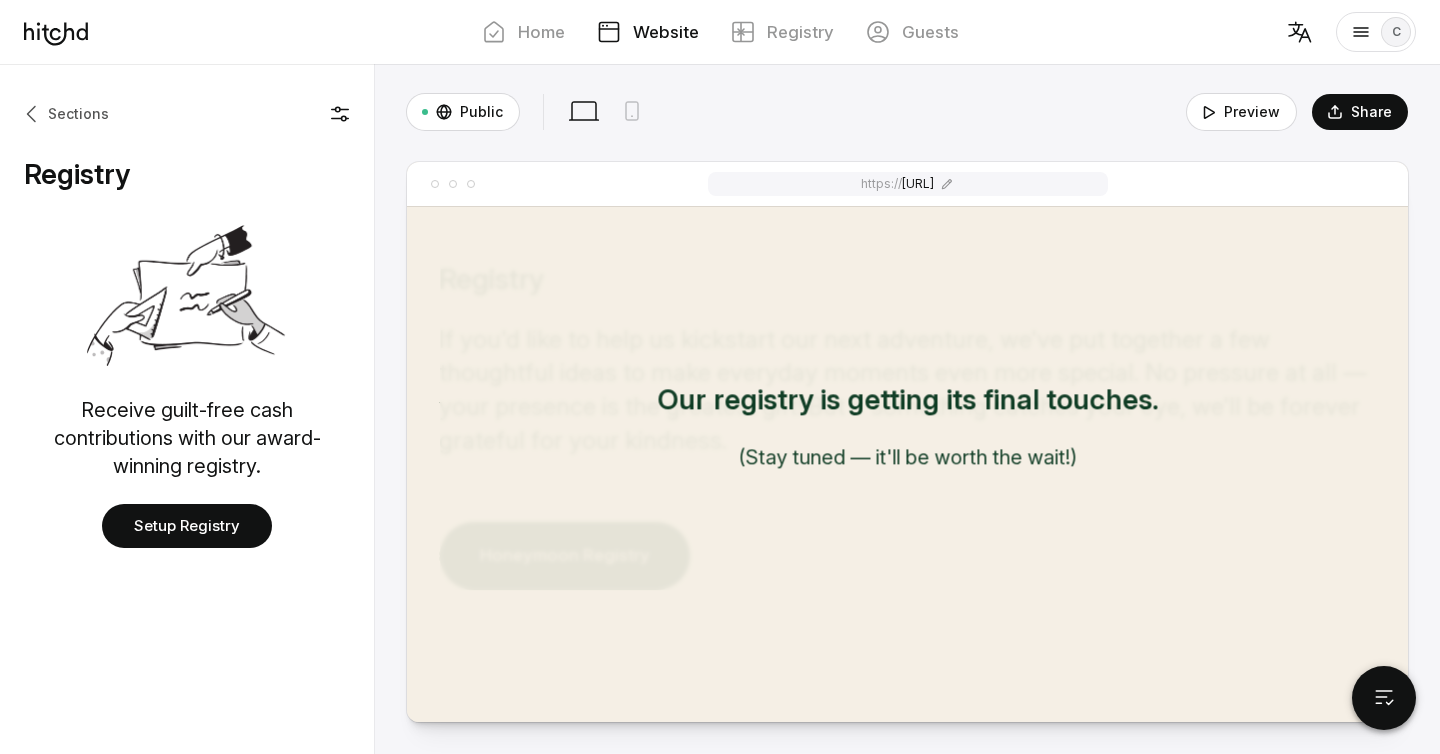 click on "Sections" at bounding box center [66, 114] 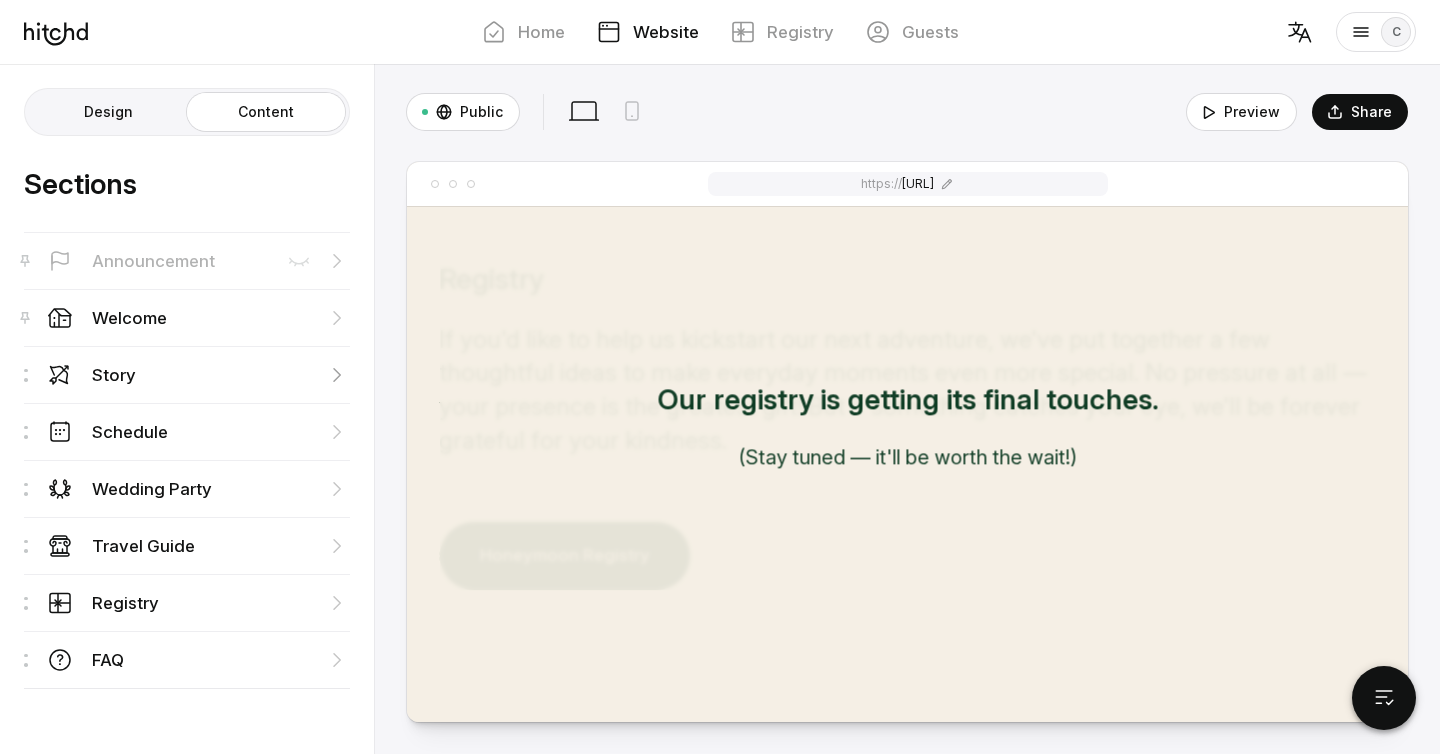 click on "Story" at bounding box center [187, 374] 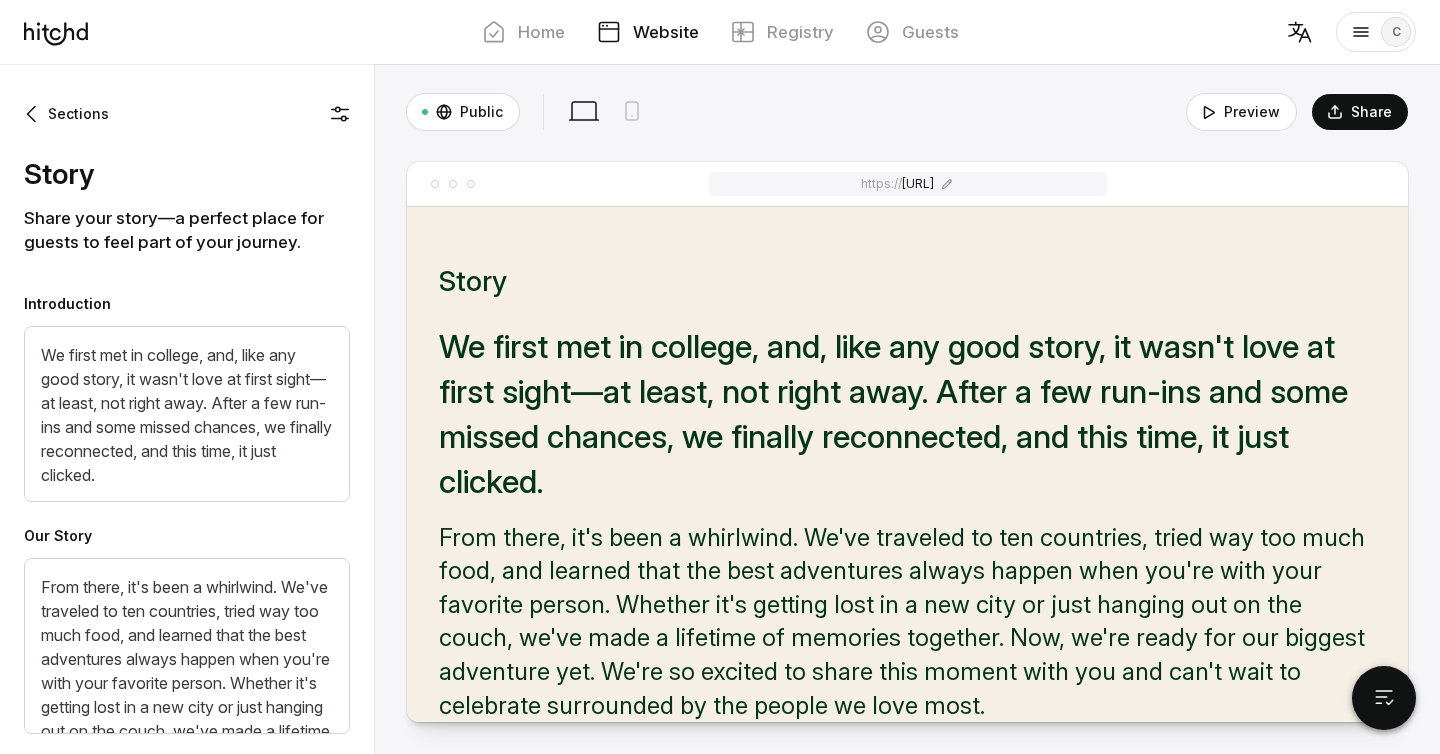 scroll, scrollTop: 1264, scrollLeft: 0, axis: vertical 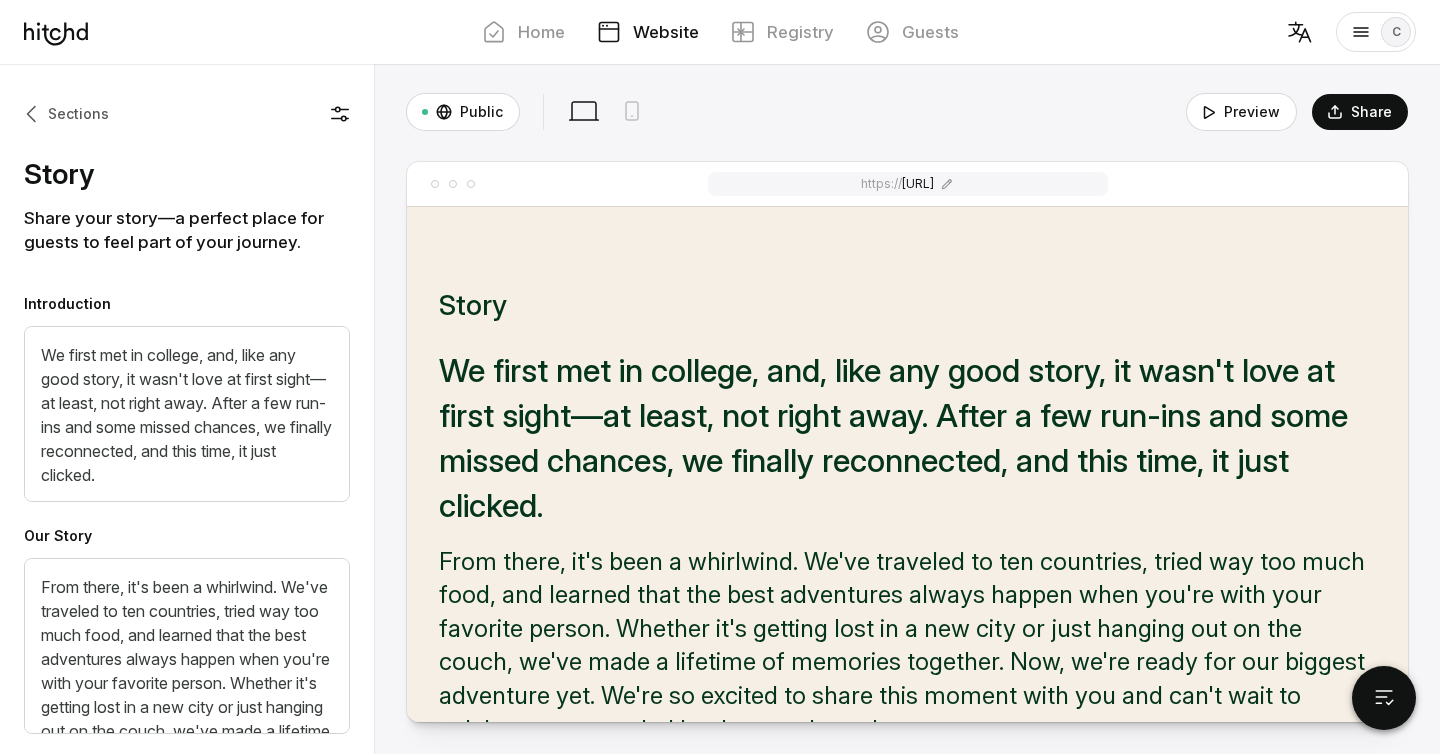 click on "Sections" at bounding box center [66, 114] 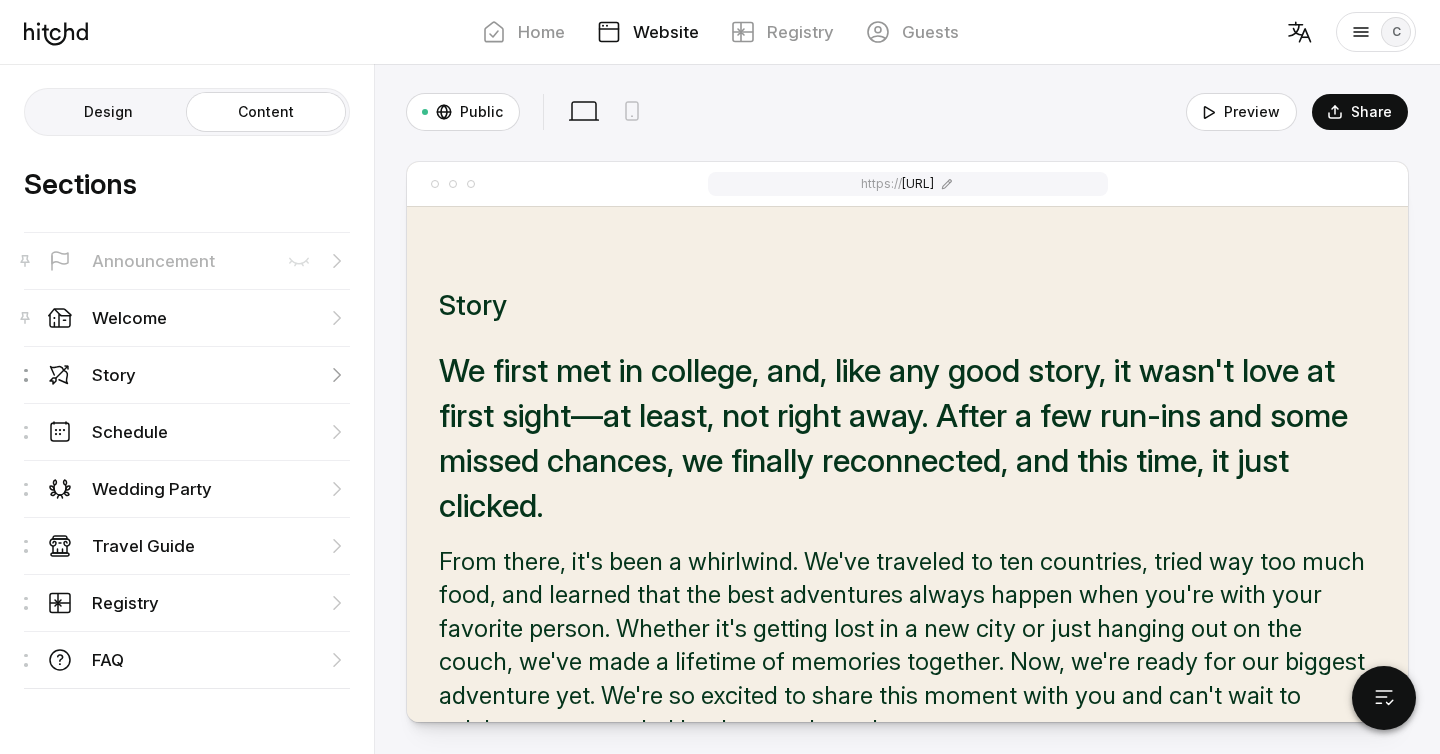 click at bounding box center [26, 380] 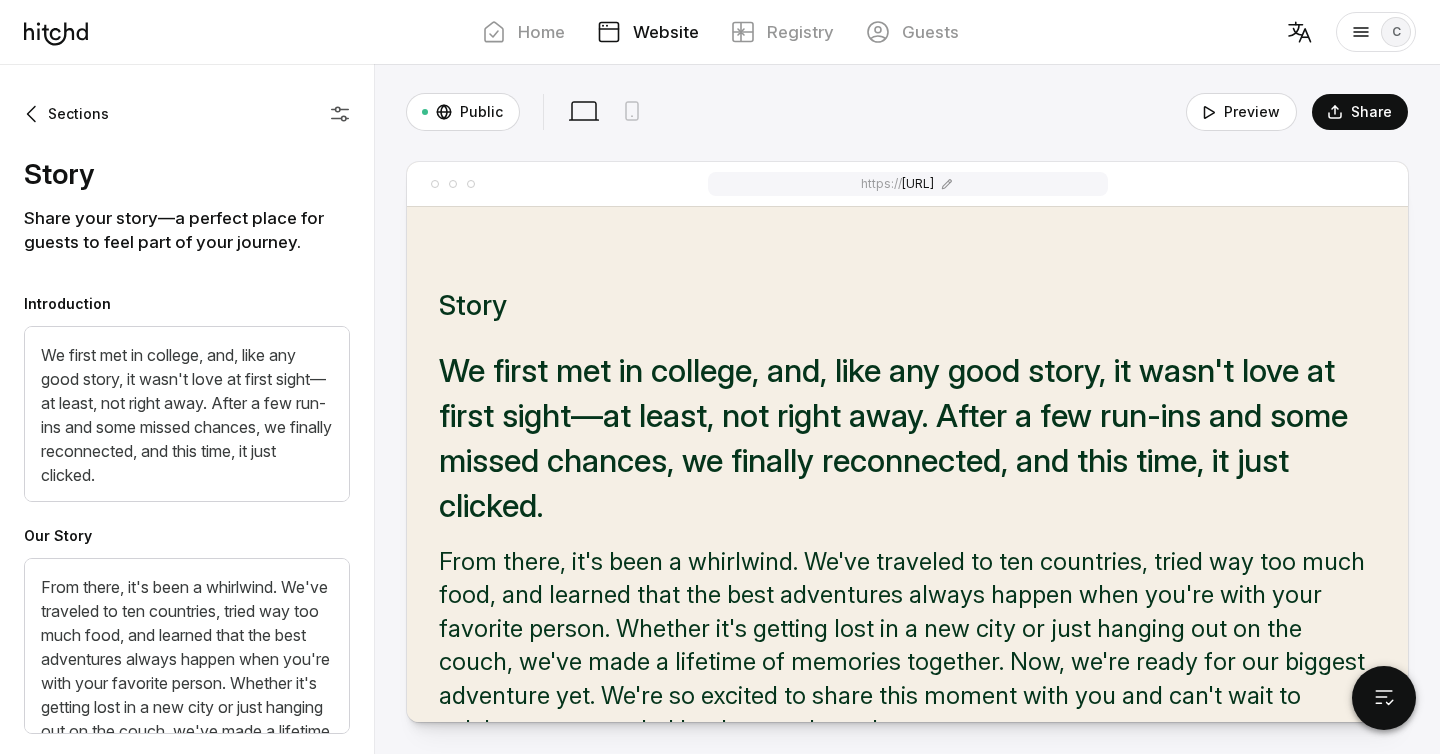 click at bounding box center (340, 114) 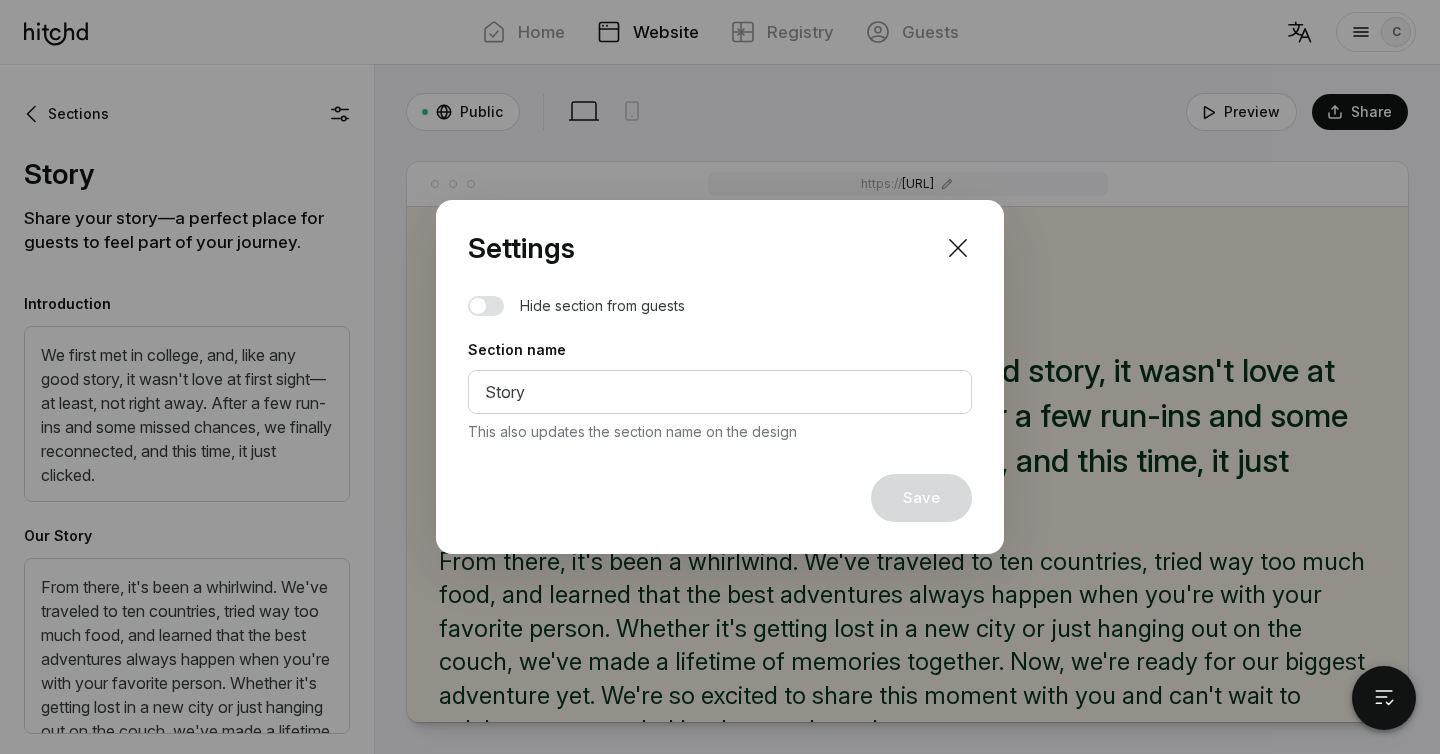 click at bounding box center (486, 306) 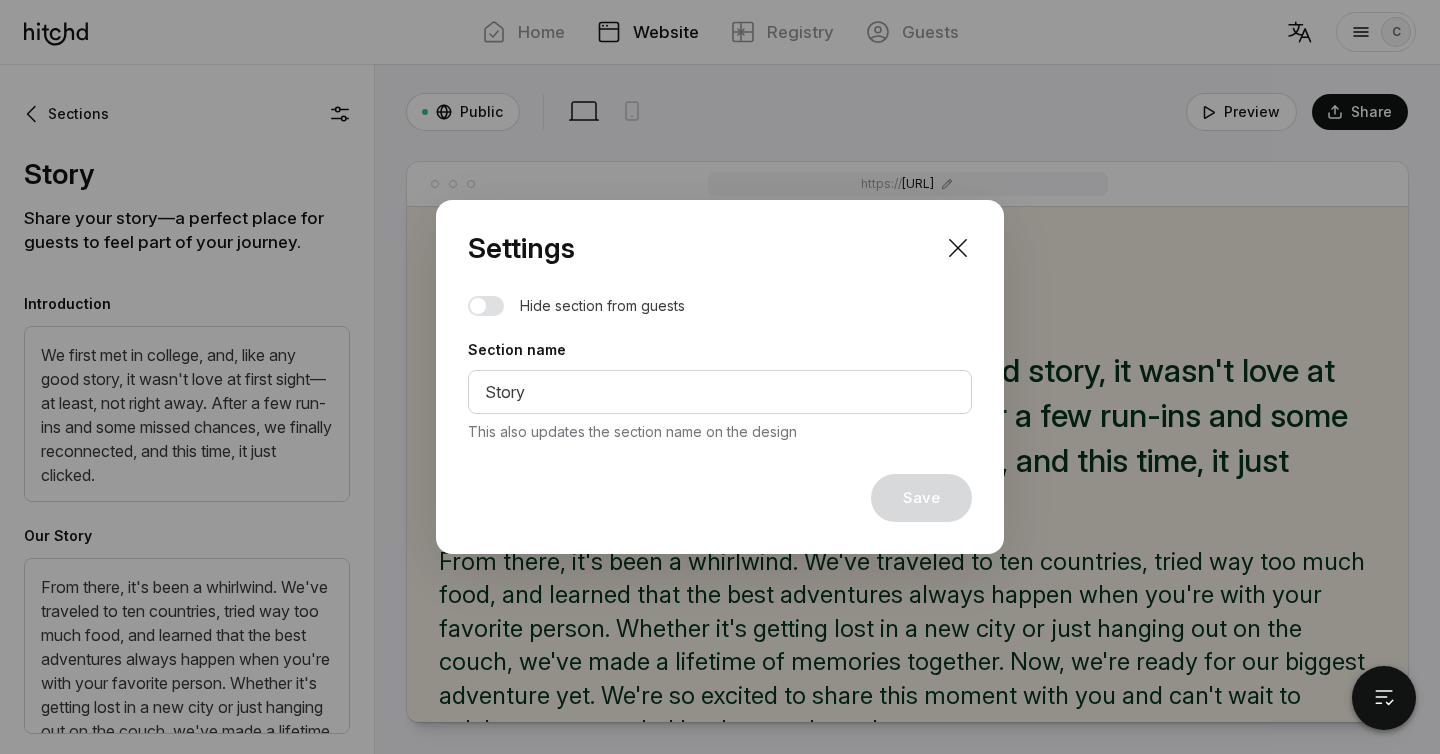 click at bounding box center [0, 0] 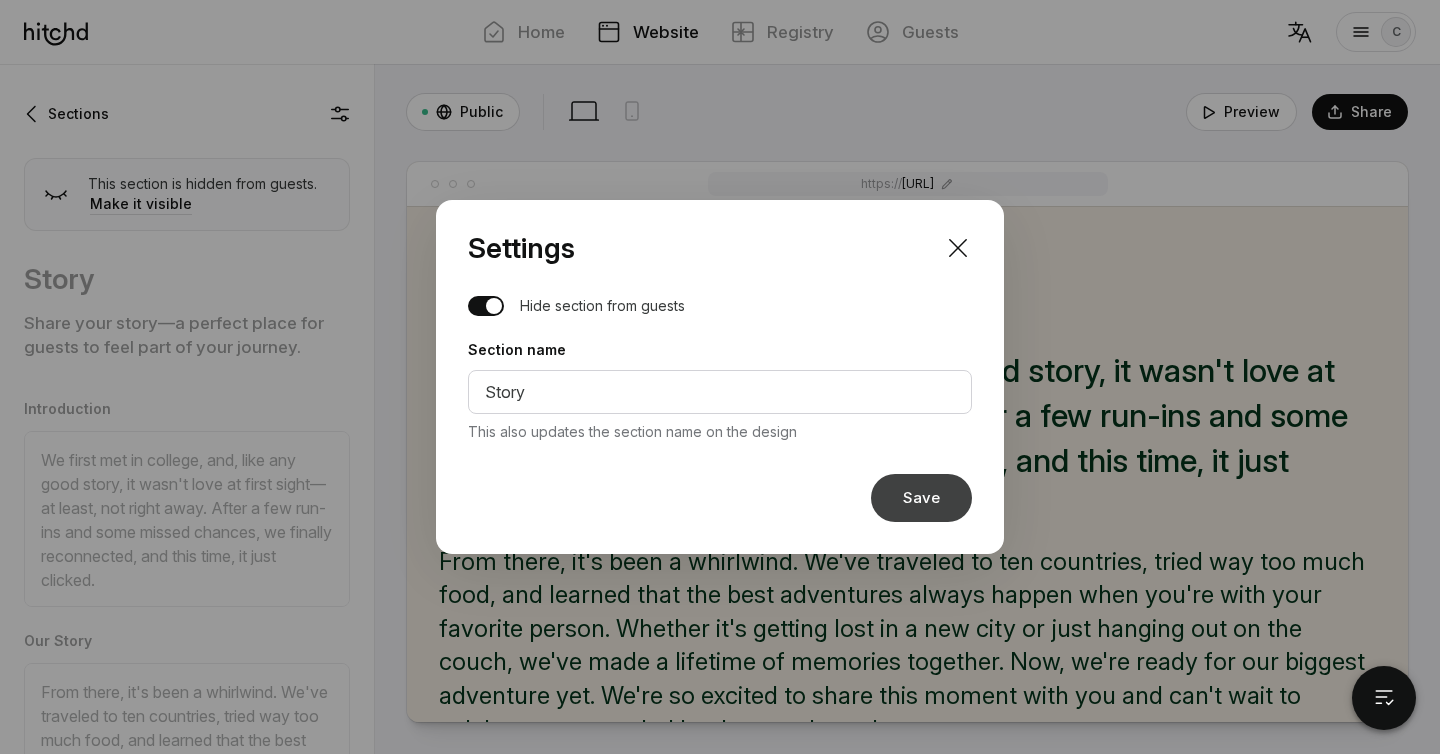 click on "Save" at bounding box center [921, 498] 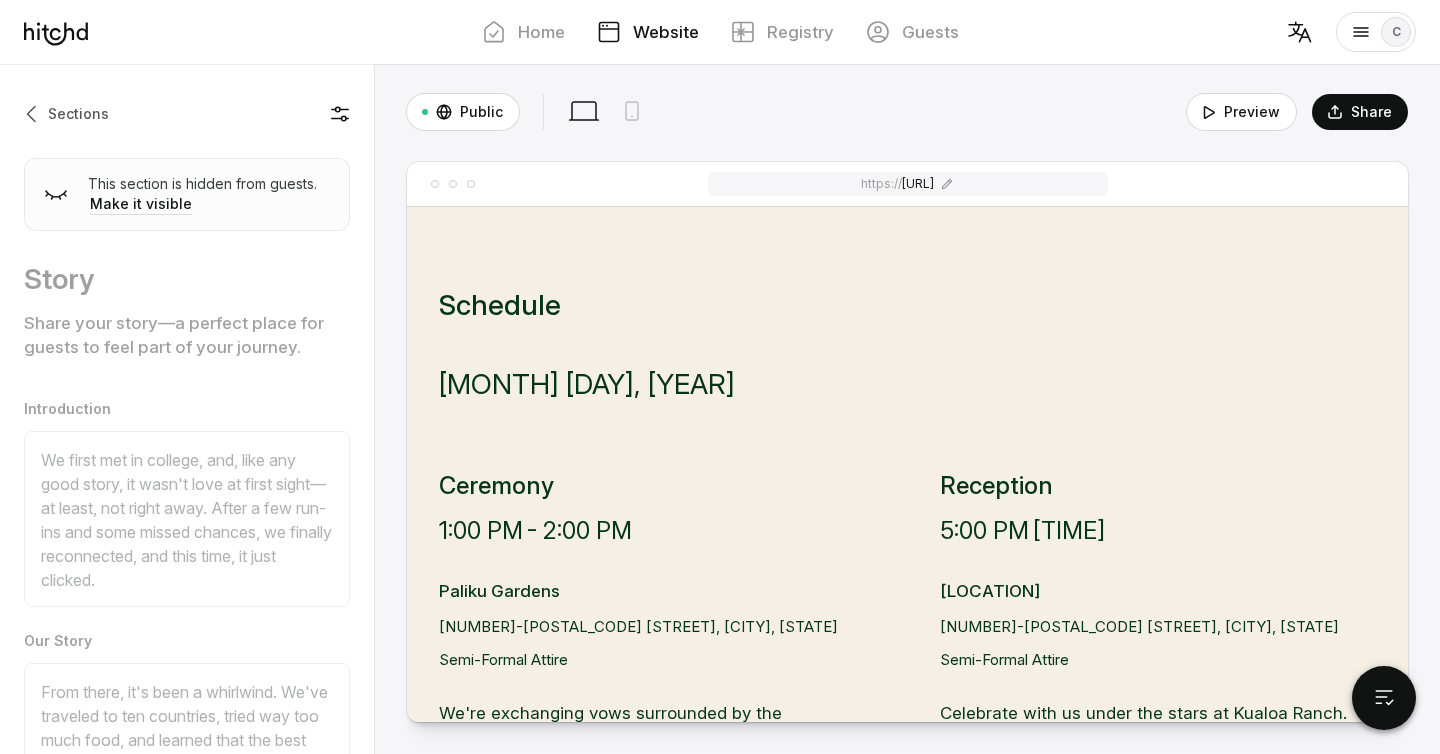 click at bounding box center (34, 114) 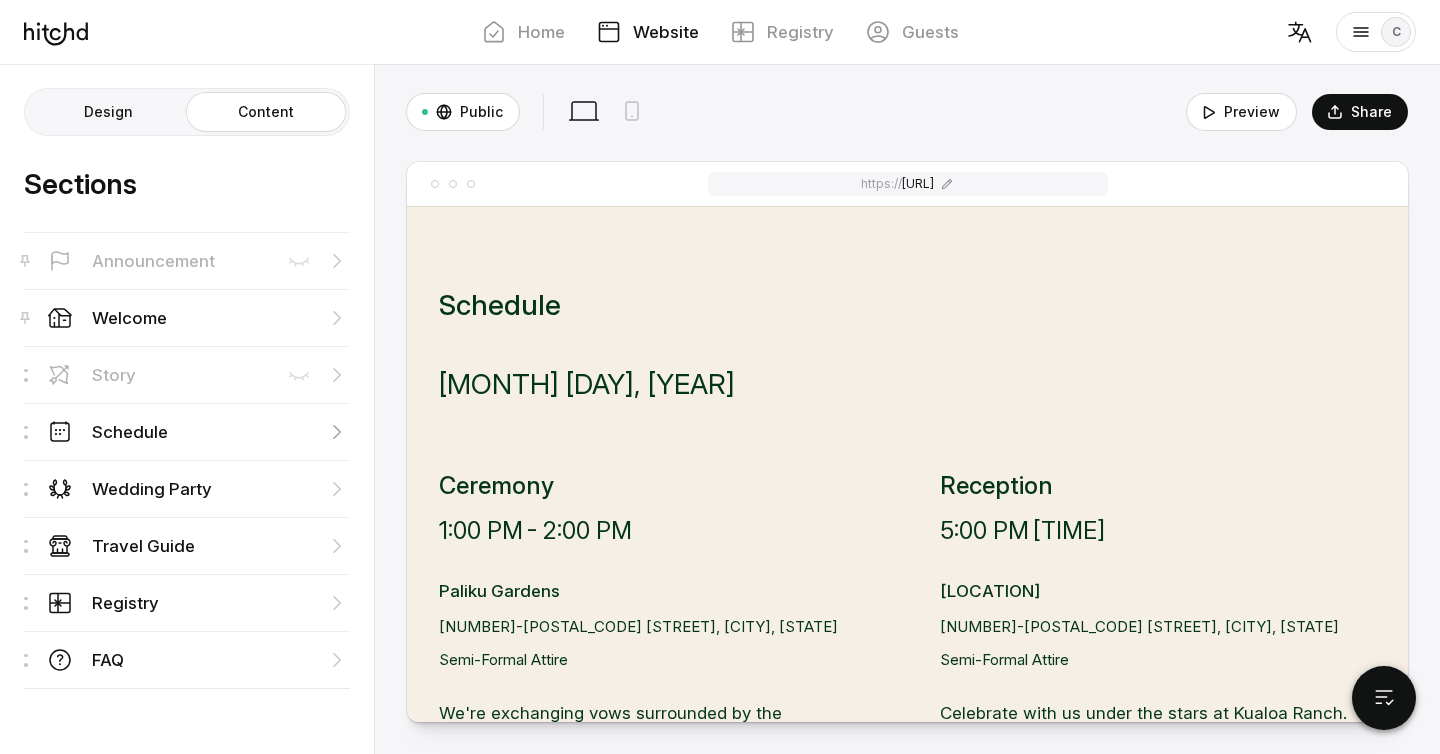 click on "Schedule" at bounding box center (114, 375) 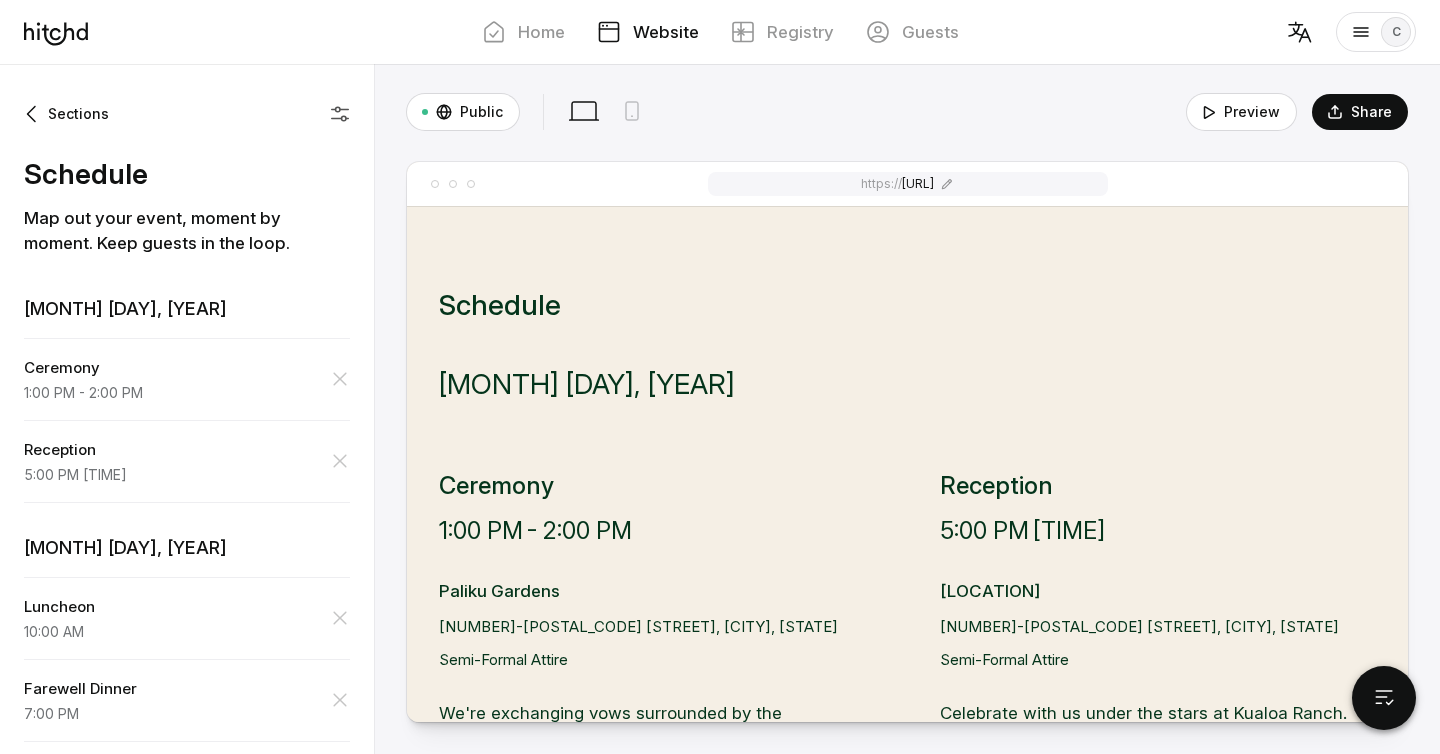 click at bounding box center (340, 114) 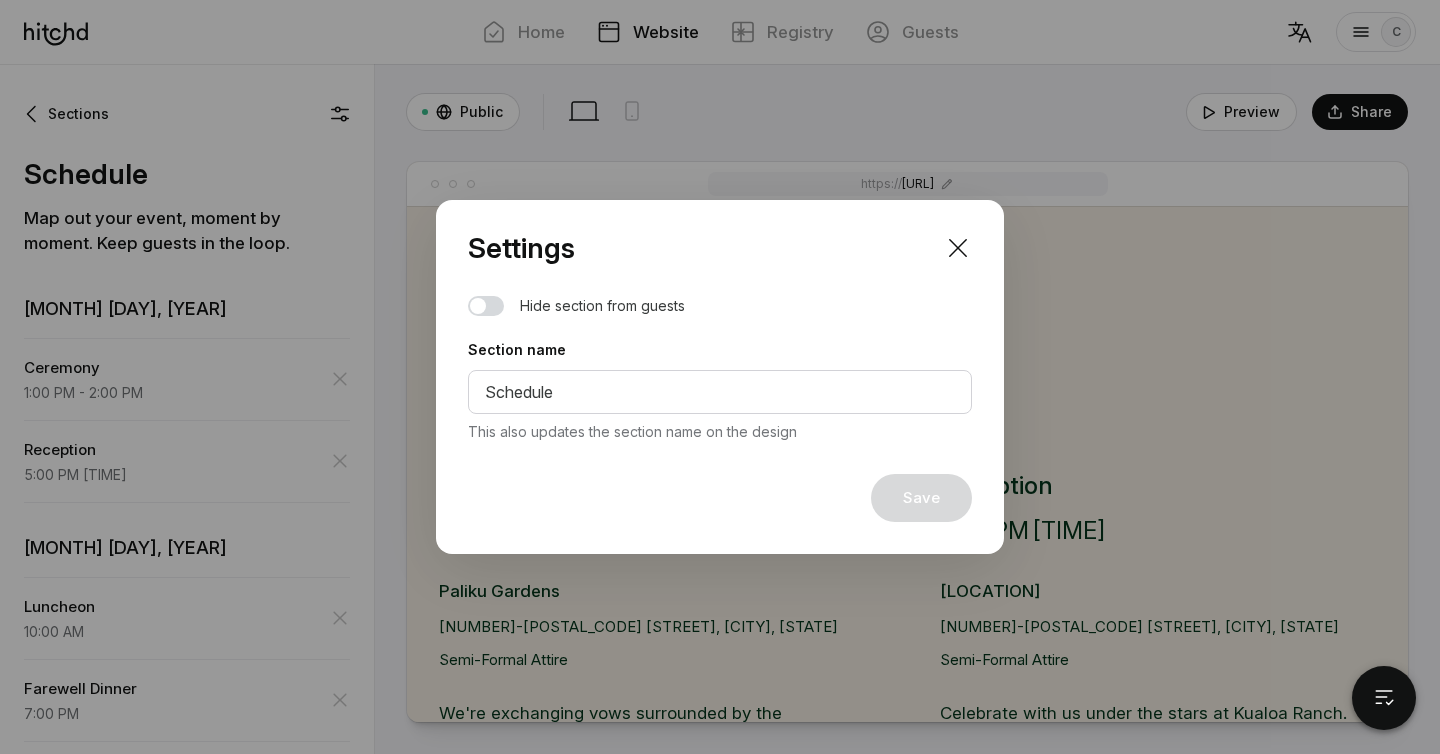 click on "Hide section from guests
Section name
Schedule
This also updates the section name on the design
Save" at bounding box center [720, 425] 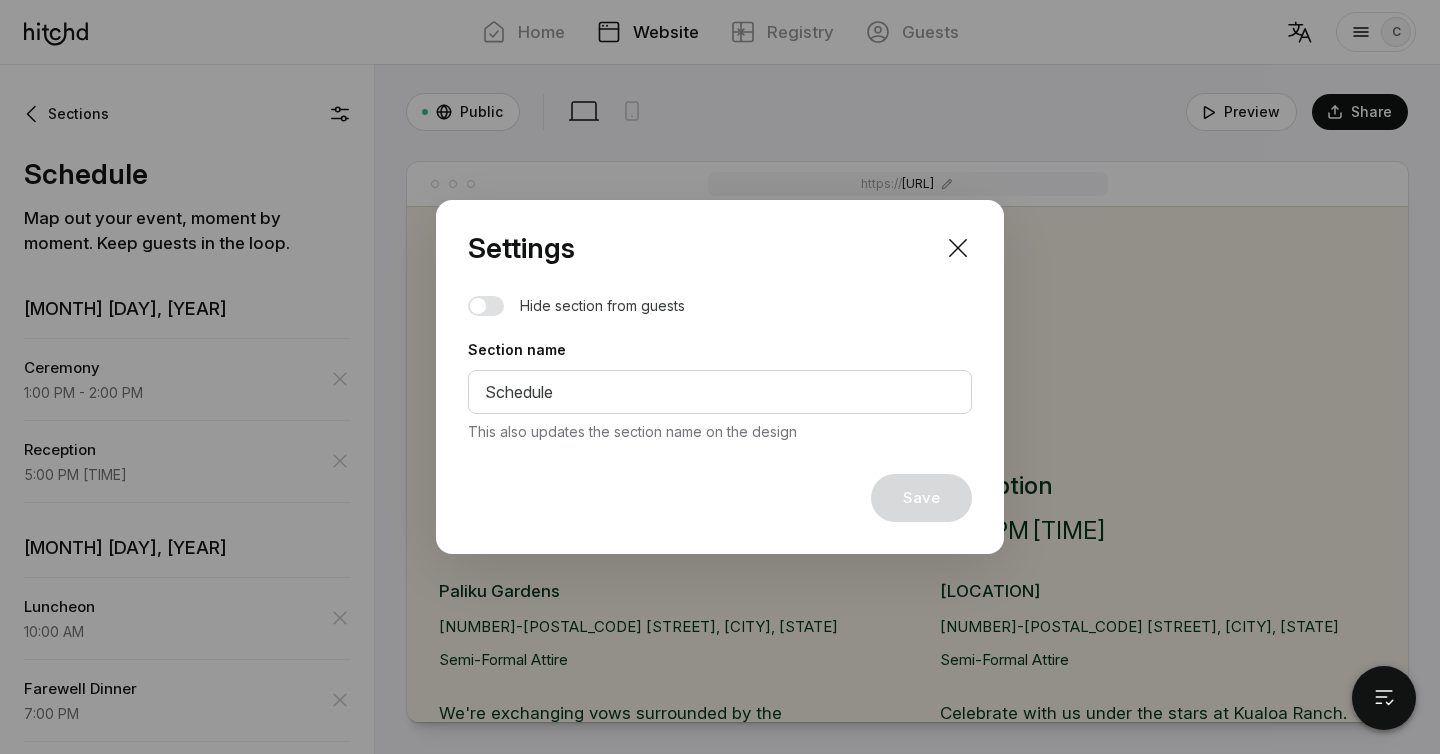 click at bounding box center (486, 306) 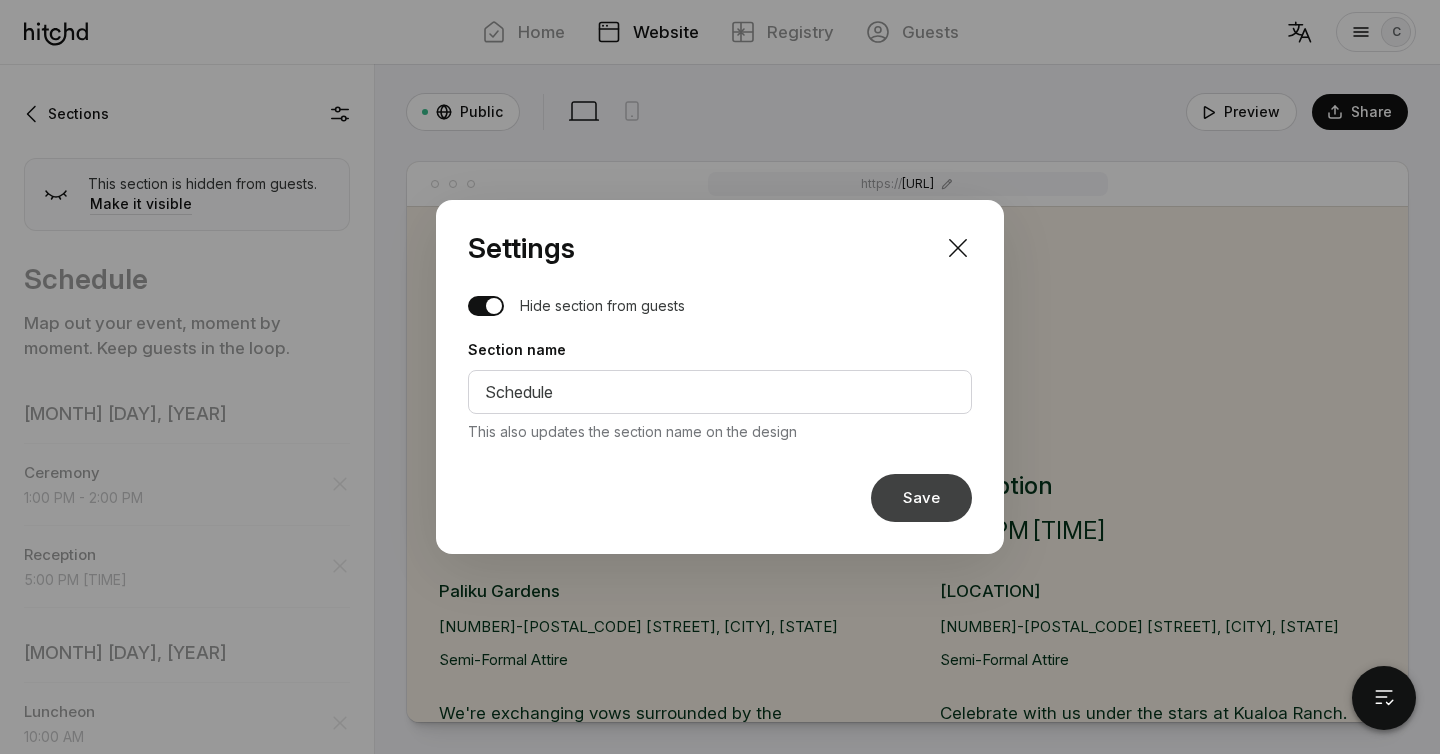 click on "Save" at bounding box center (921, 498) 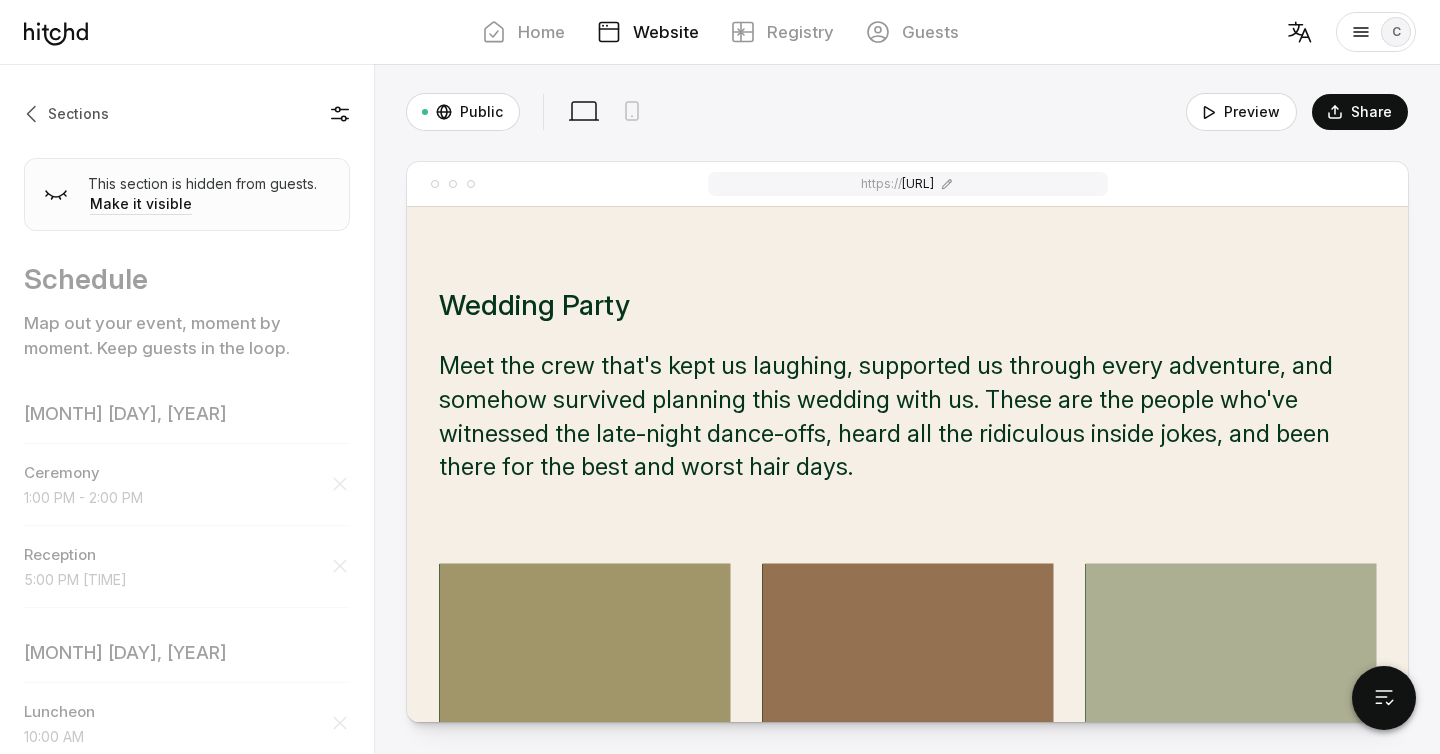 click at bounding box center (34, 114) 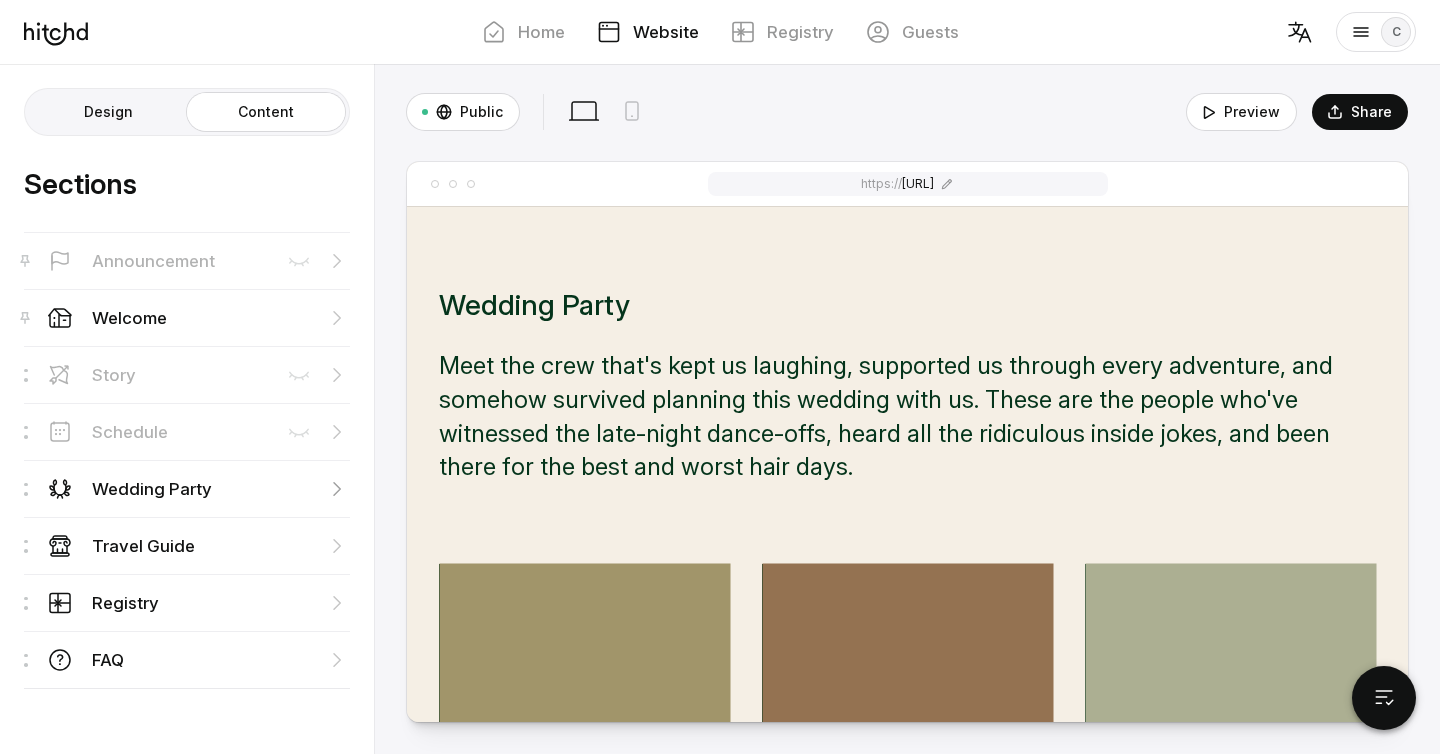 click on "Wedding Party" at bounding box center (114, 375) 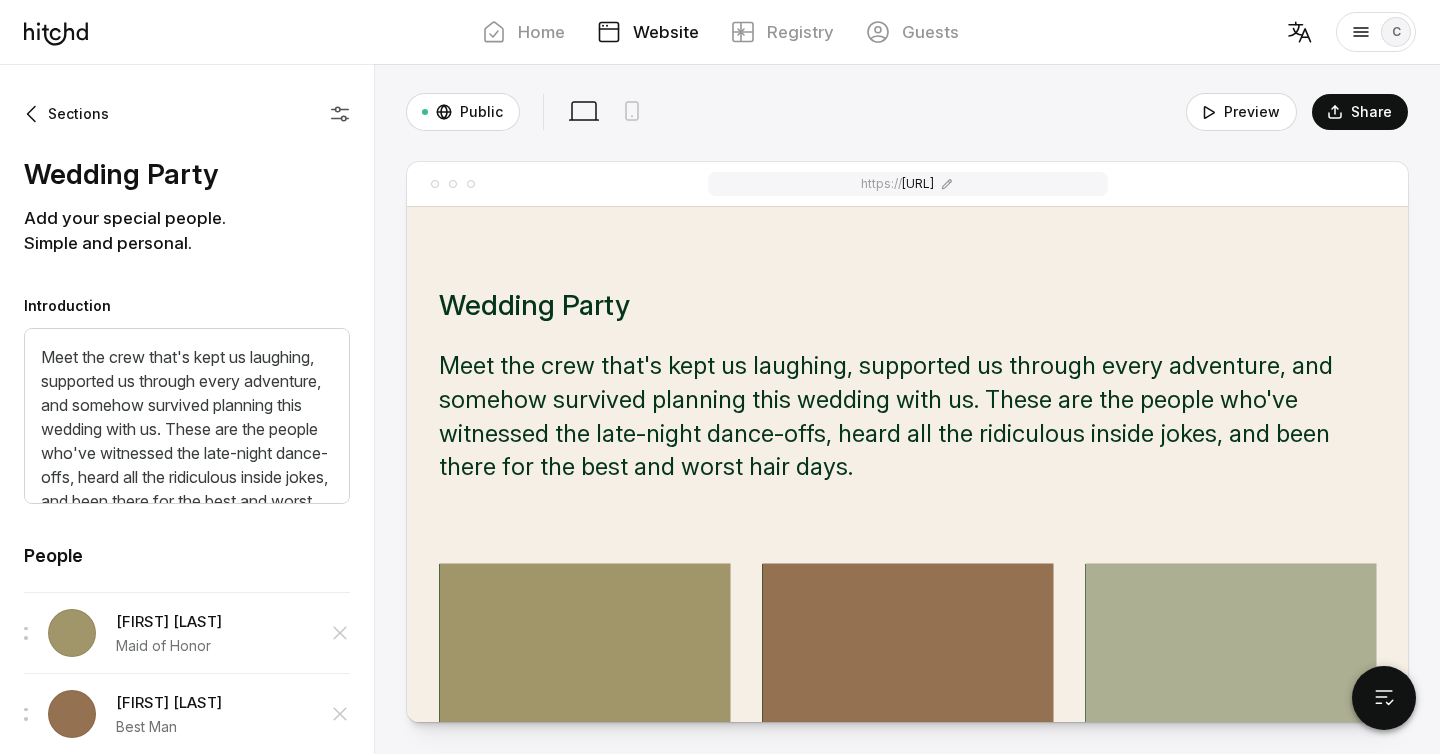 click at bounding box center [340, 114] 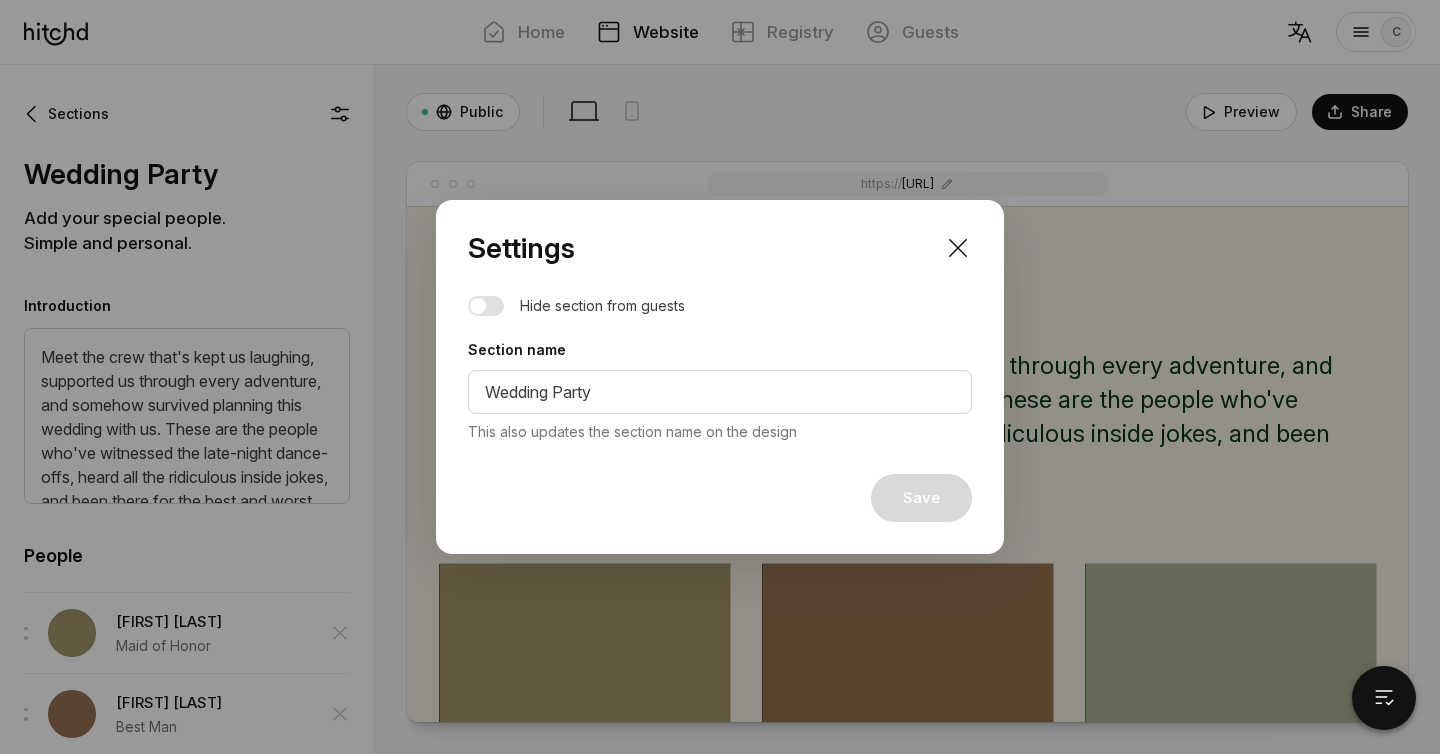 click at bounding box center [486, 306] 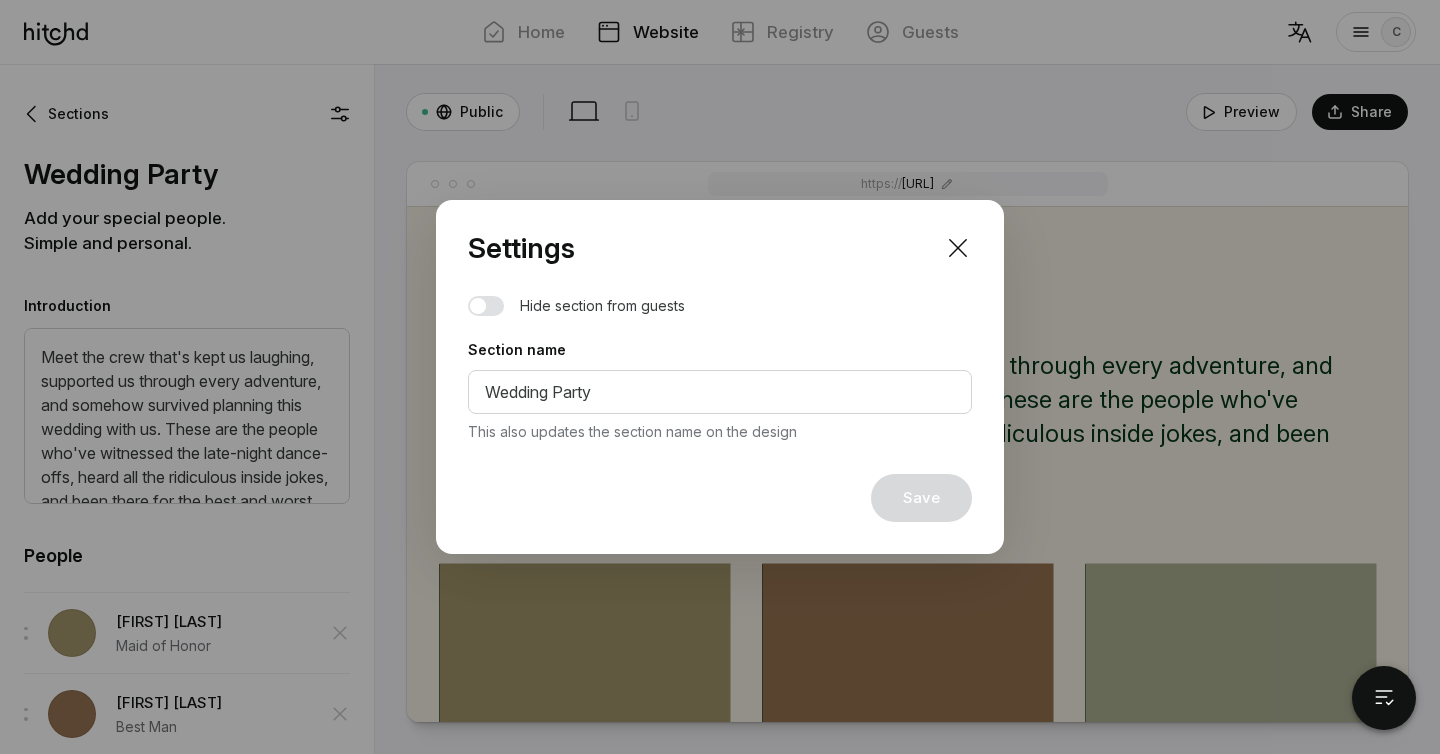 click at bounding box center (0, 0) 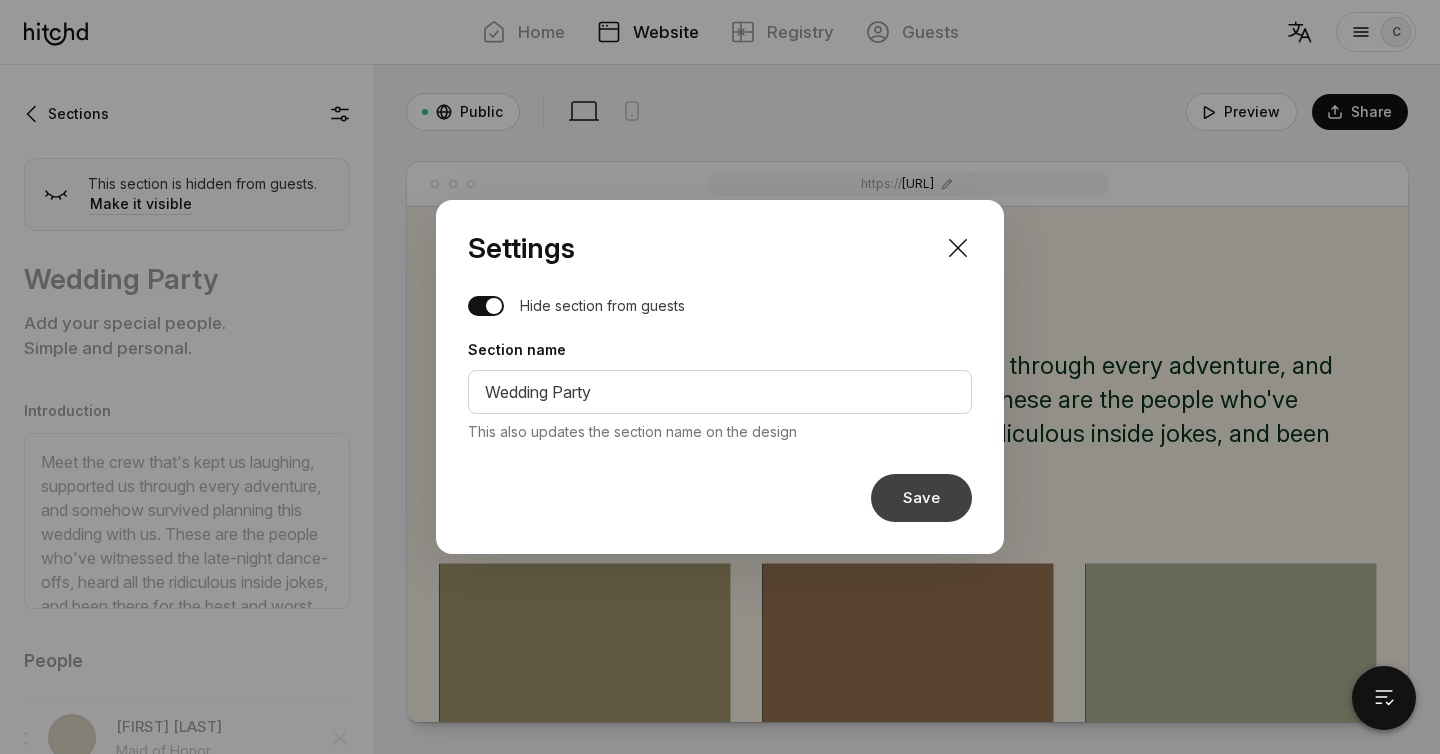click on "Save" at bounding box center (921, 498) 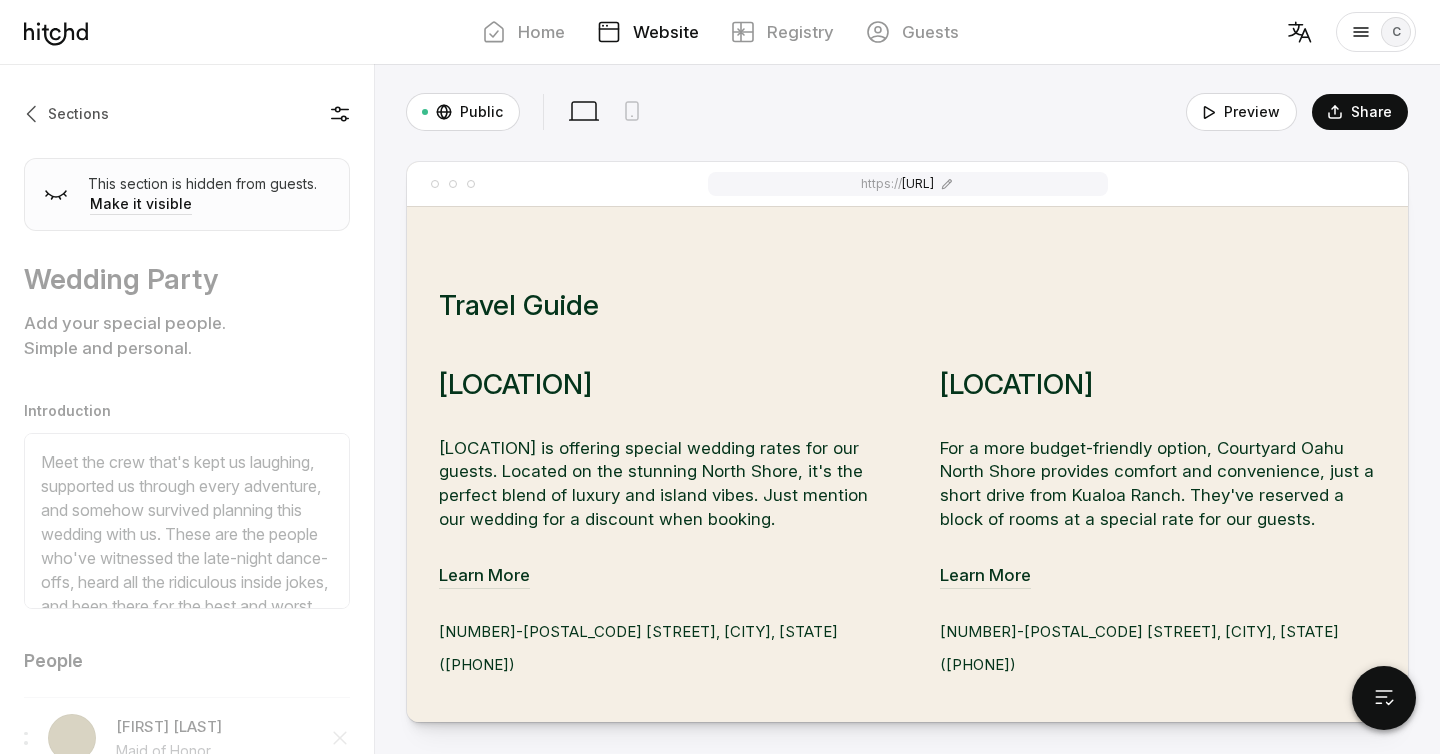 click at bounding box center (34, 114) 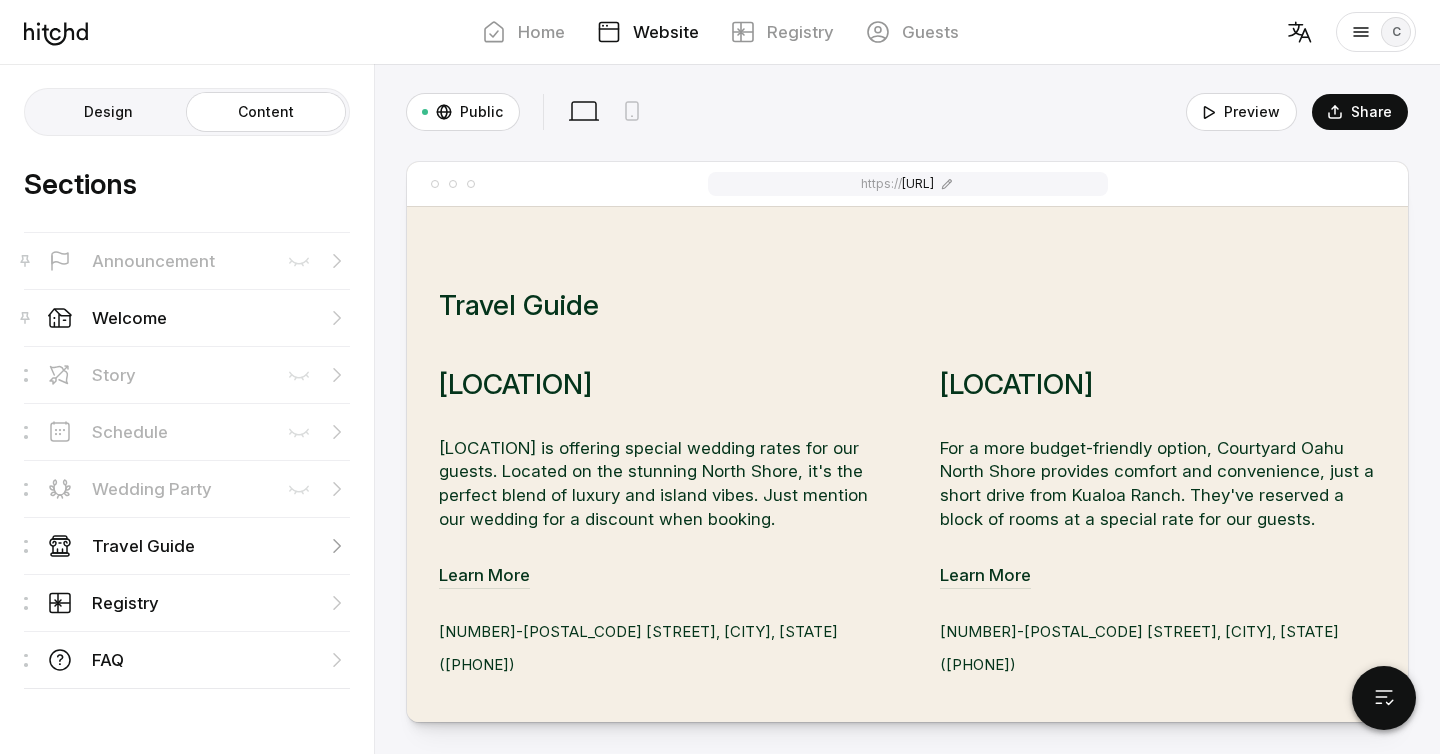 click on "Travel Guide" at bounding box center [114, 375] 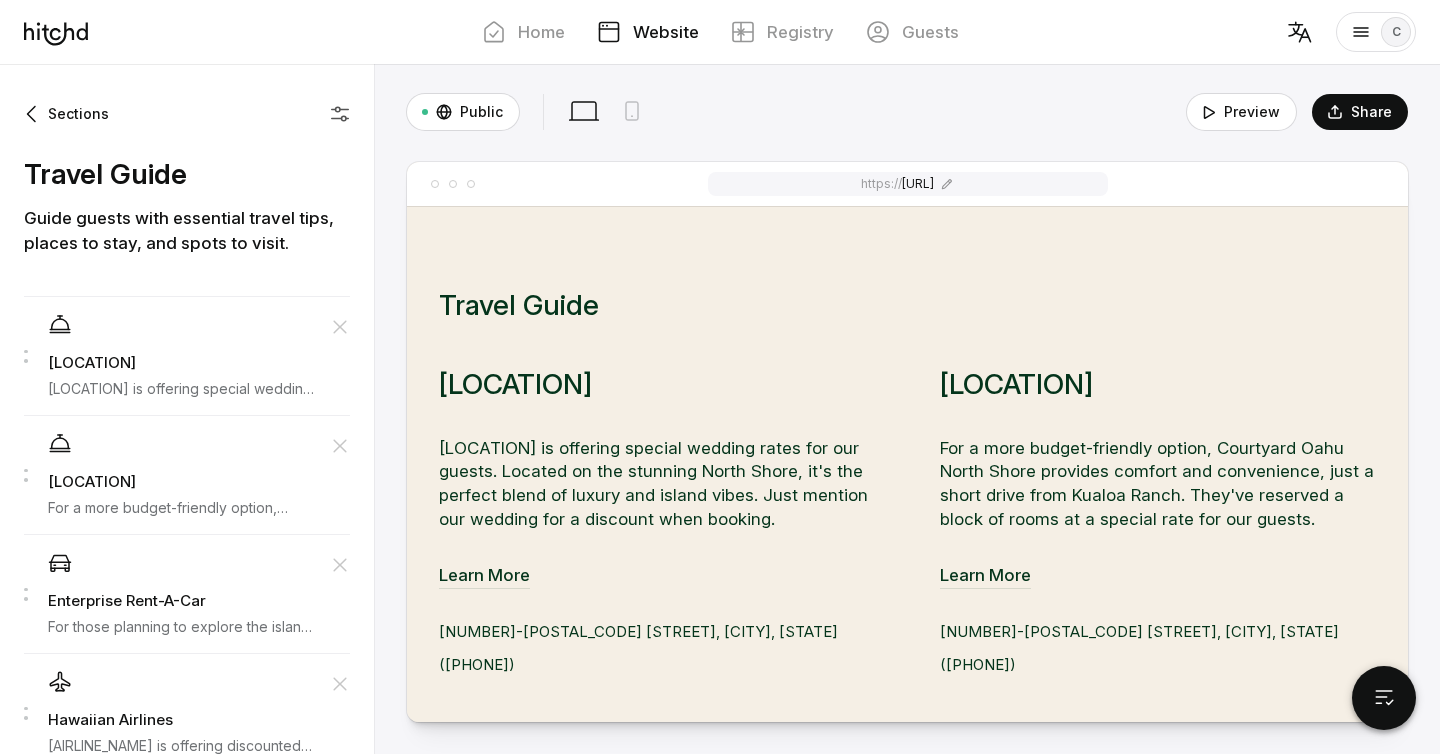 click at bounding box center (340, 114) 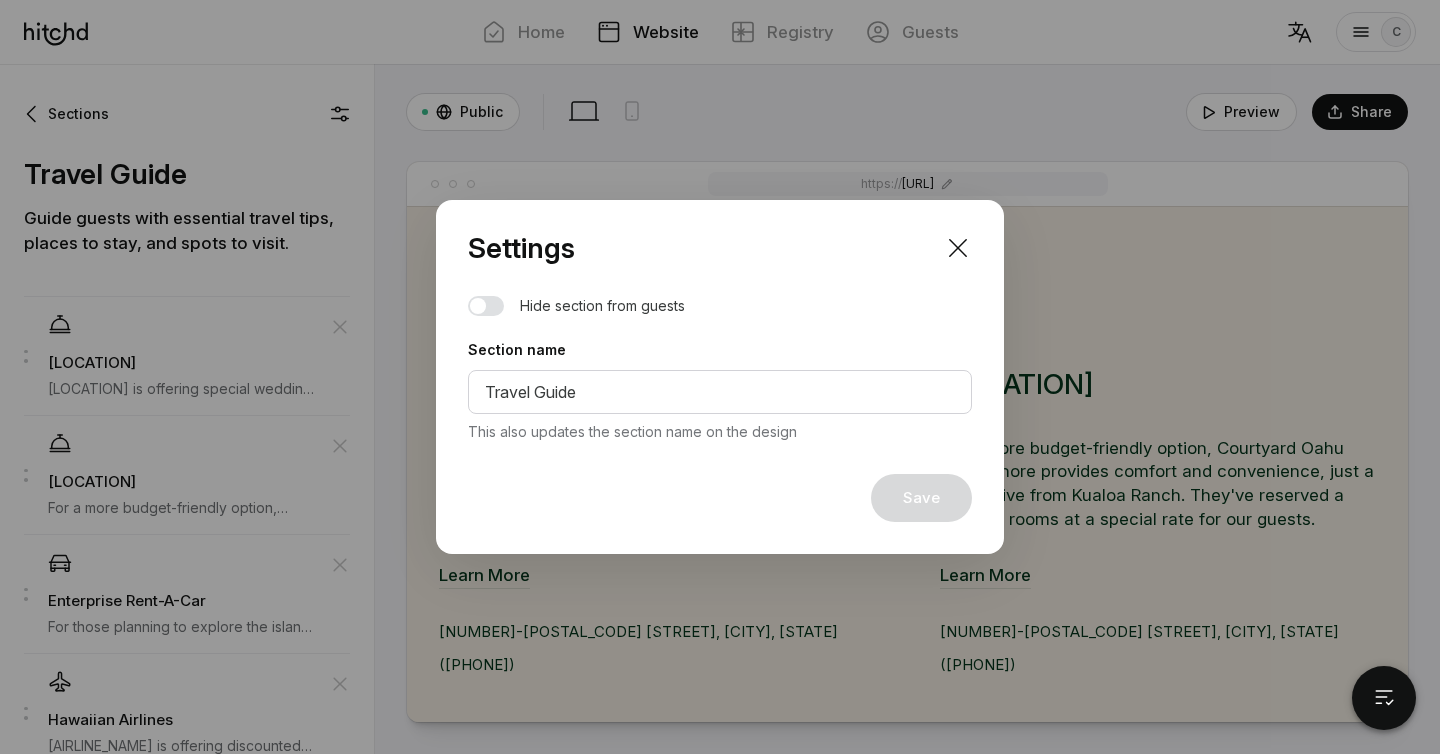 click at bounding box center [486, 306] 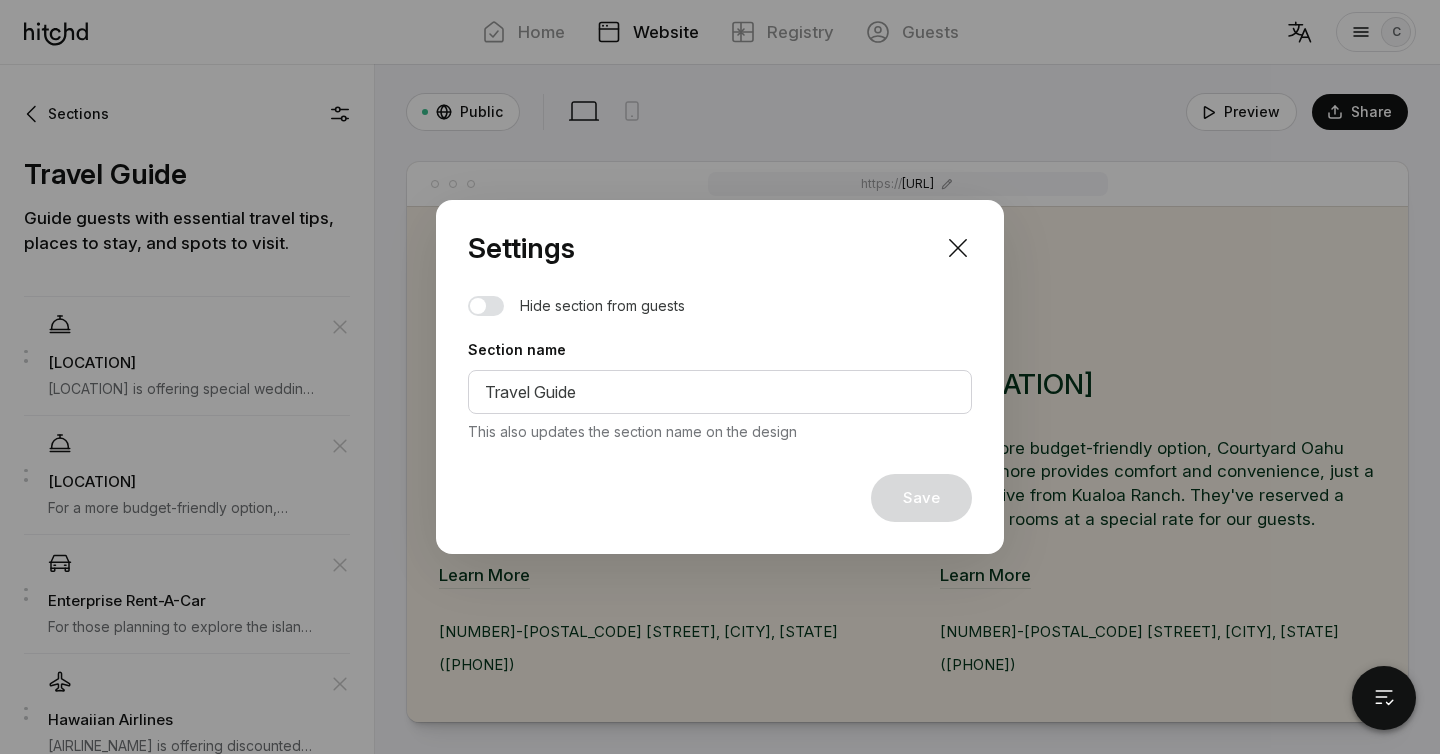 click at bounding box center (0, 0) 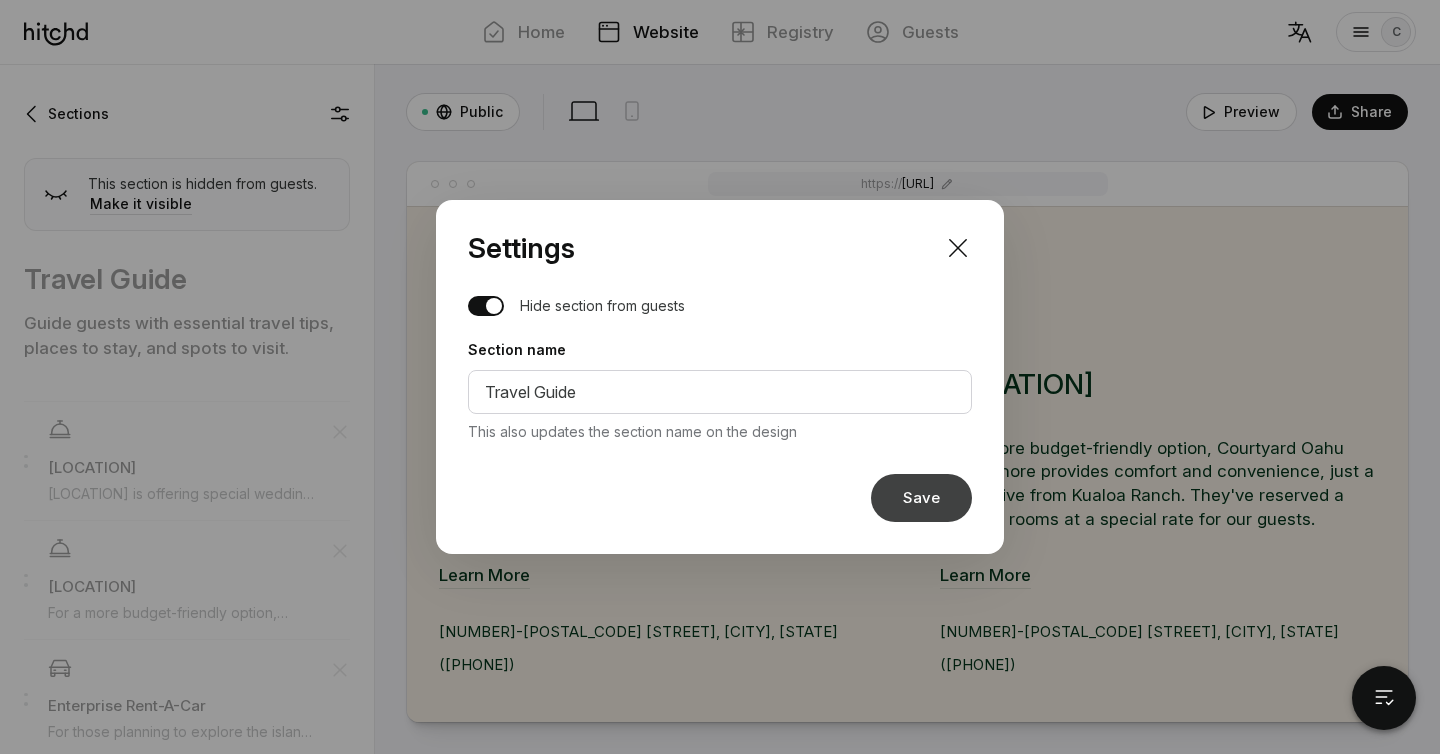 click on "Save" at bounding box center [921, 498] 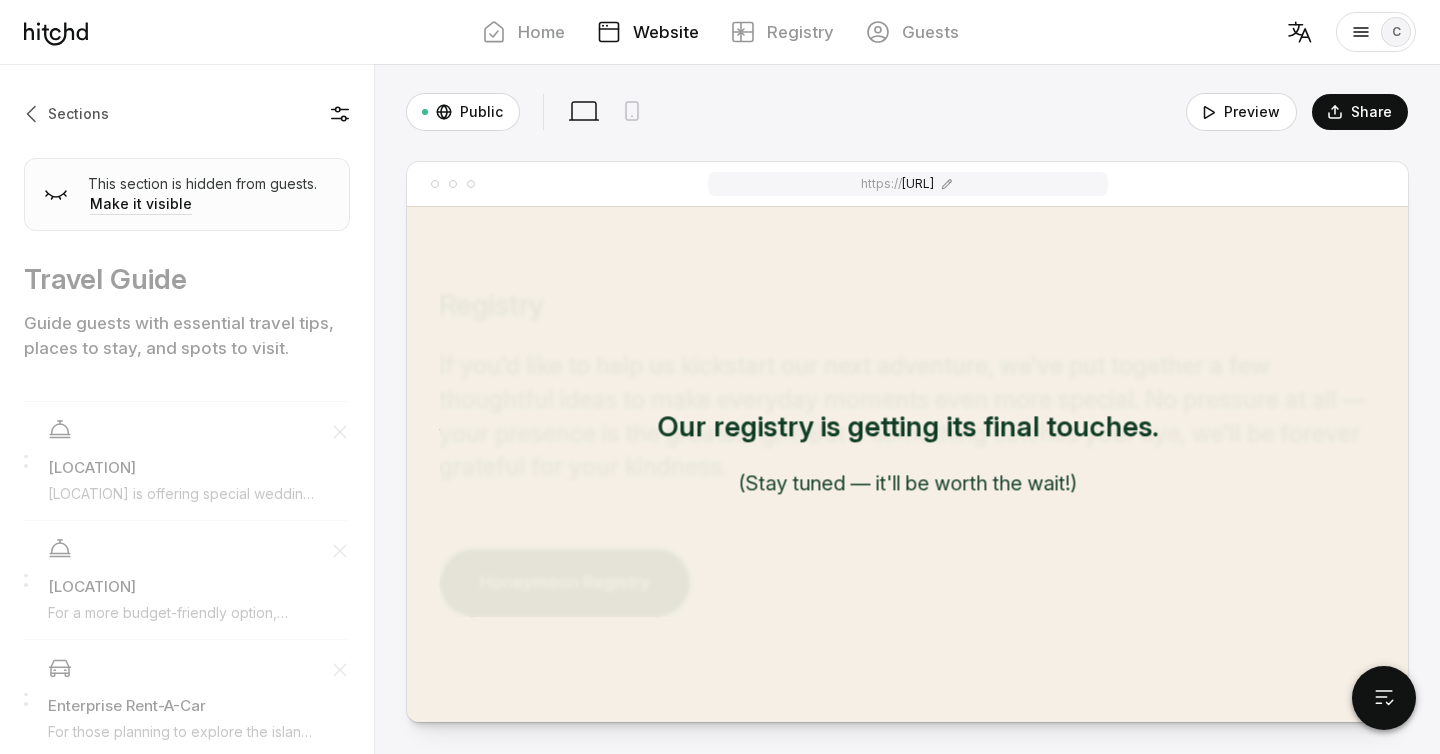 click at bounding box center [34, 114] 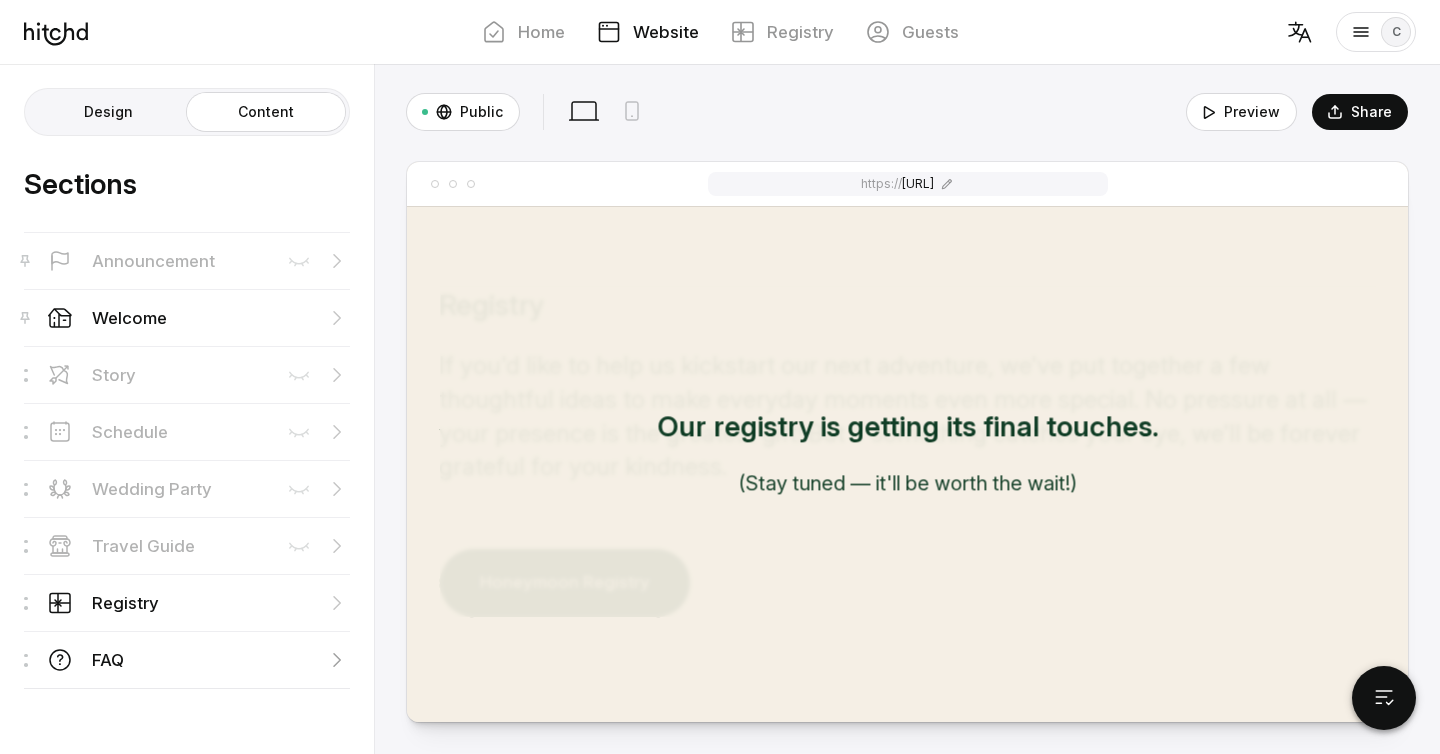 click on "FAQ" at bounding box center (187, 374) 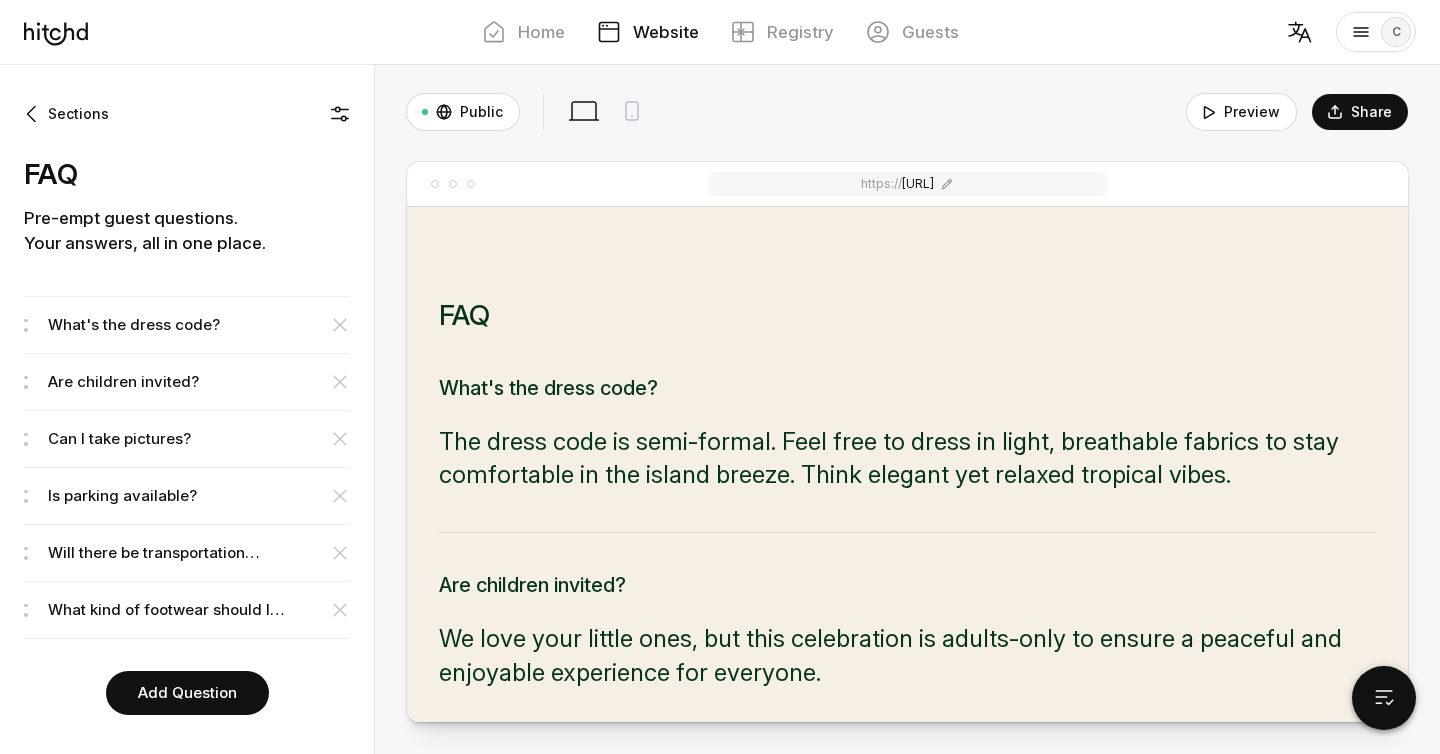 scroll, scrollTop: 1756, scrollLeft: 0, axis: vertical 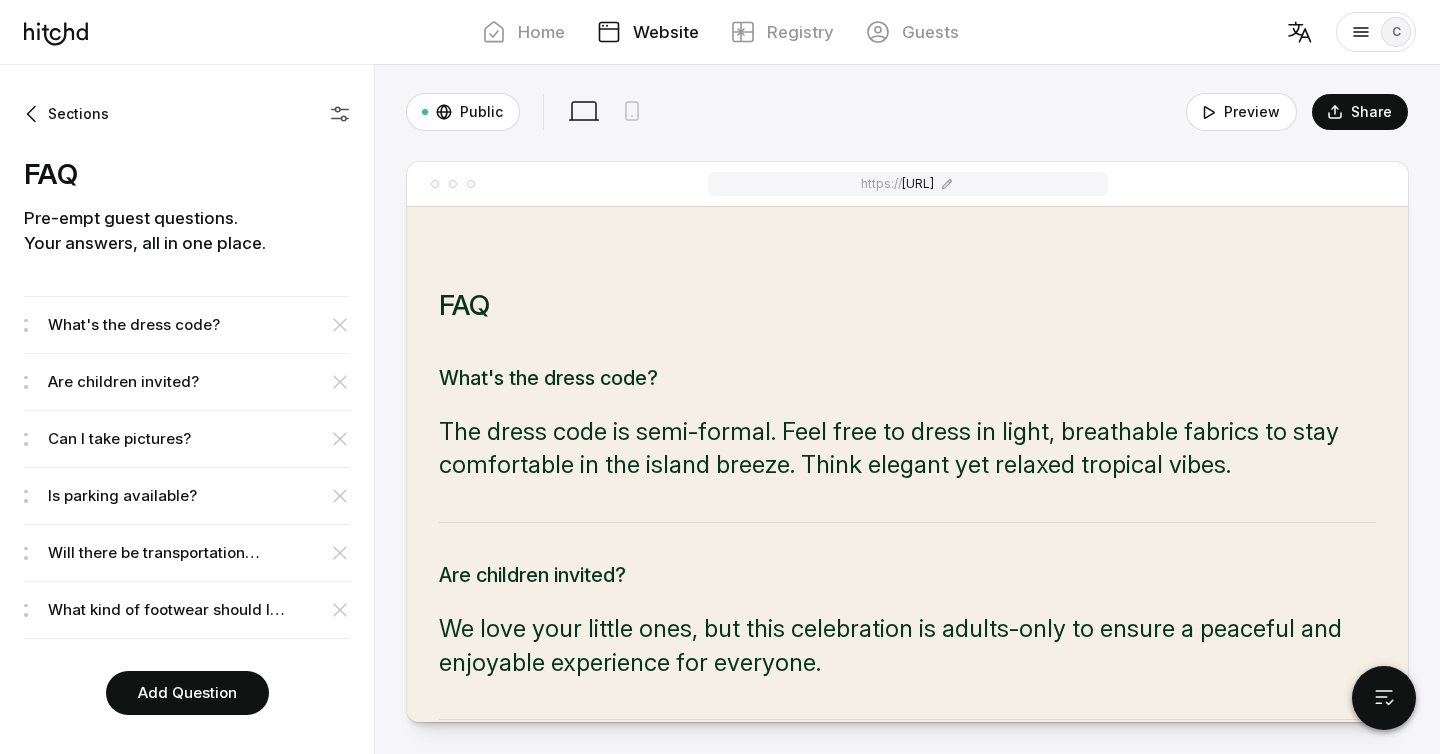 click at bounding box center (340, 114) 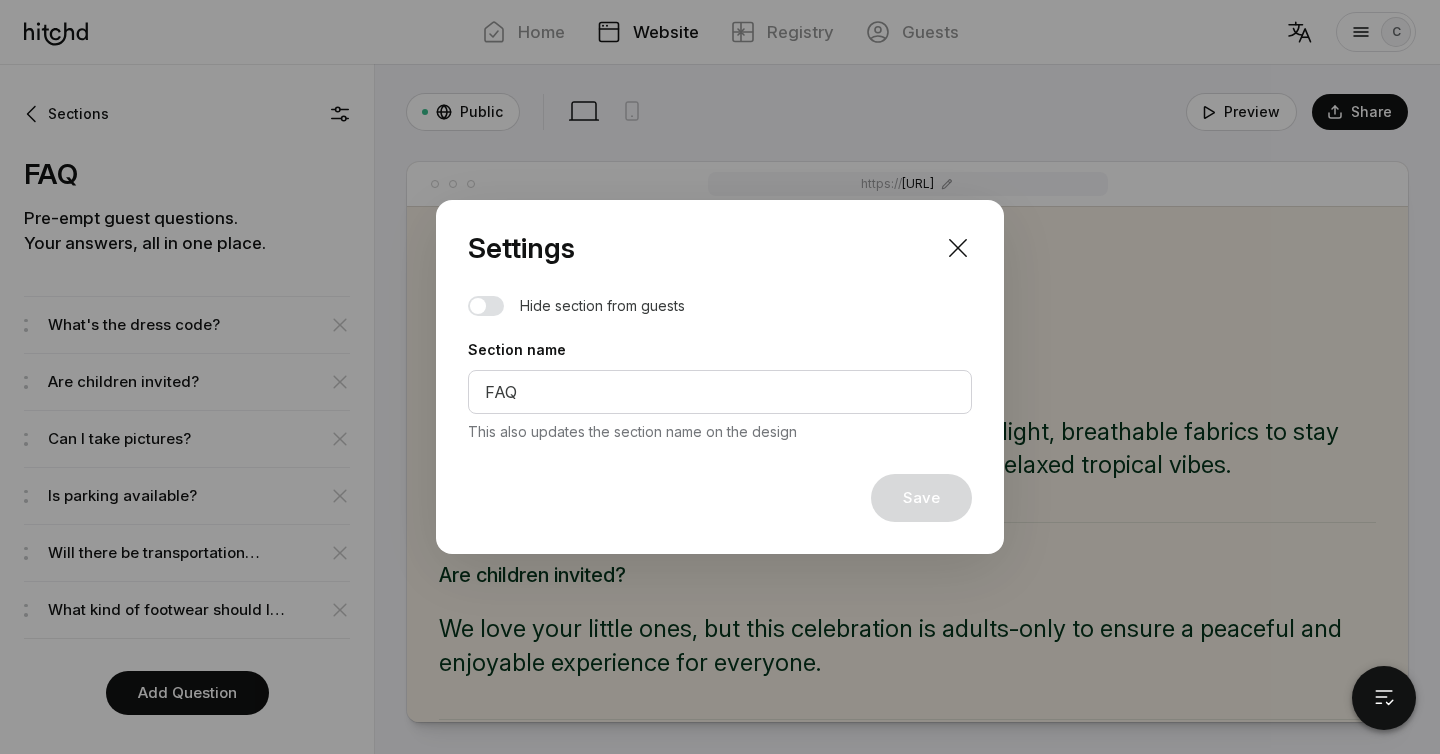click at bounding box center (486, 306) 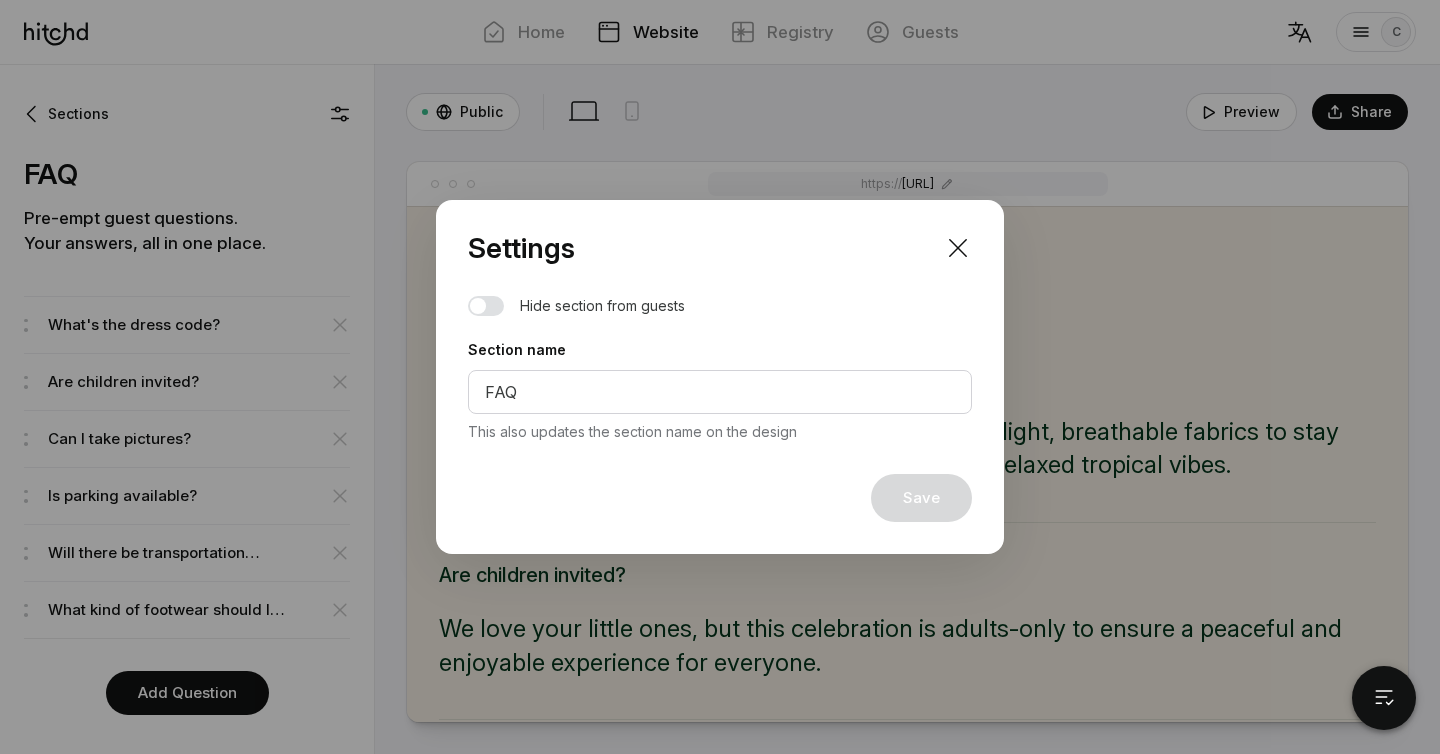 click at bounding box center (0, 0) 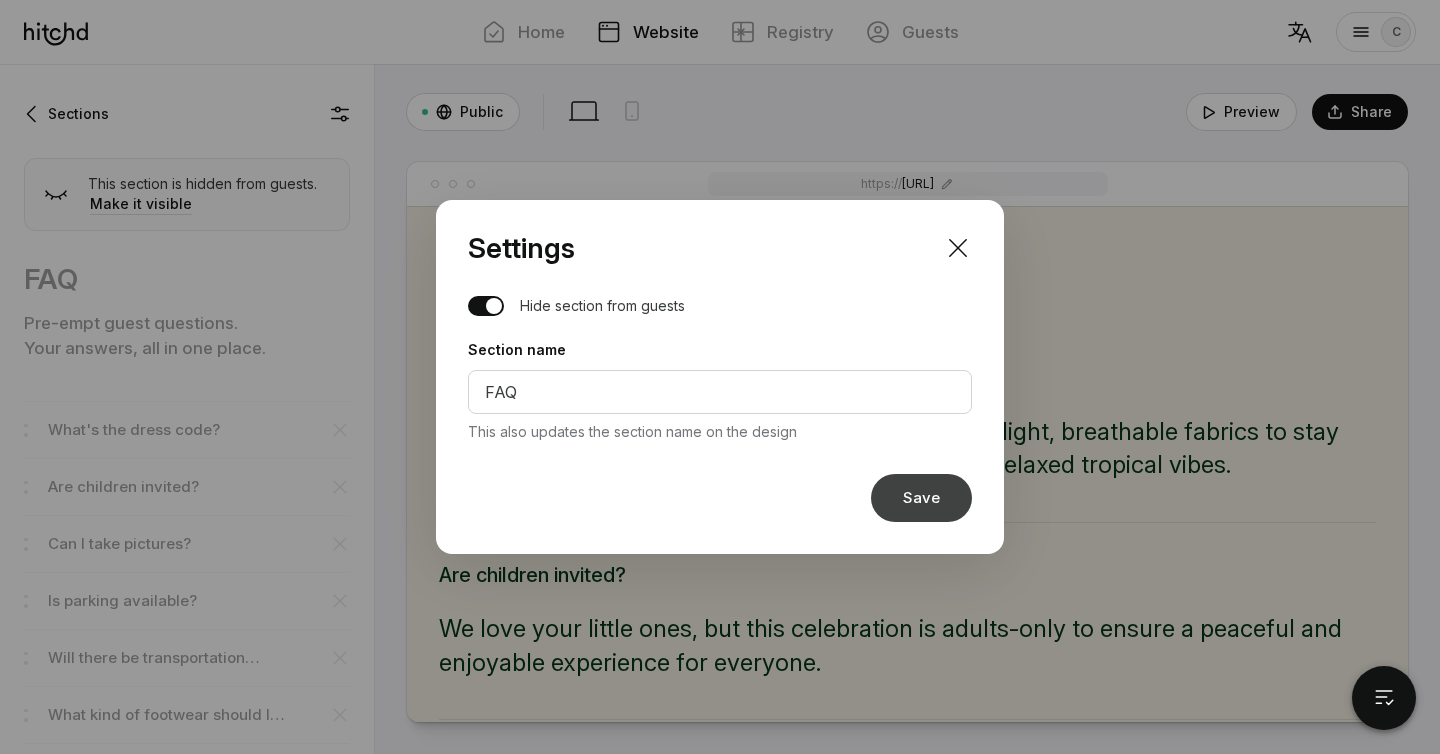 click on "Save" at bounding box center [921, 498] 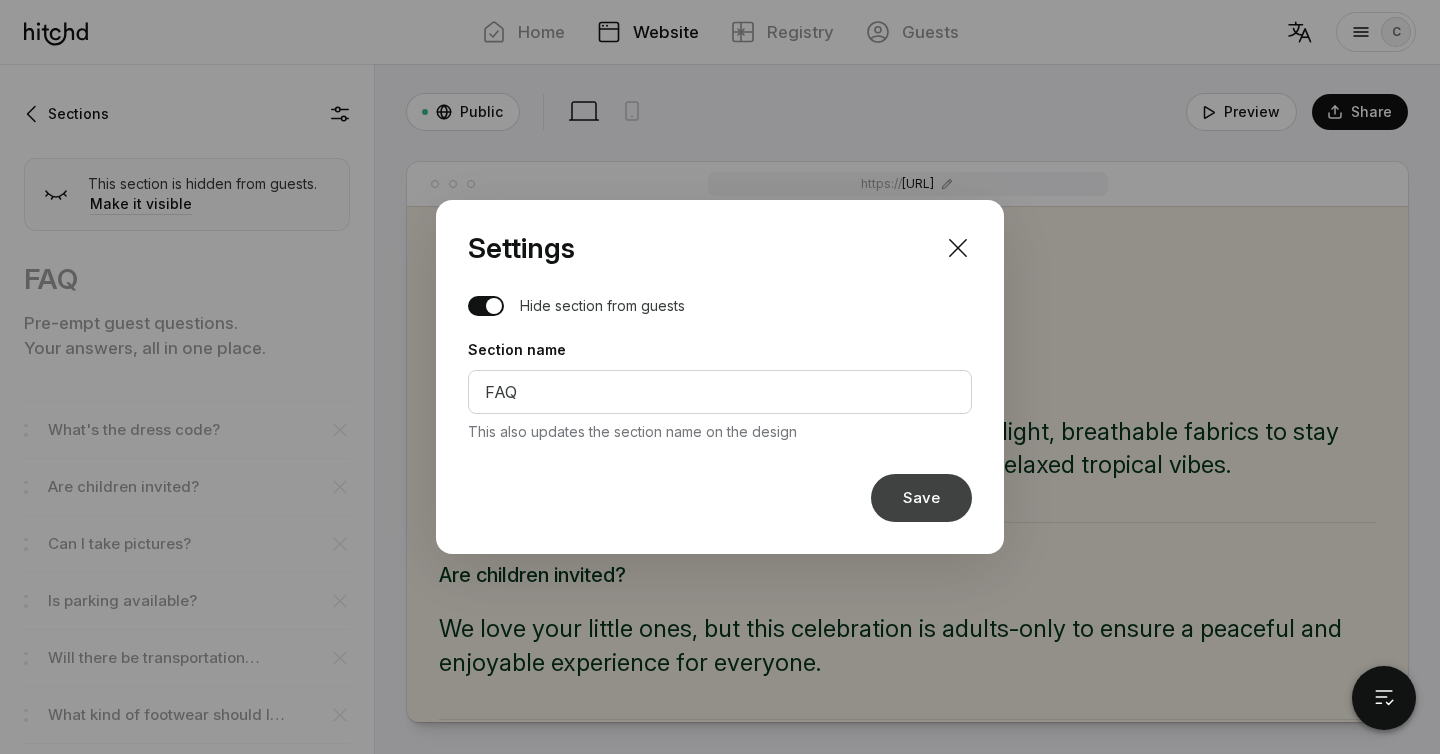 scroll, scrollTop: 1430, scrollLeft: 0, axis: vertical 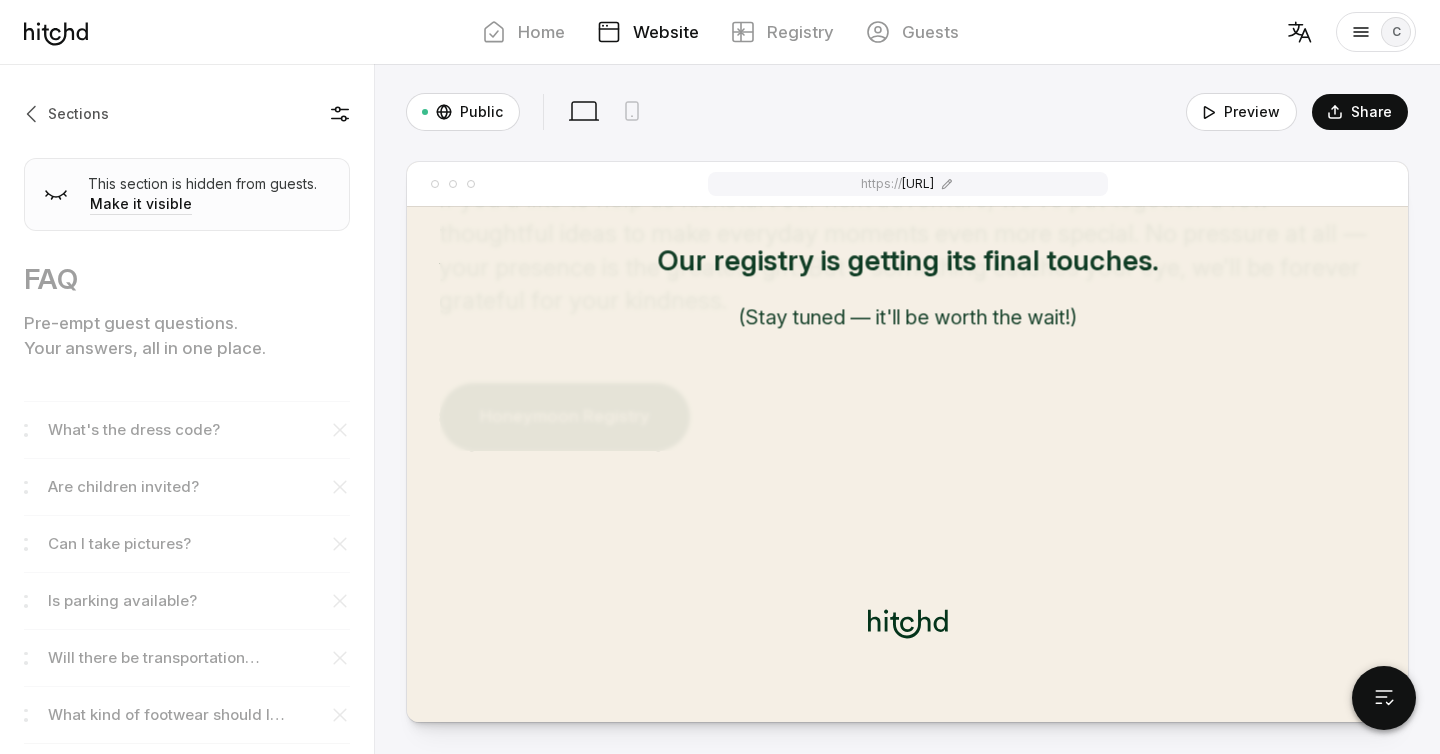 click at bounding box center (34, 114) 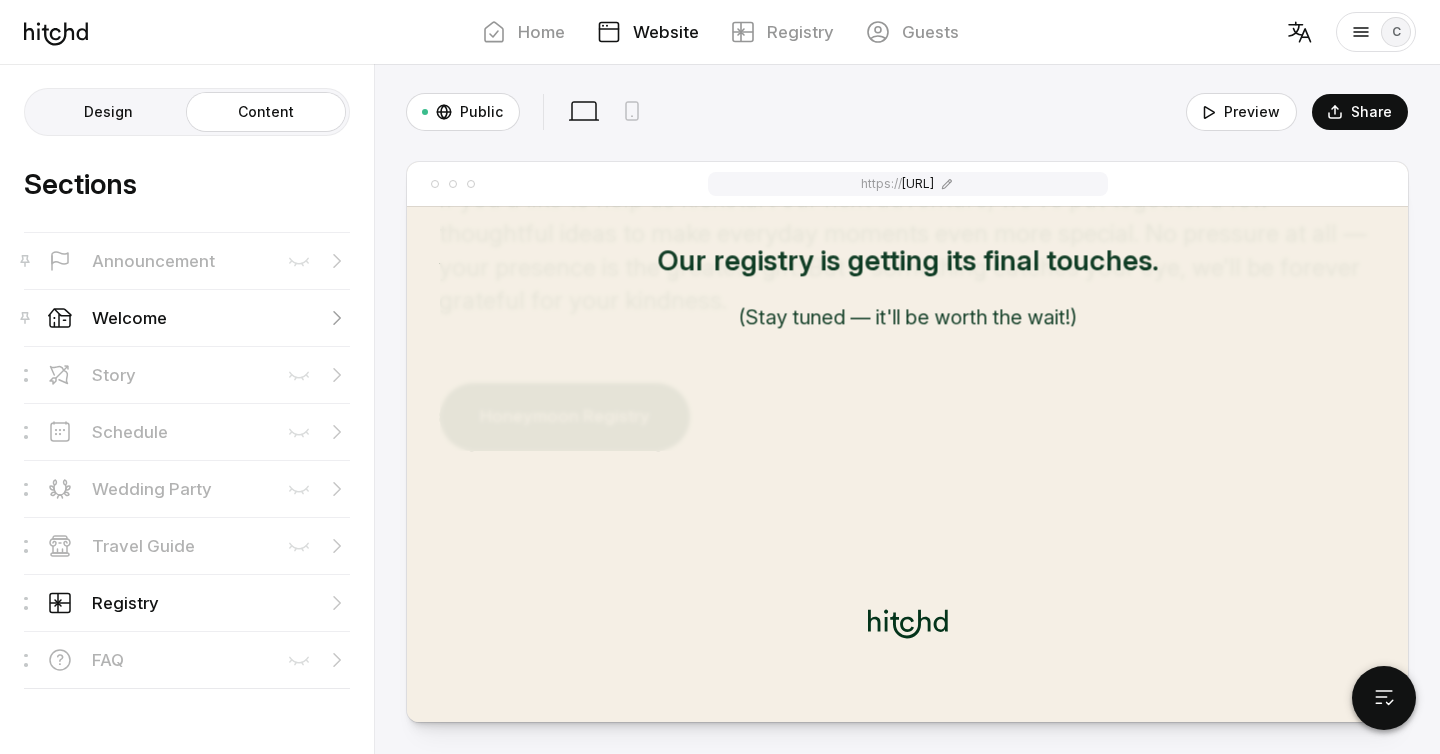click on "Welcome" at bounding box center [187, 317] 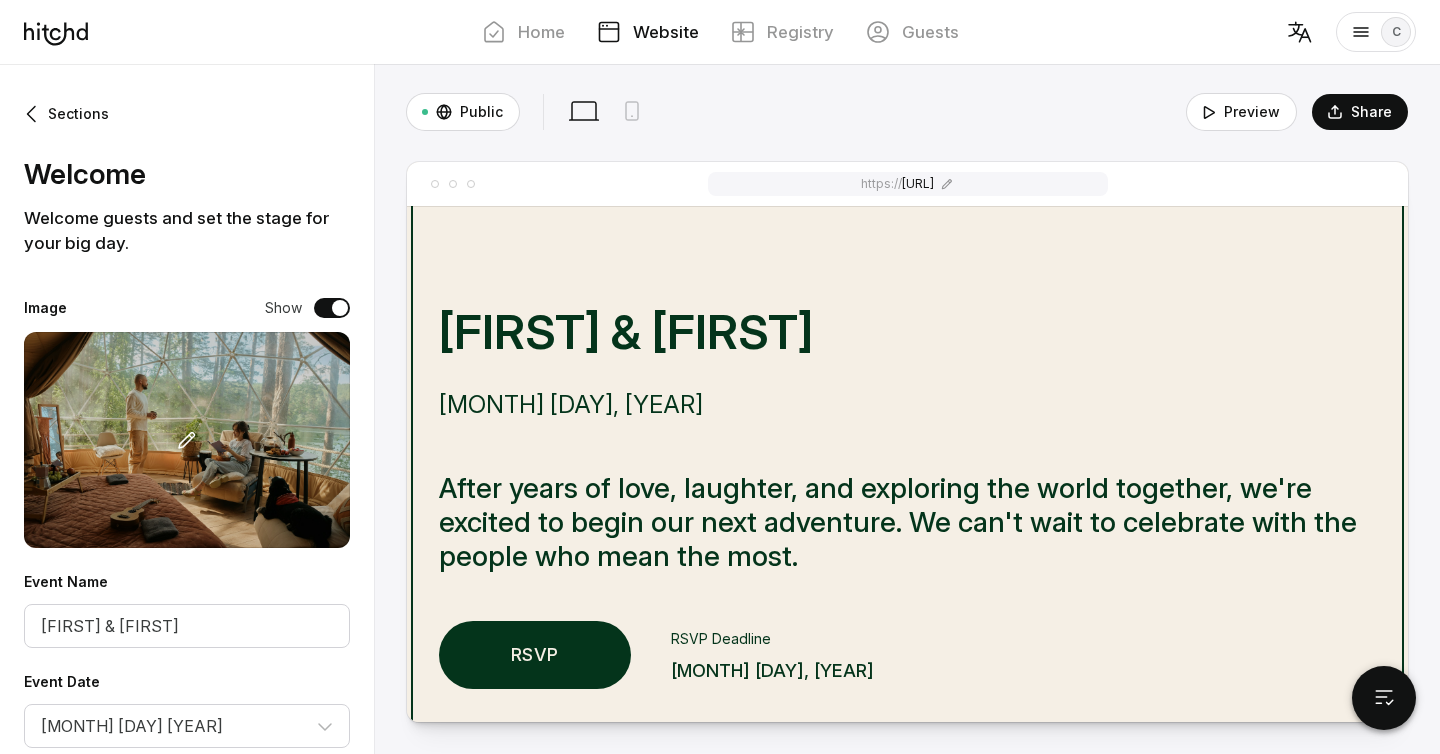 scroll, scrollTop: 0, scrollLeft: 0, axis: both 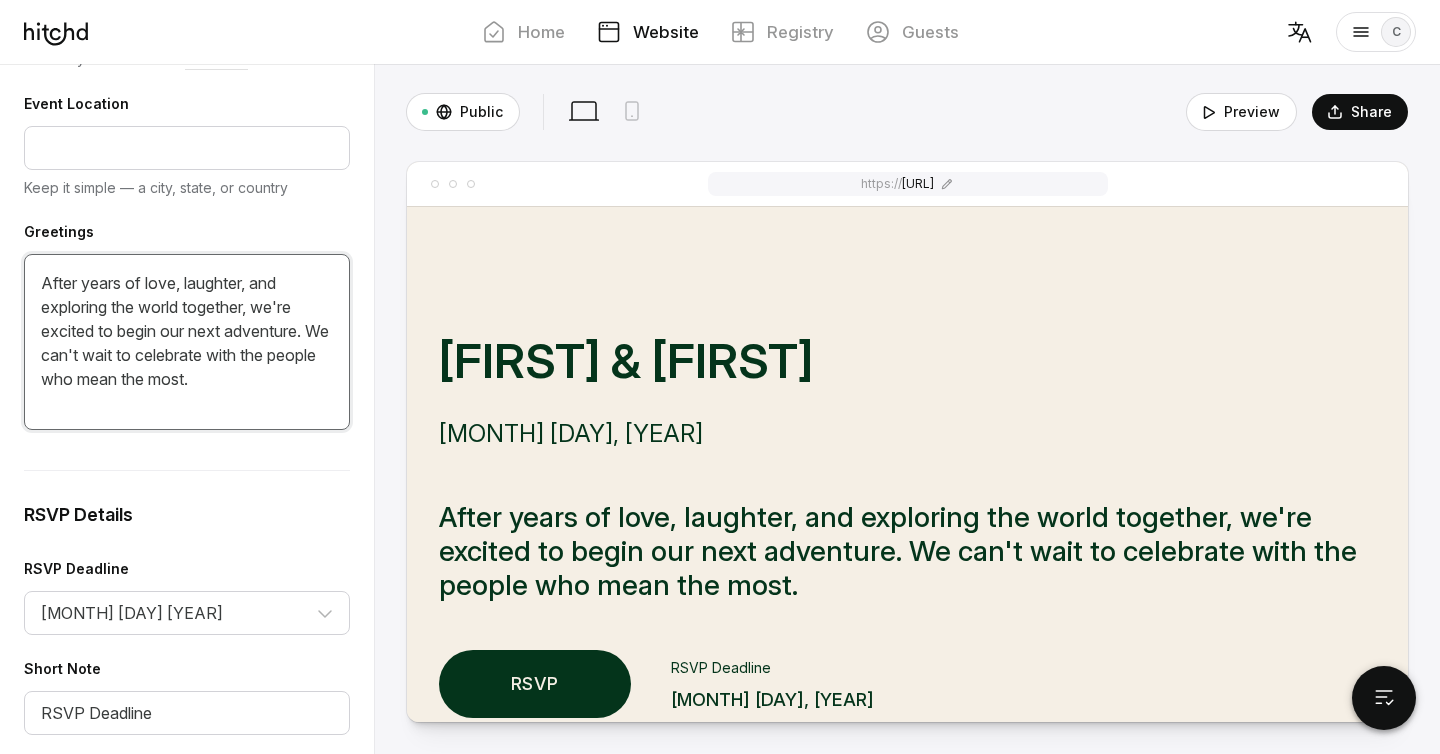 click on "After years of love, laughter, and exploring the world together, we're excited to begin our next adventure. We can't wait to celebrate with the people who mean the most." at bounding box center (187, 342) 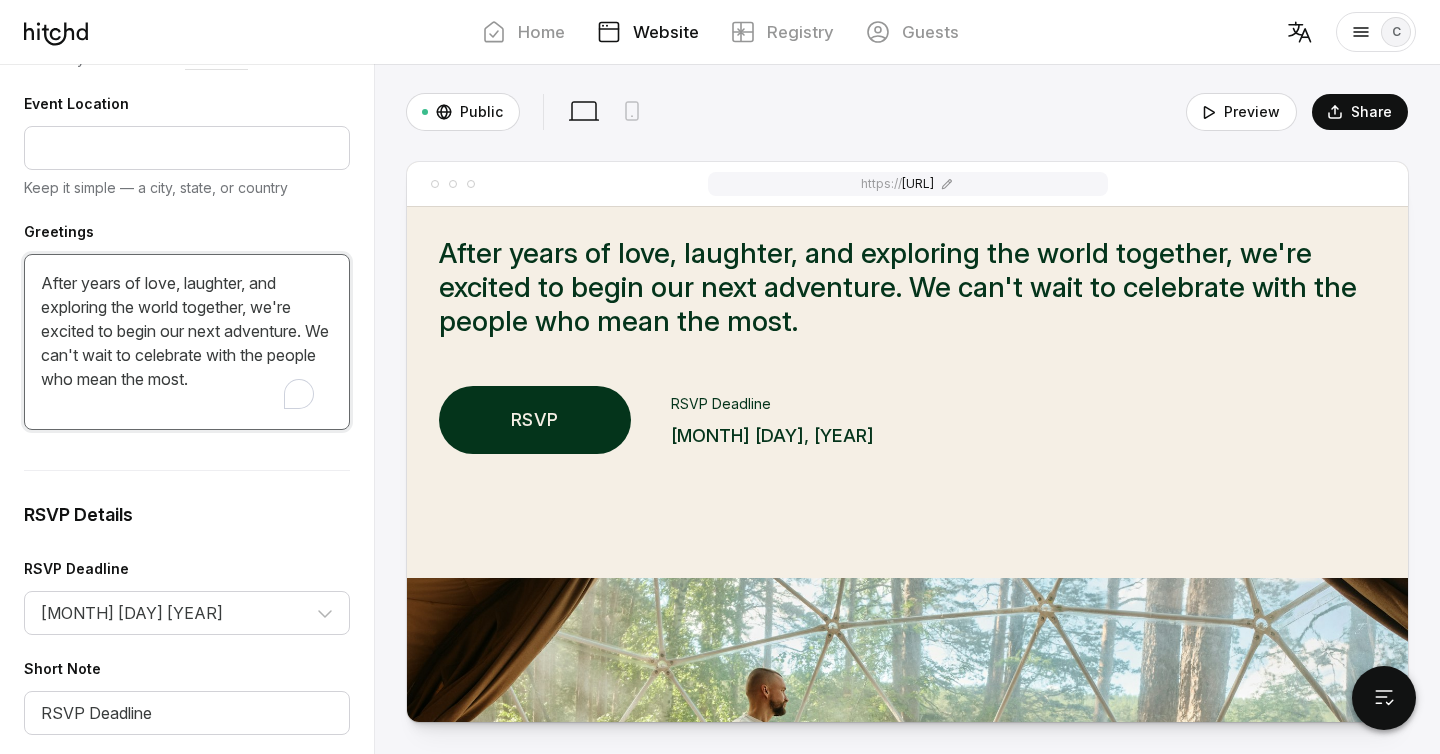 scroll, scrollTop: 278, scrollLeft: 0, axis: vertical 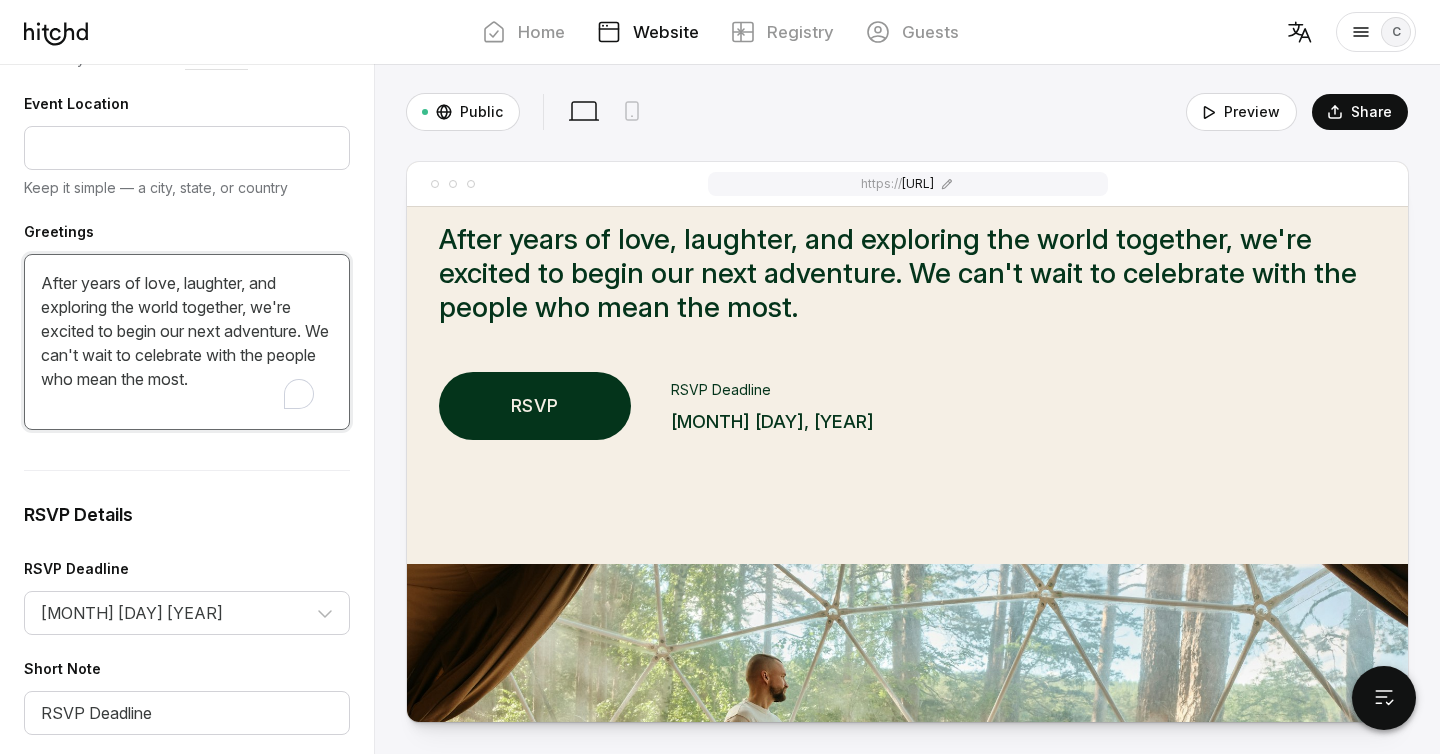 drag, startPoint x: 266, startPoint y: 382, endPoint x: 5, endPoint y: 256, distance: 289.82236 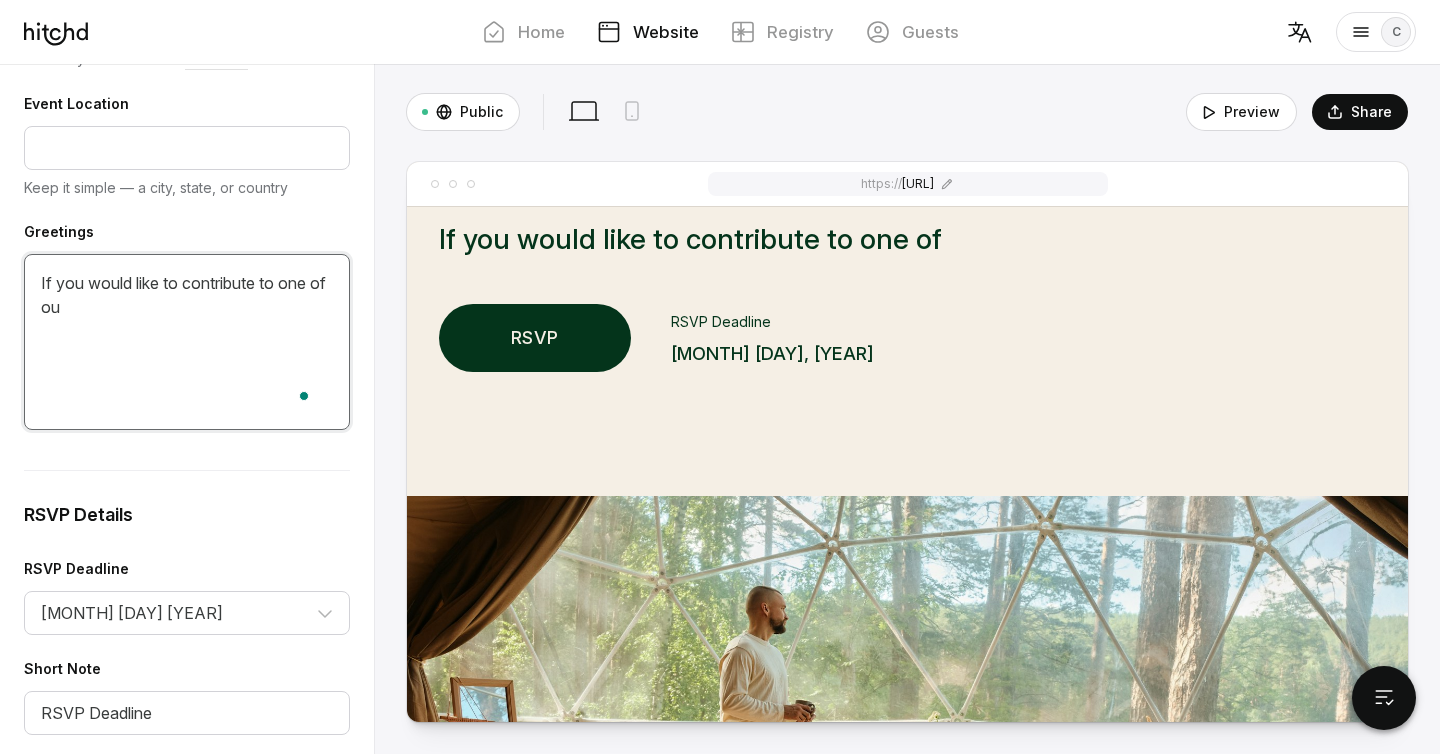 type on "If you would like to contribute to one of our" 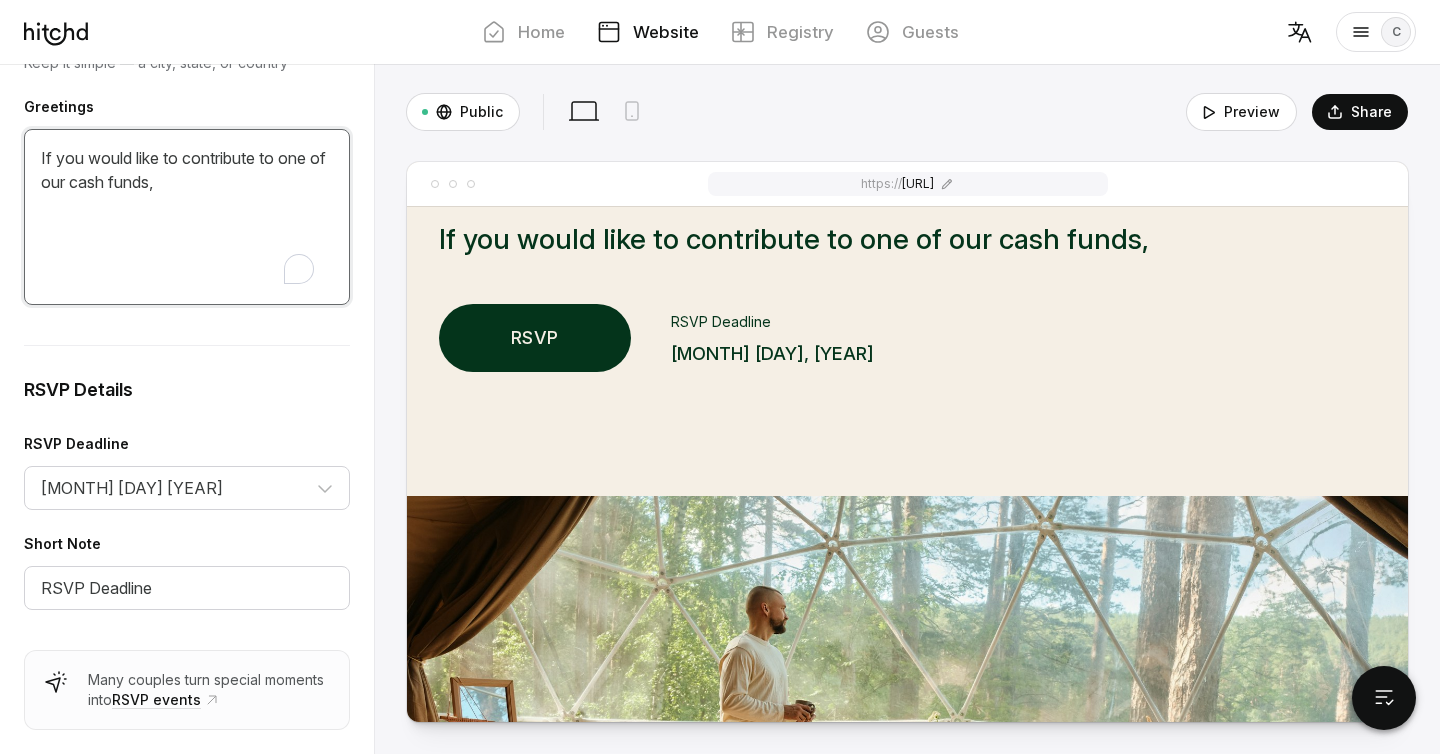 scroll, scrollTop: 578, scrollLeft: 0, axis: vertical 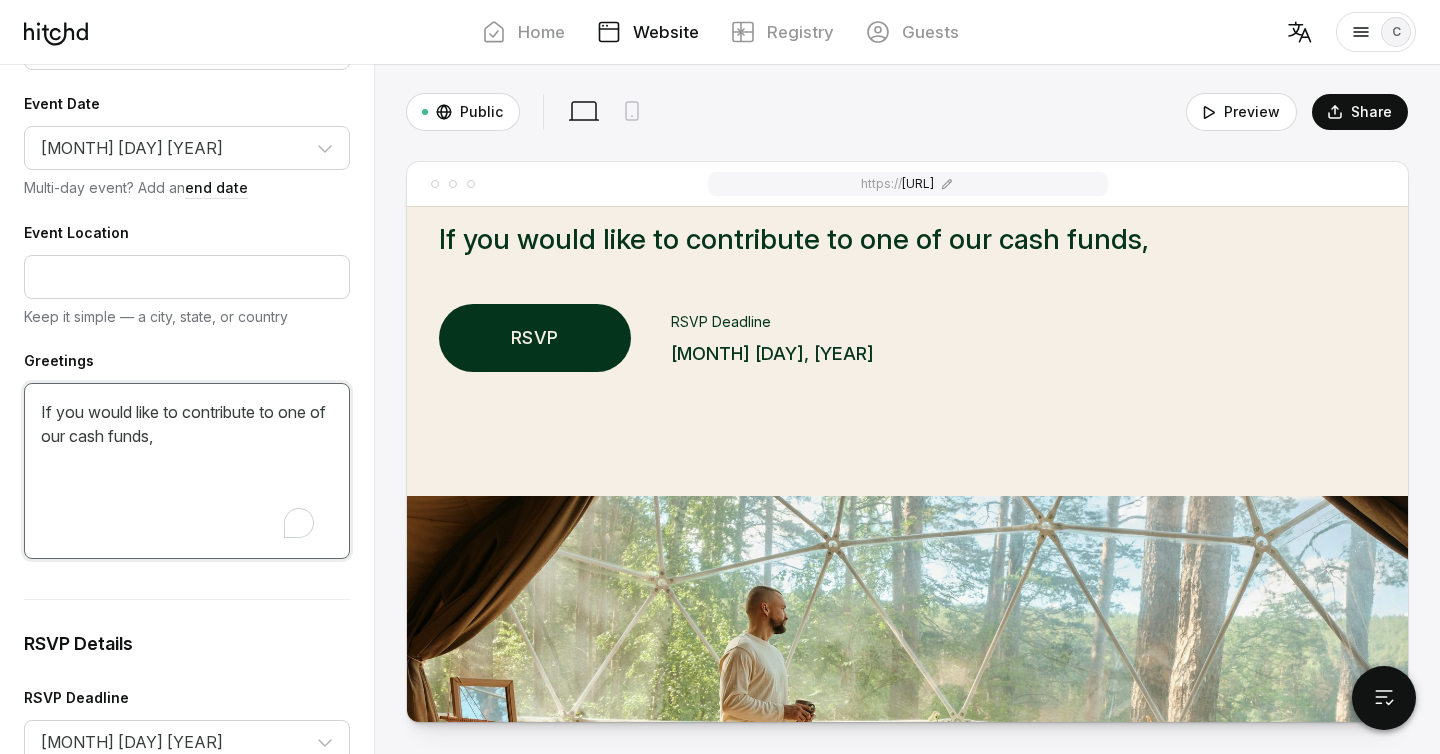 drag, startPoint x: 198, startPoint y: 429, endPoint x: 25, endPoint y: 400, distance: 175.4138 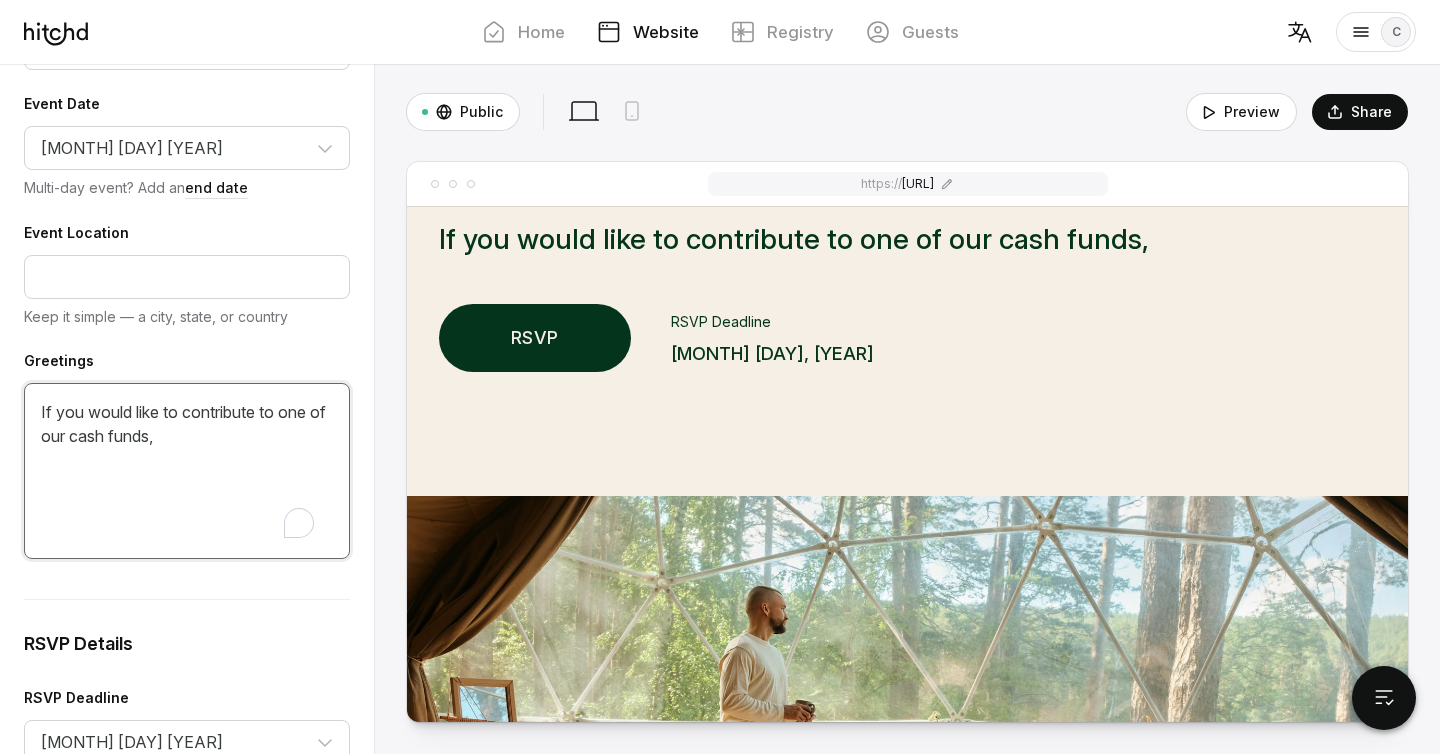 click on "If you would like to contribute to one of our cash funds," at bounding box center [187, 471] 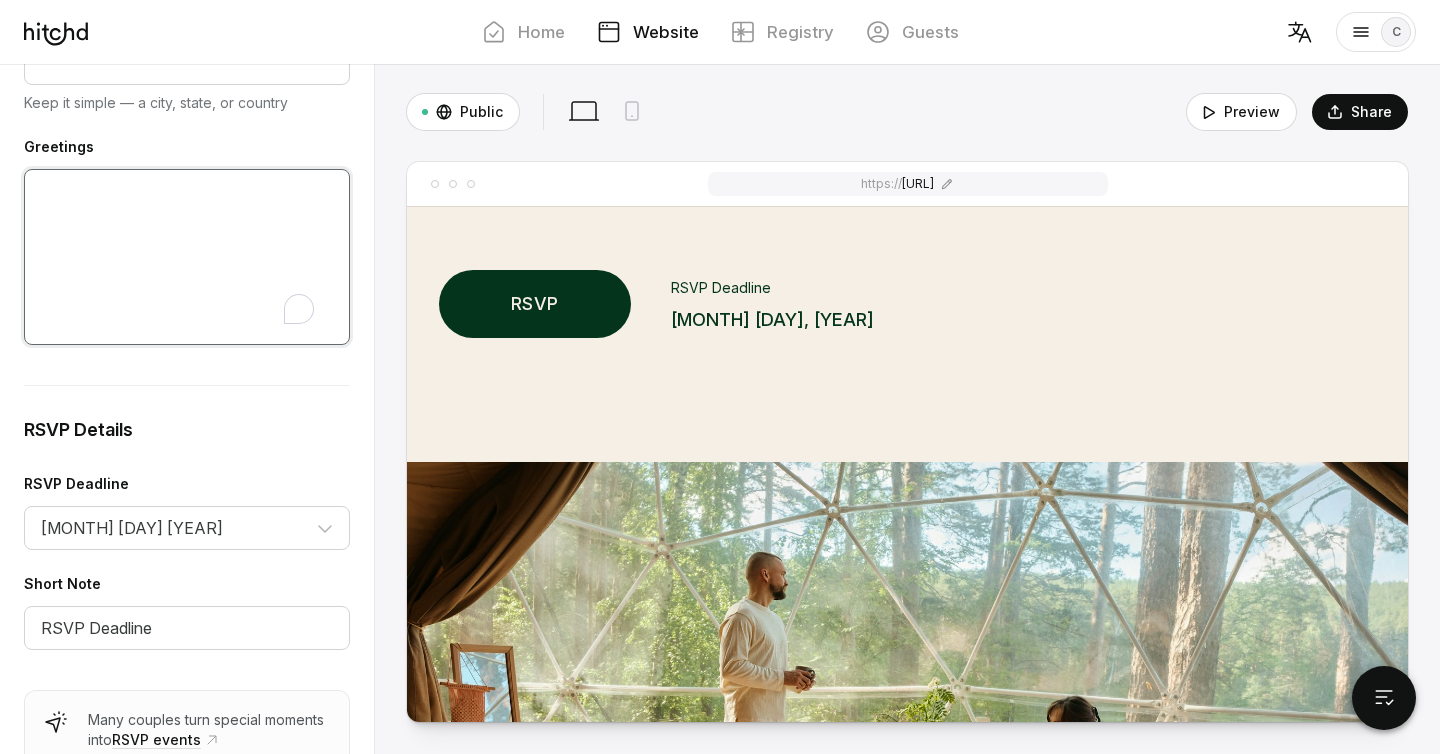 scroll, scrollTop: 832, scrollLeft: 0, axis: vertical 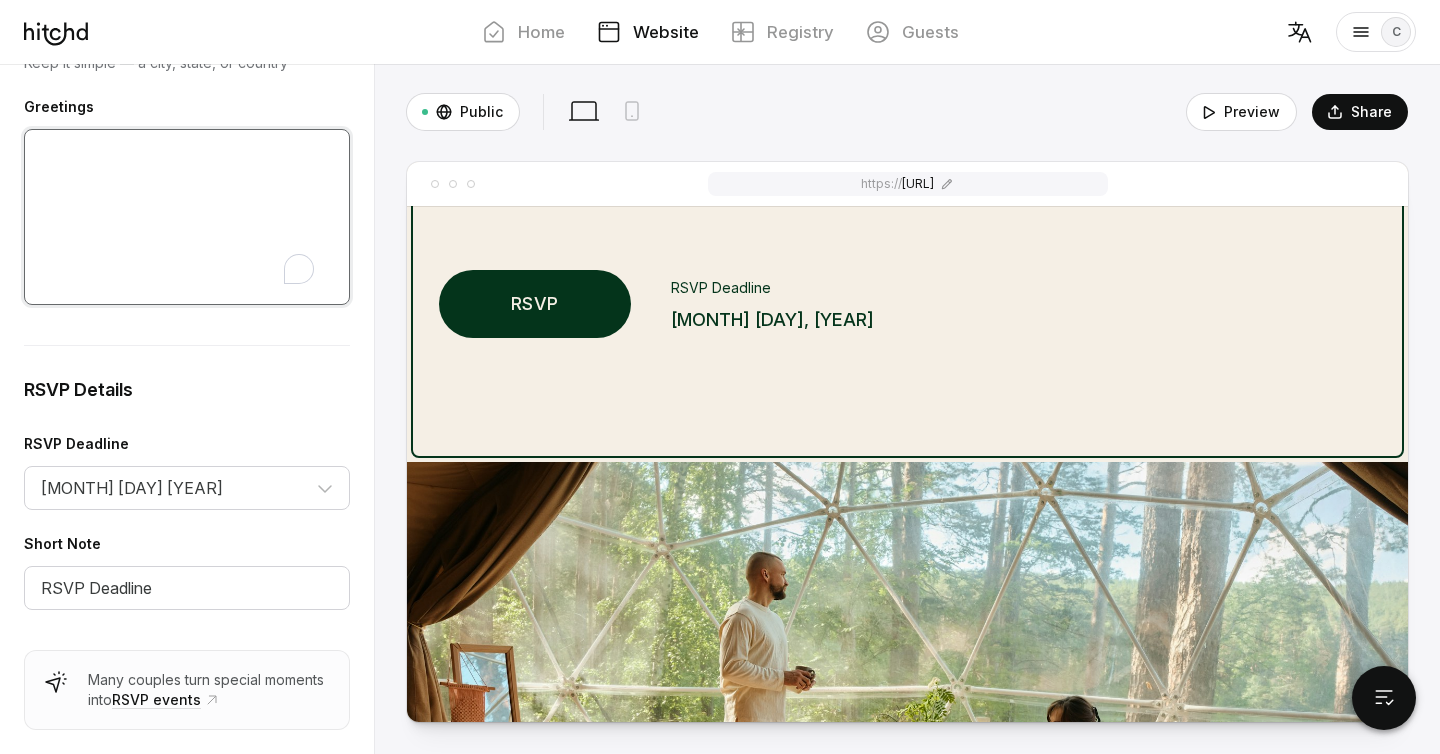 type 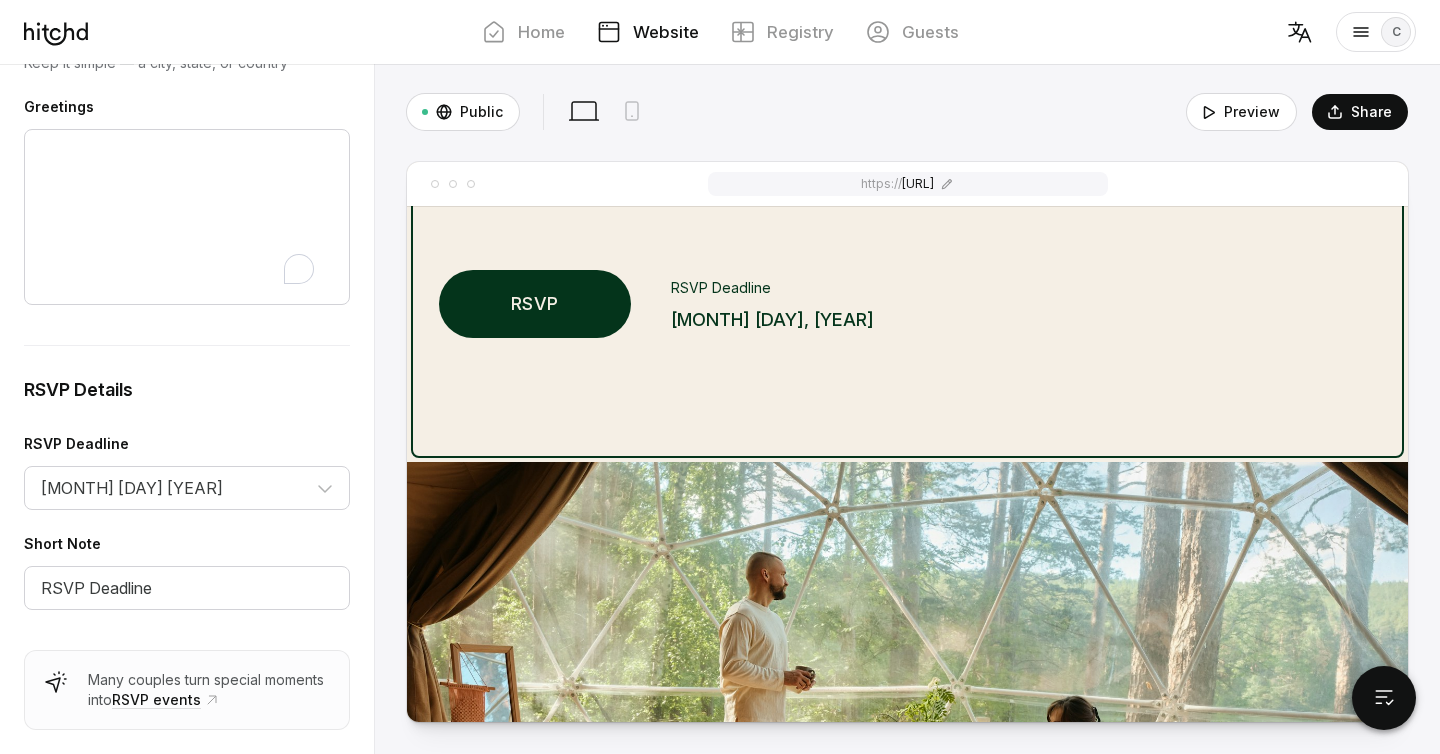 click on "RSVP" at bounding box center [535, 304] 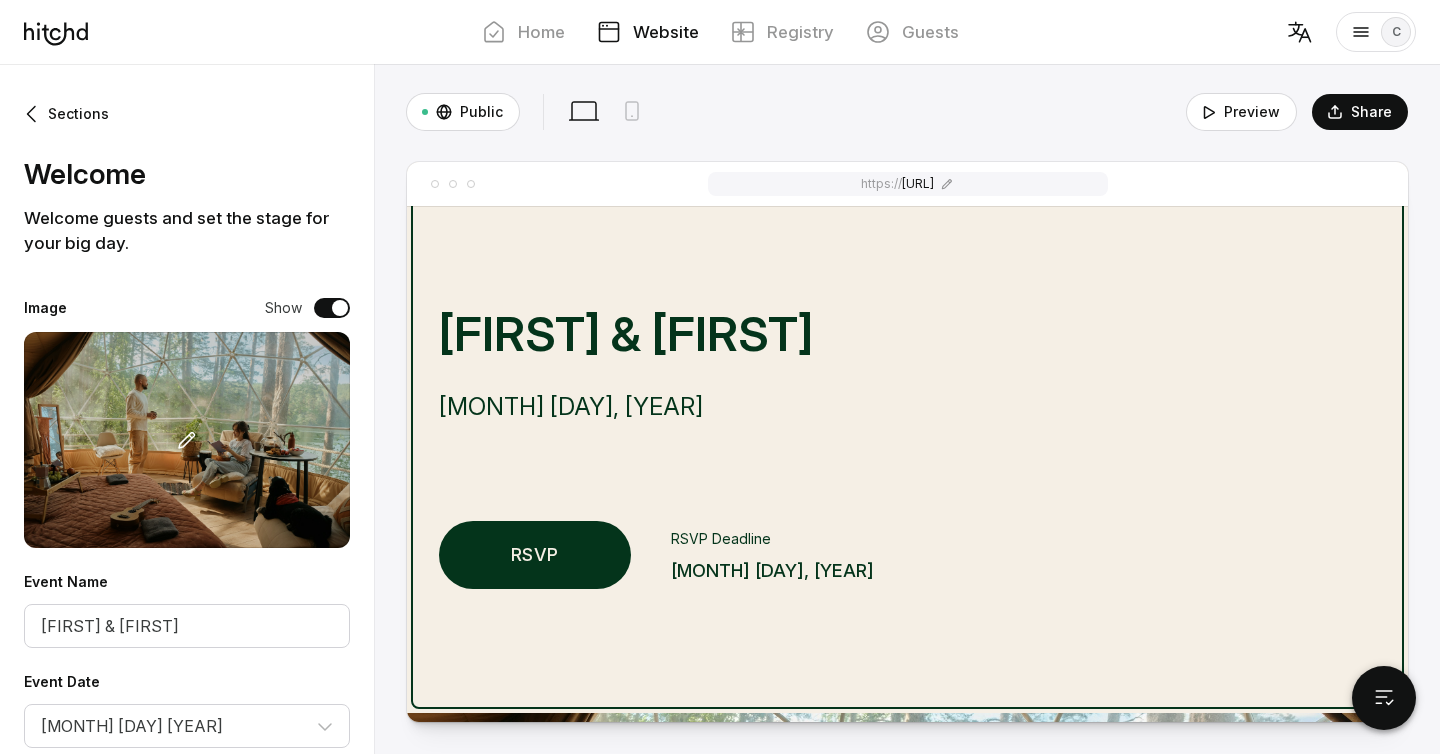 scroll, scrollTop: 0, scrollLeft: 0, axis: both 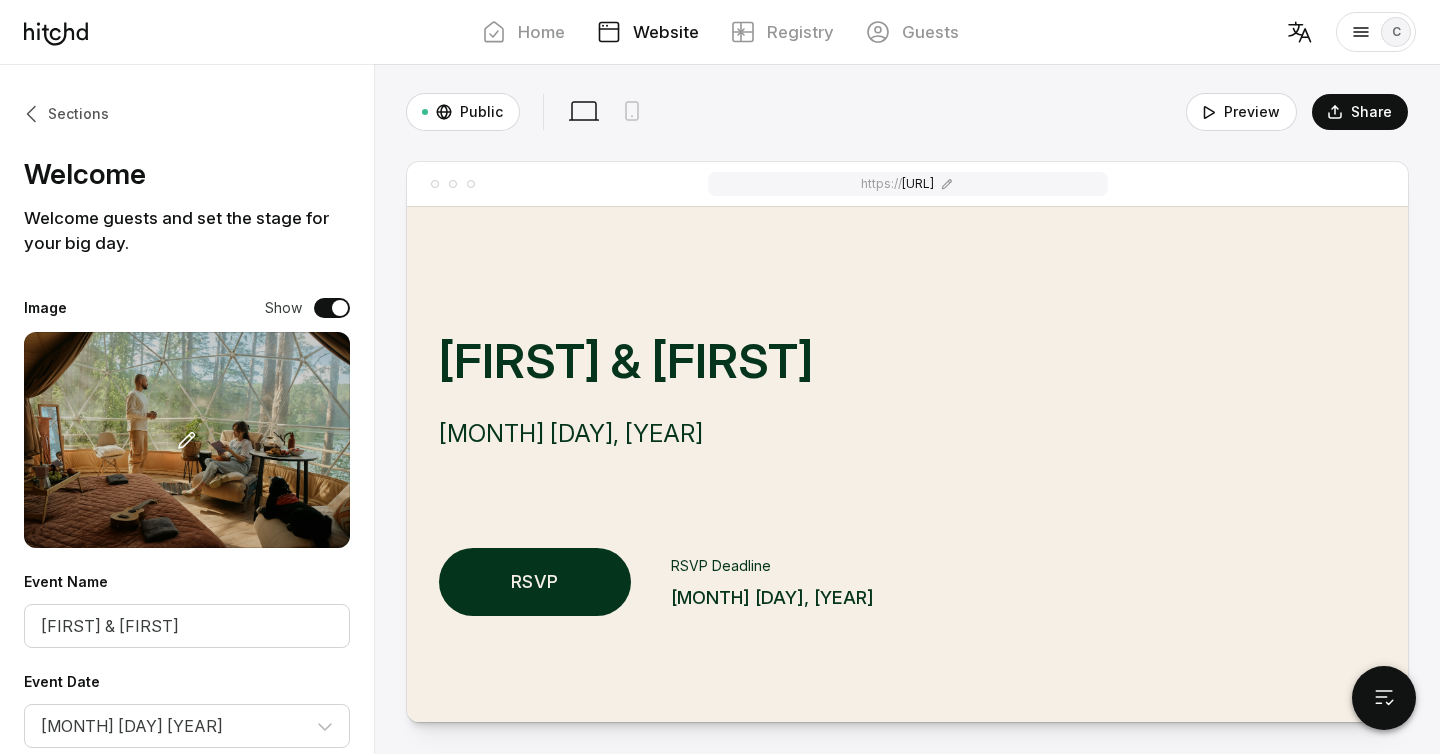 click on "Sections" at bounding box center [66, 114] 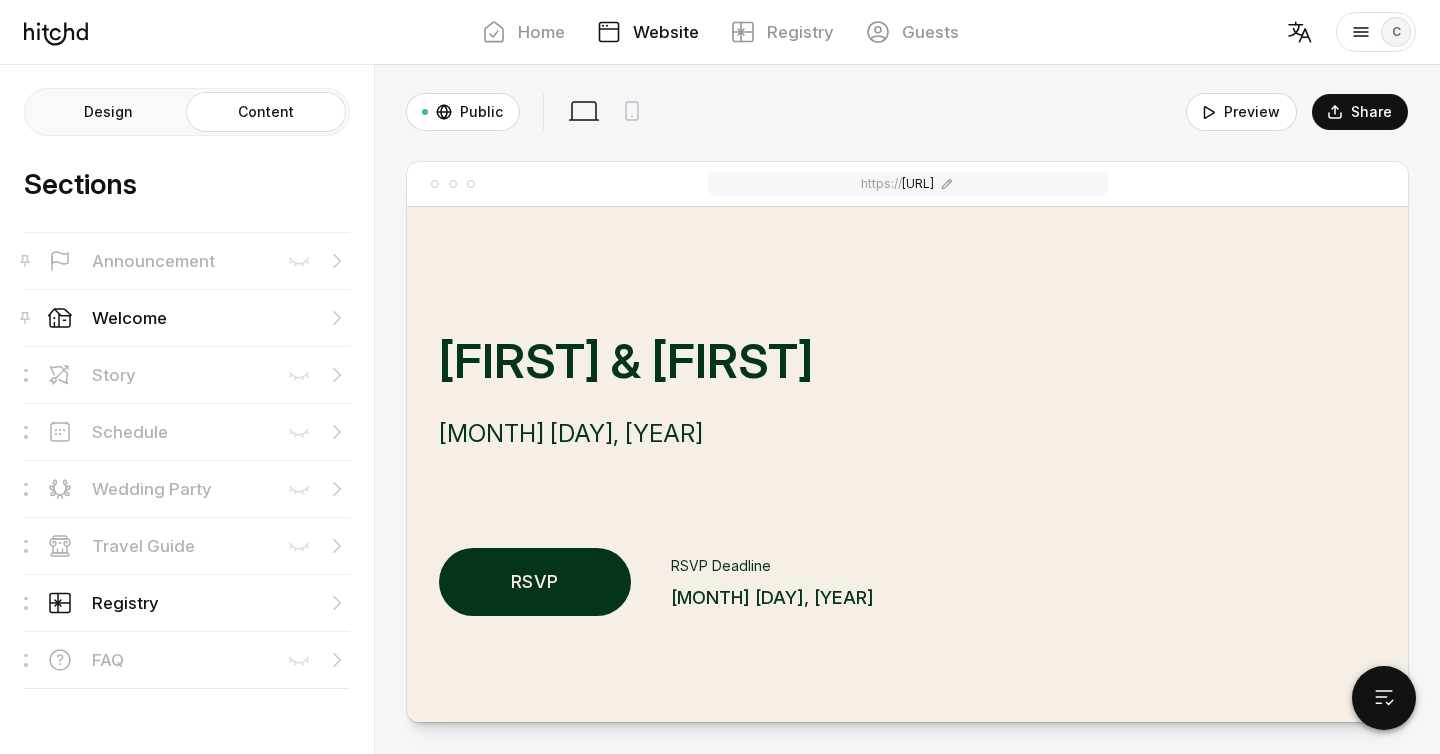 click on "Design" at bounding box center (108, 112) 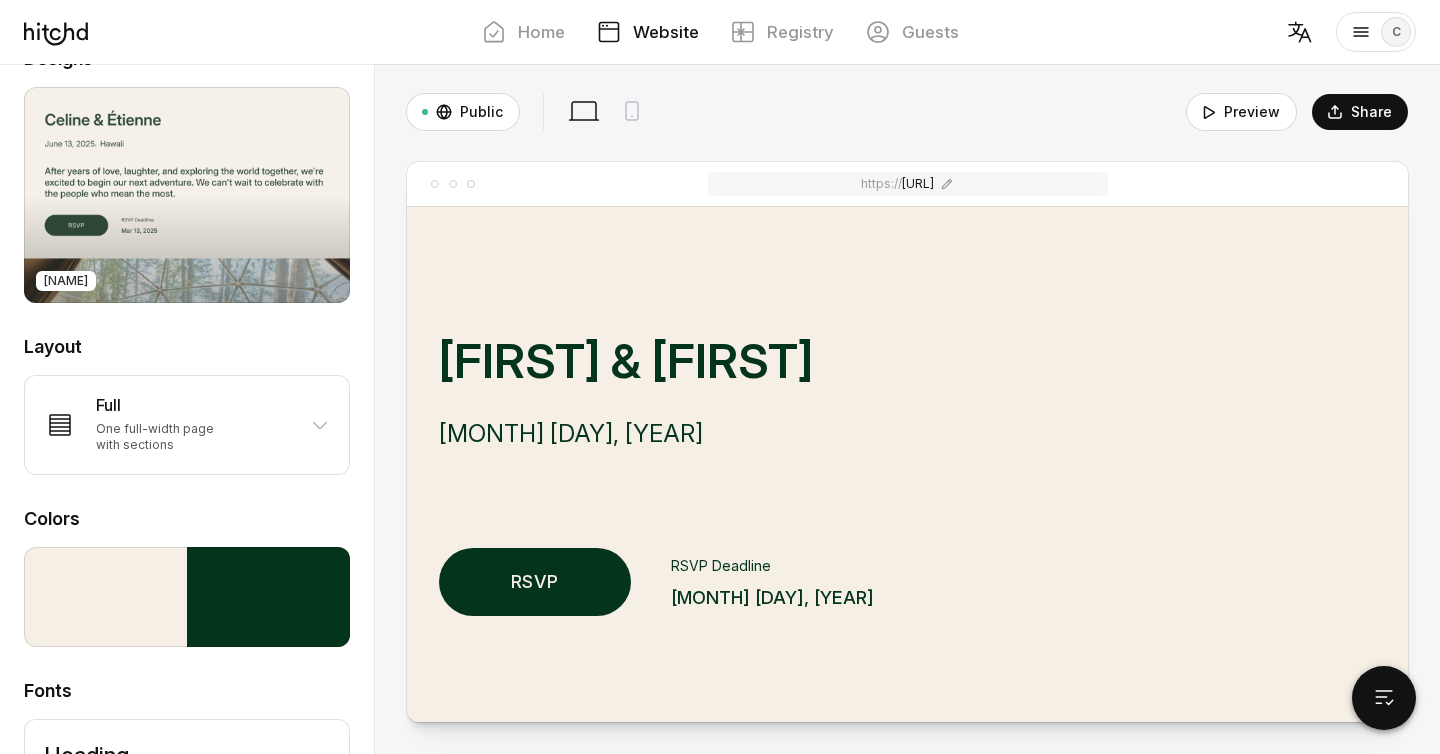 scroll, scrollTop: 29, scrollLeft: 0, axis: vertical 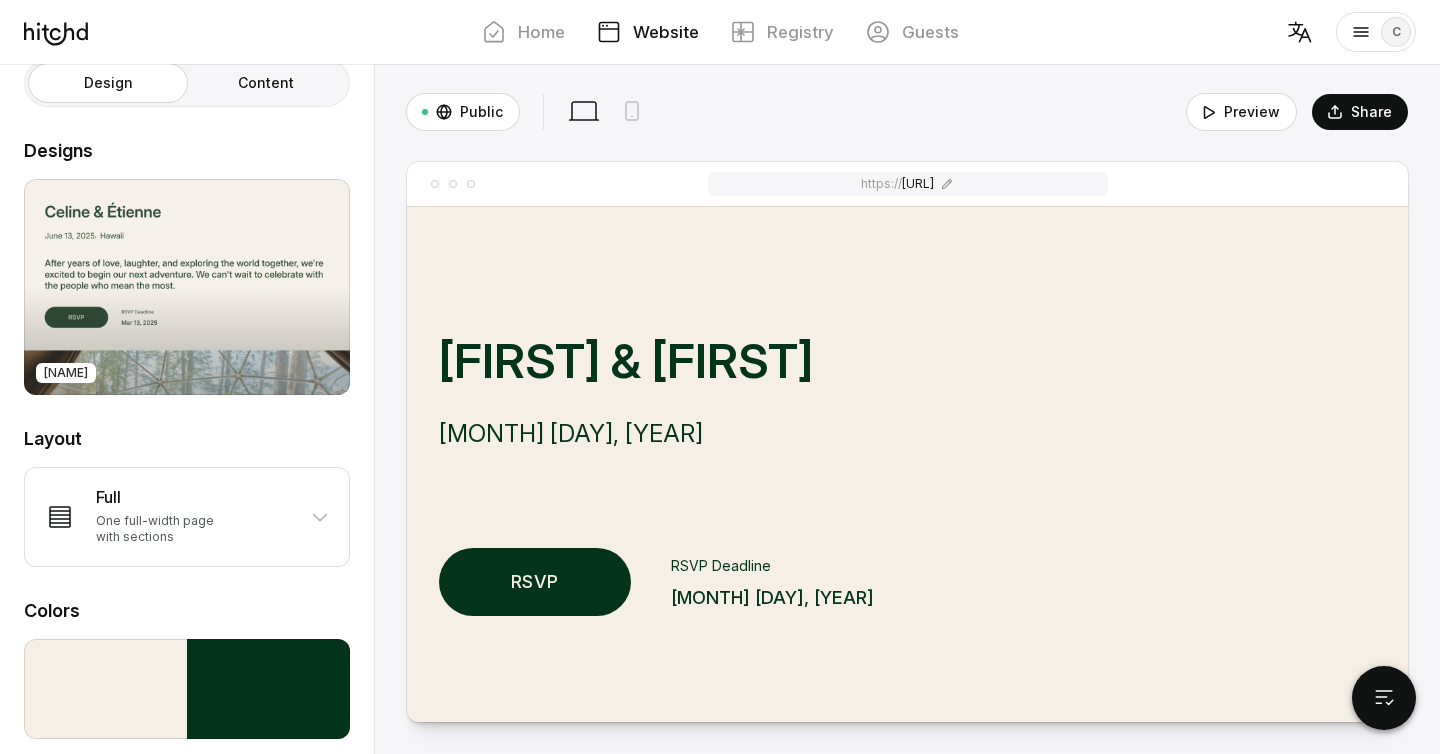 click on "[NAME]" at bounding box center (187, 287) 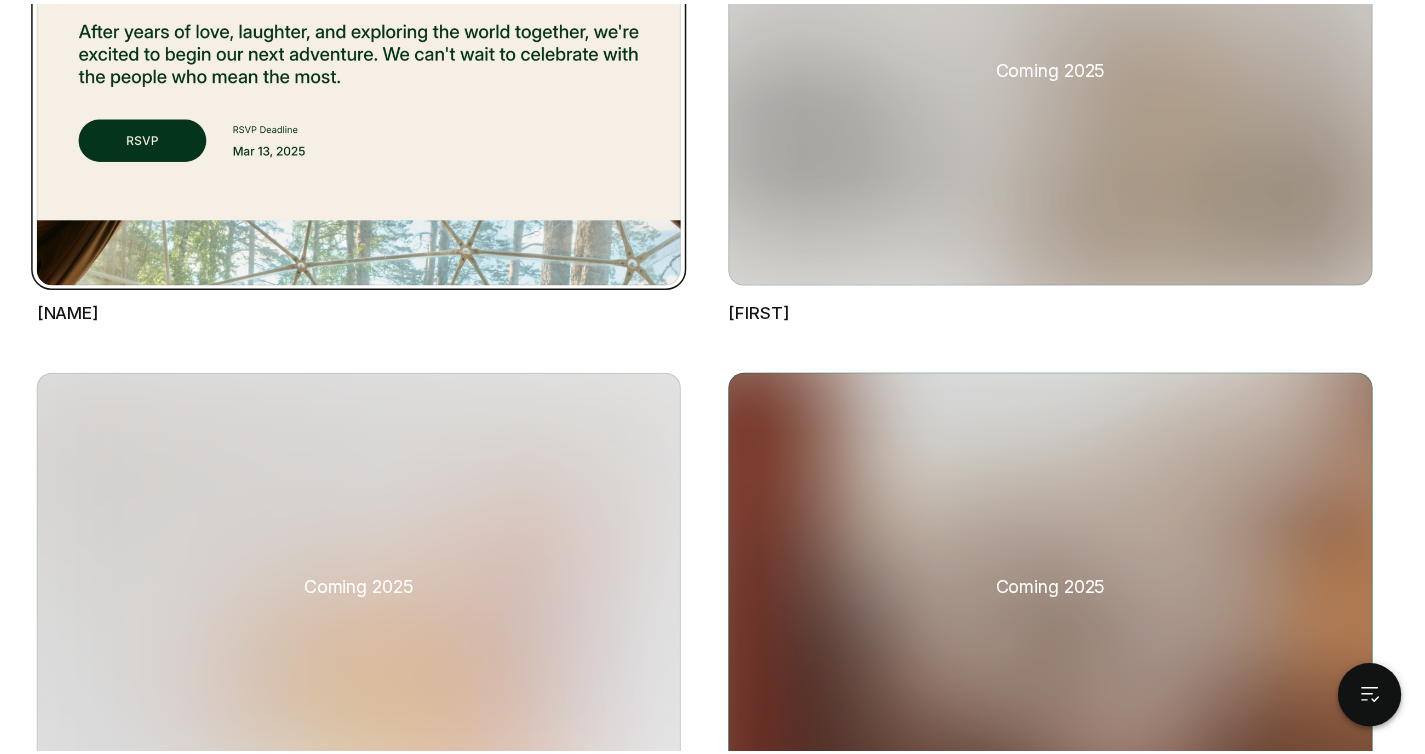 scroll, scrollTop: 0, scrollLeft: 0, axis: both 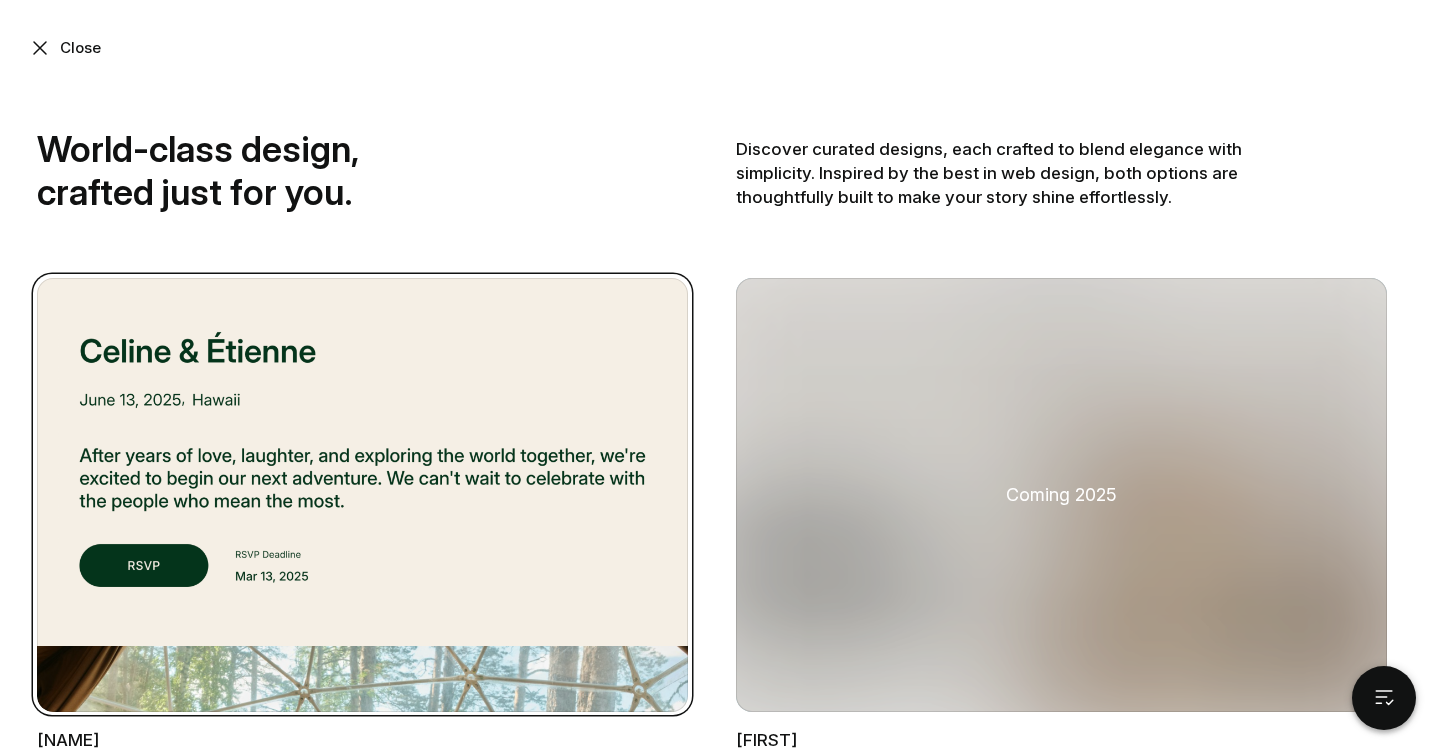 click at bounding box center [40, 48] 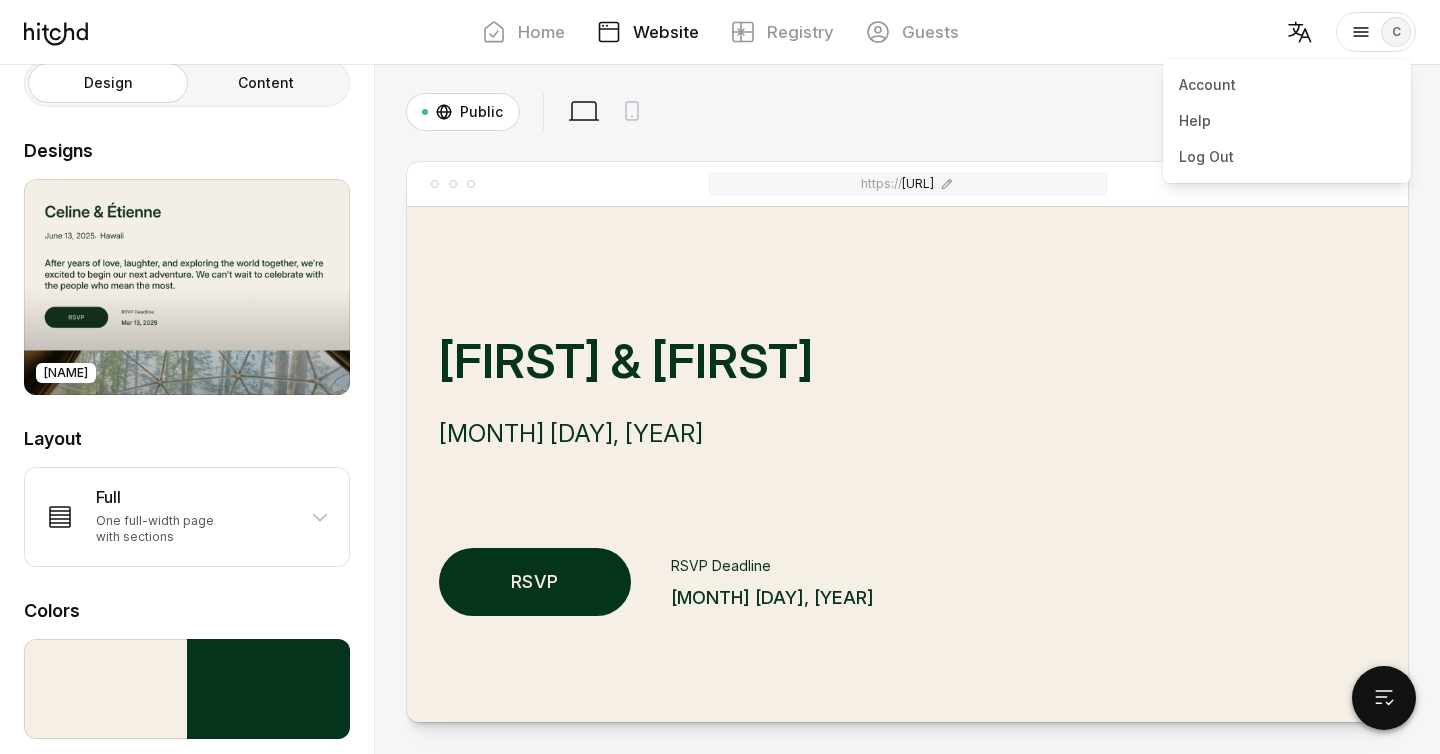 click on "C" at bounding box center (1396, 32) 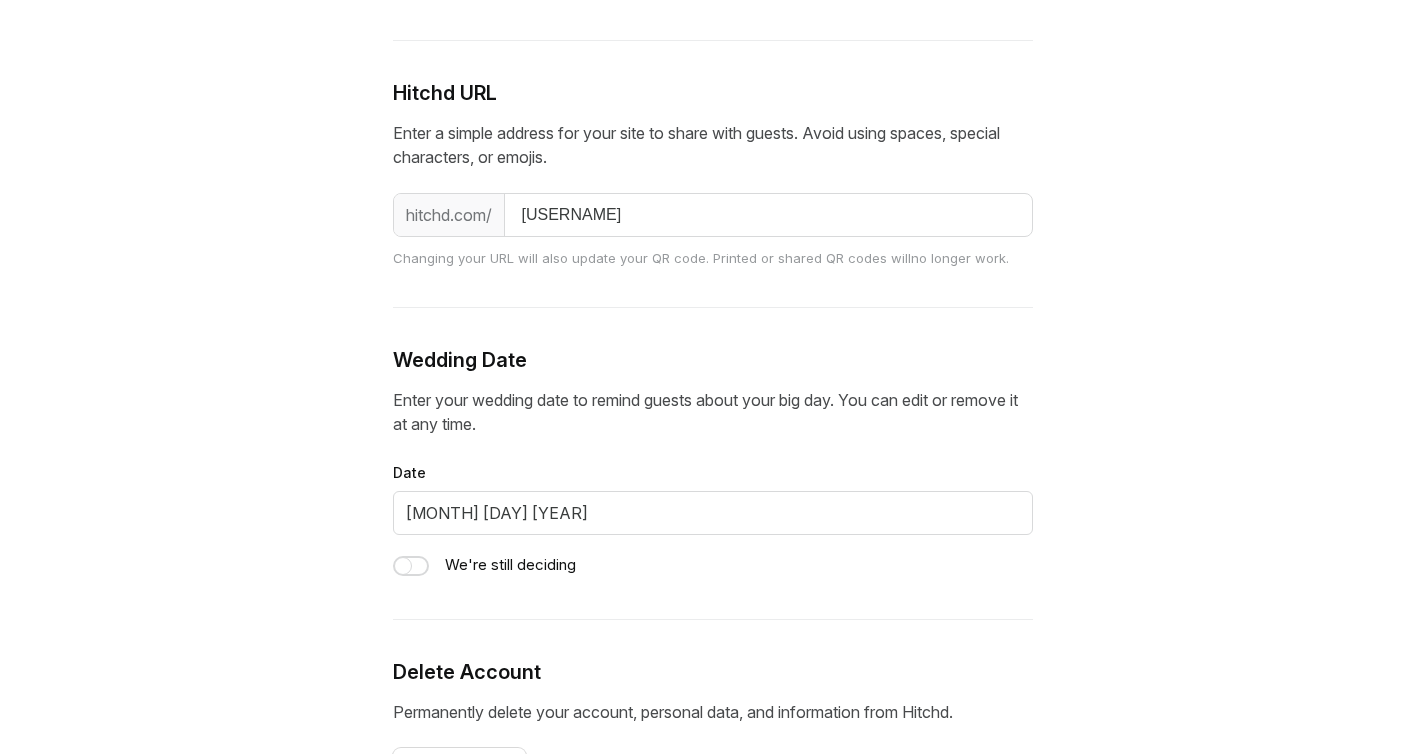 scroll, scrollTop: 1122, scrollLeft: 0, axis: vertical 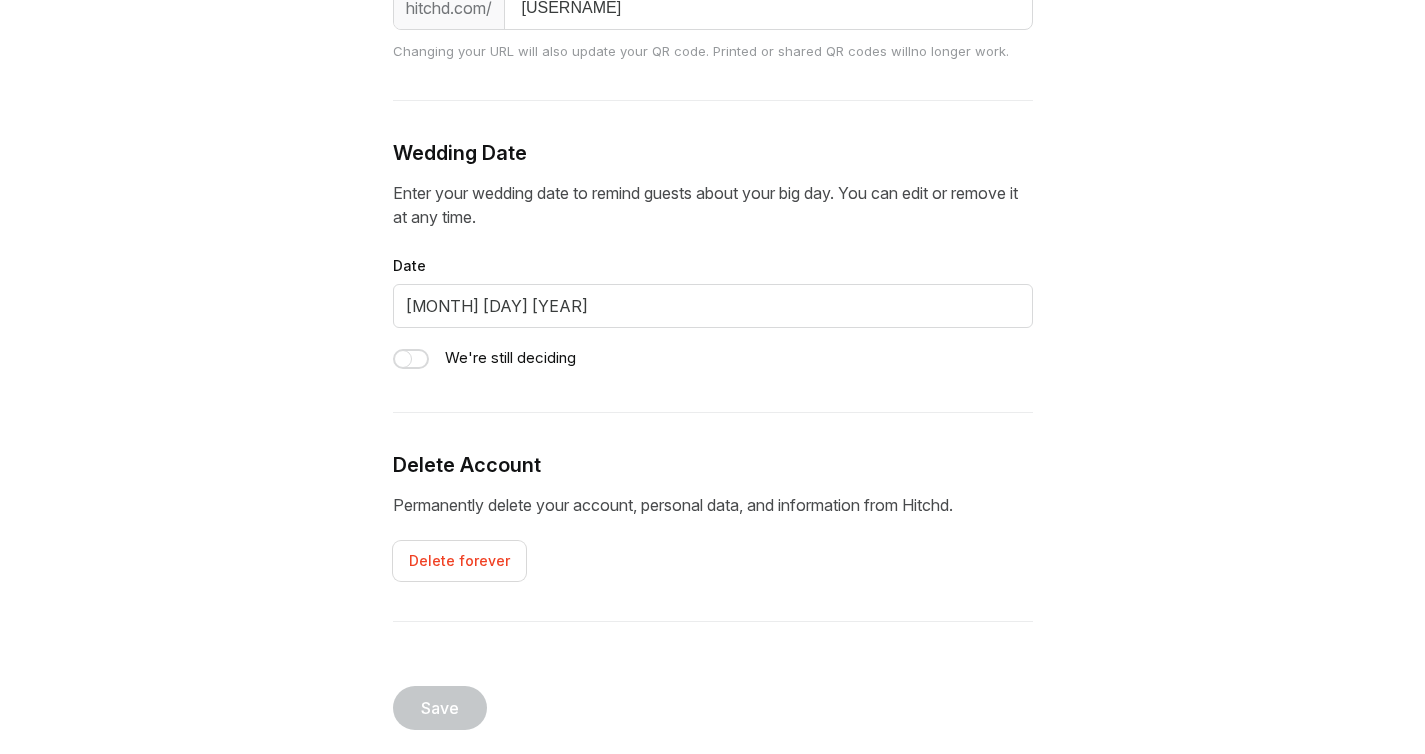 click on "Delete forever" at bounding box center (459, 561) 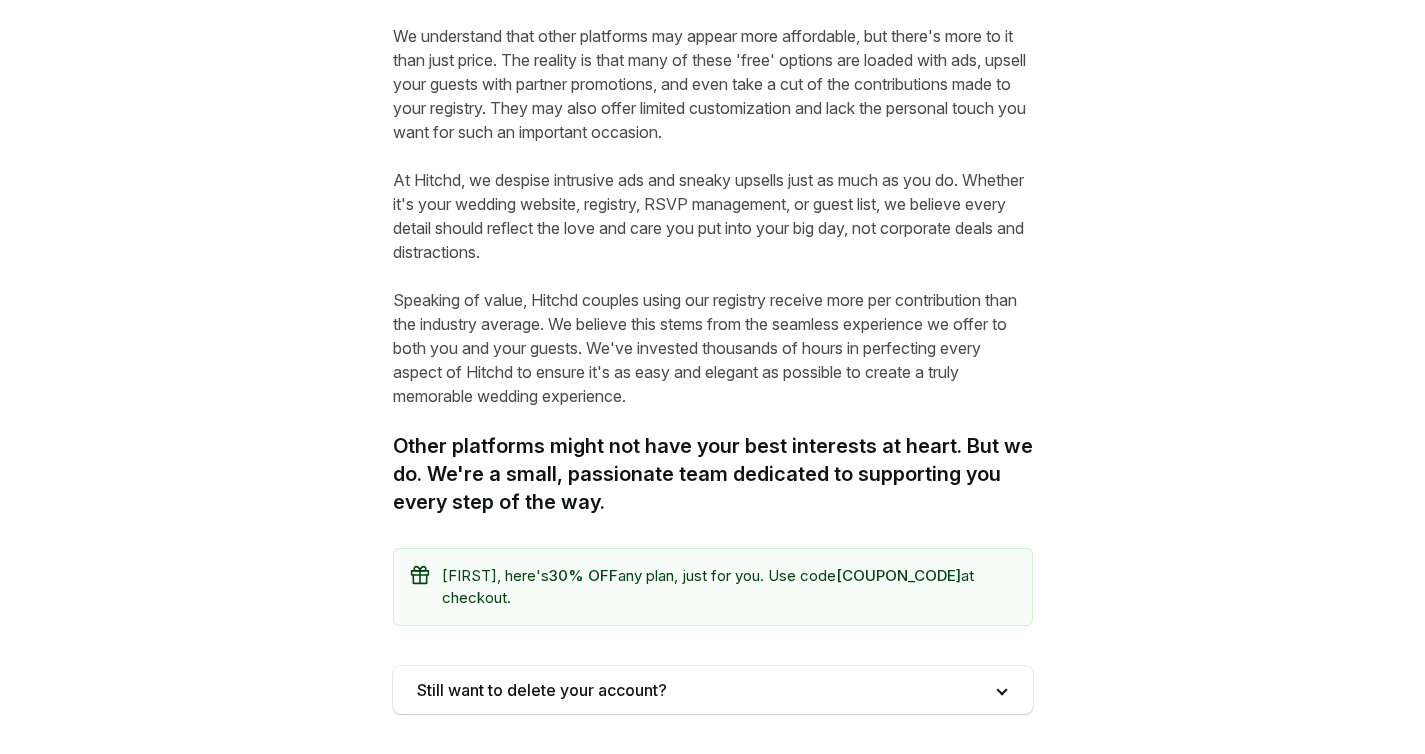 scroll, scrollTop: 295, scrollLeft: 0, axis: vertical 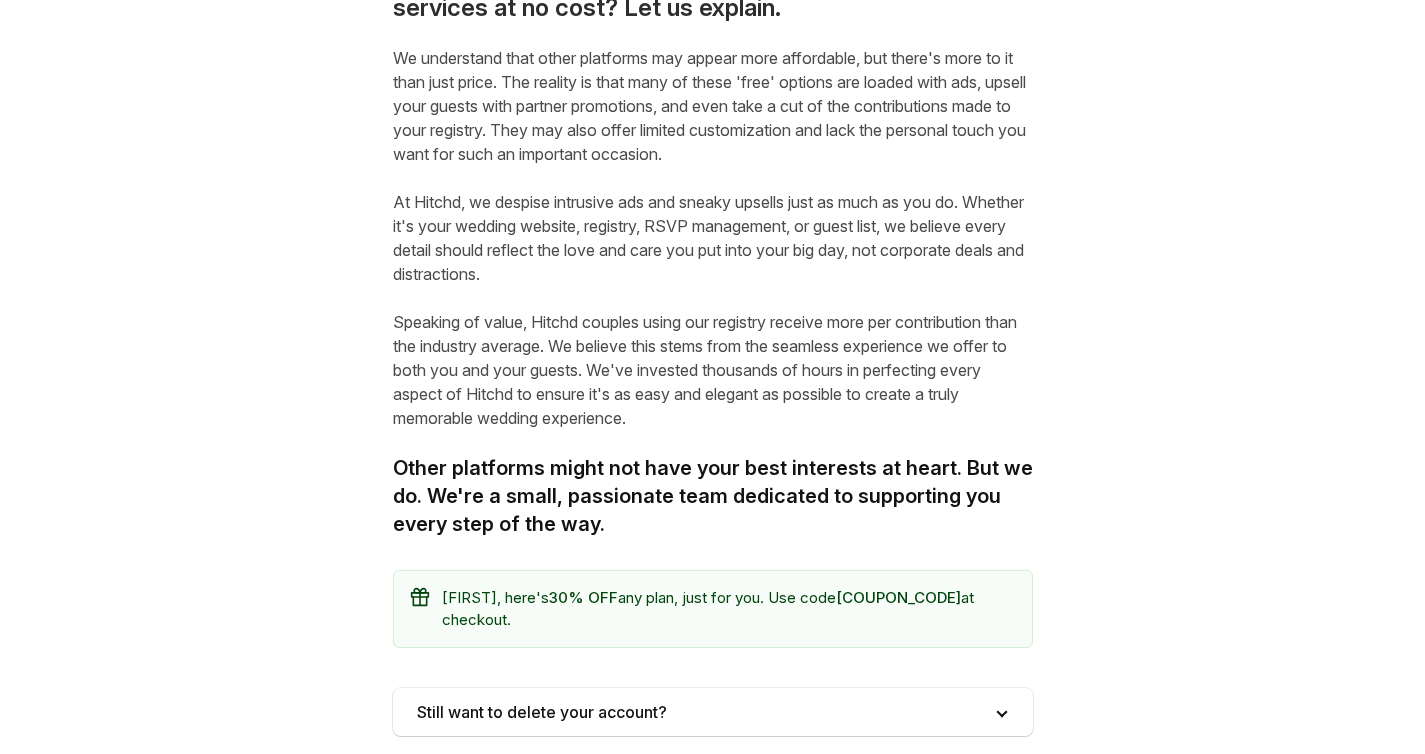 click at bounding box center (713, 712) 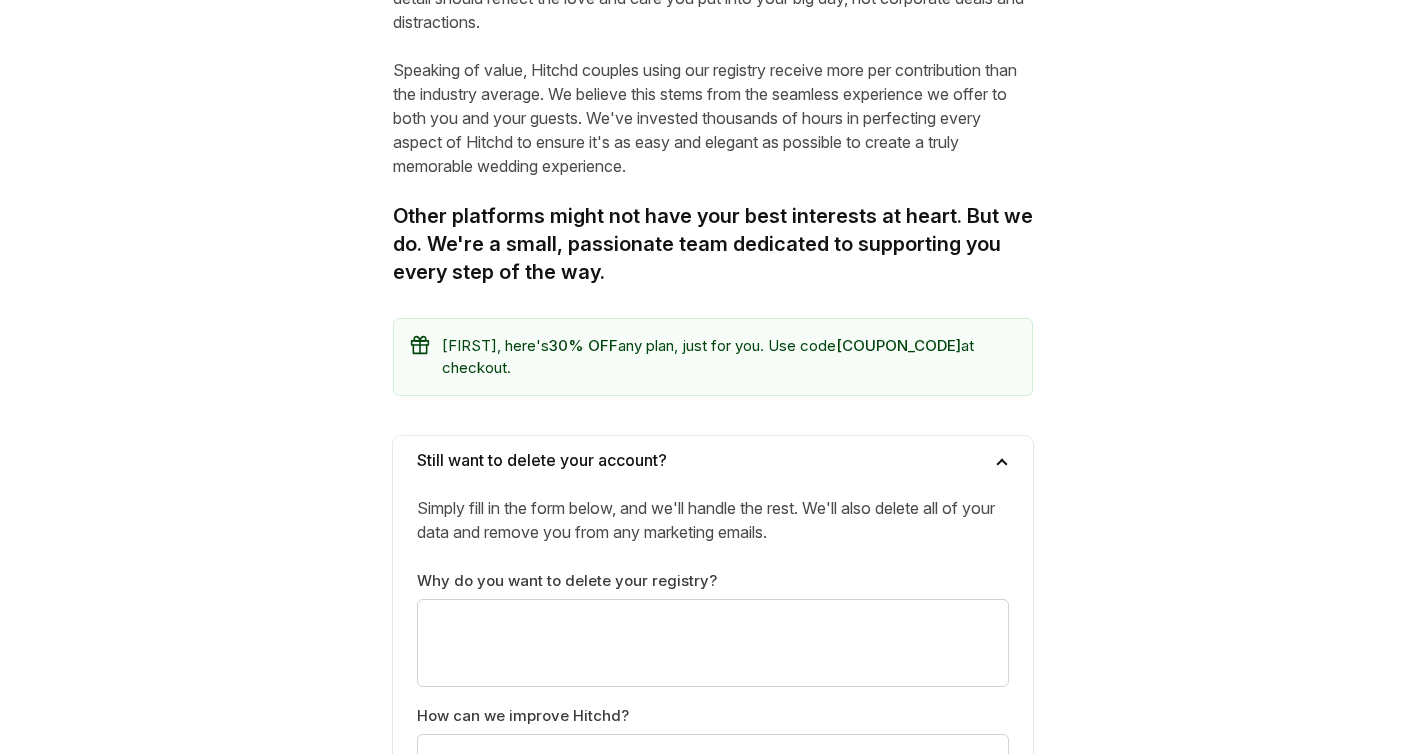scroll, scrollTop: 793, scrollLeft: 0, axis: vertical 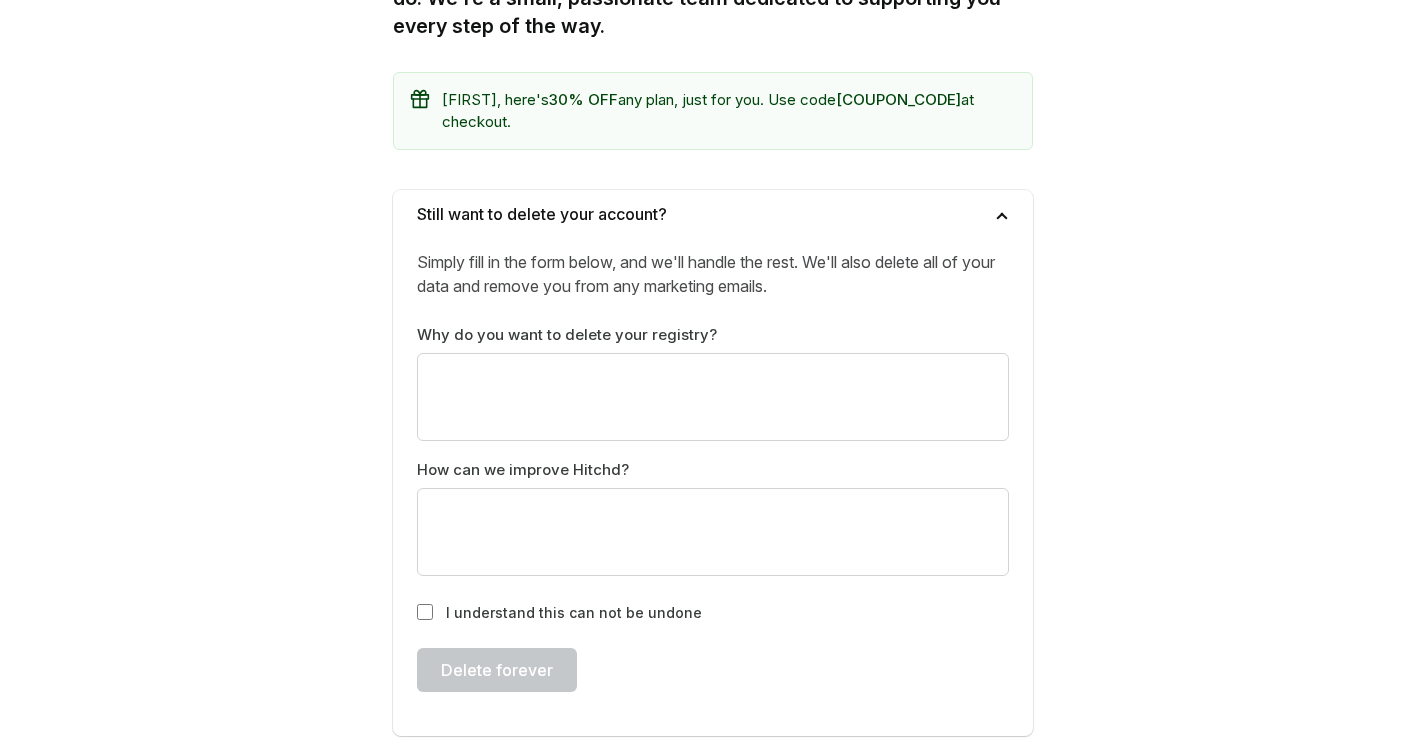 click on "I understand this can not be undone" at bounding box center [425, 612] 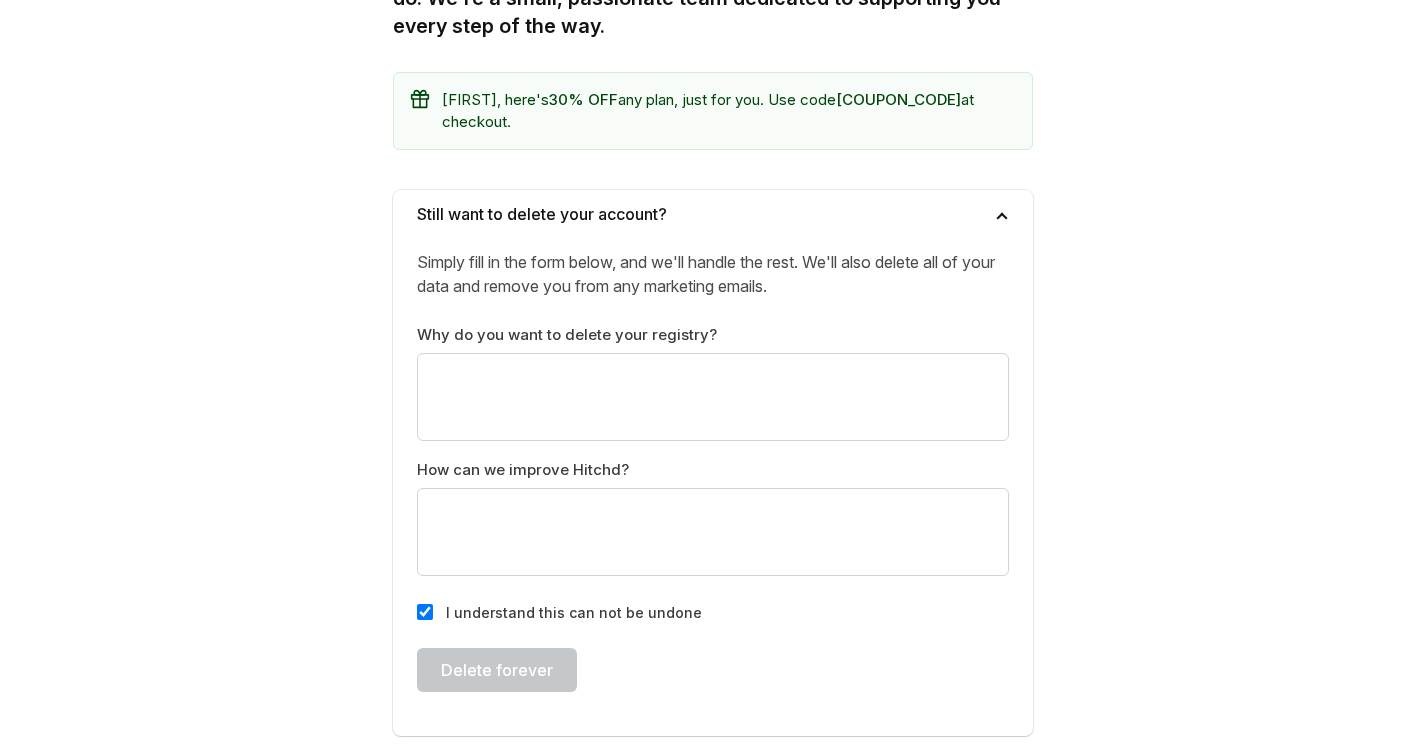 click on "I understand this can not be undone" at bounding box center [574, 613] 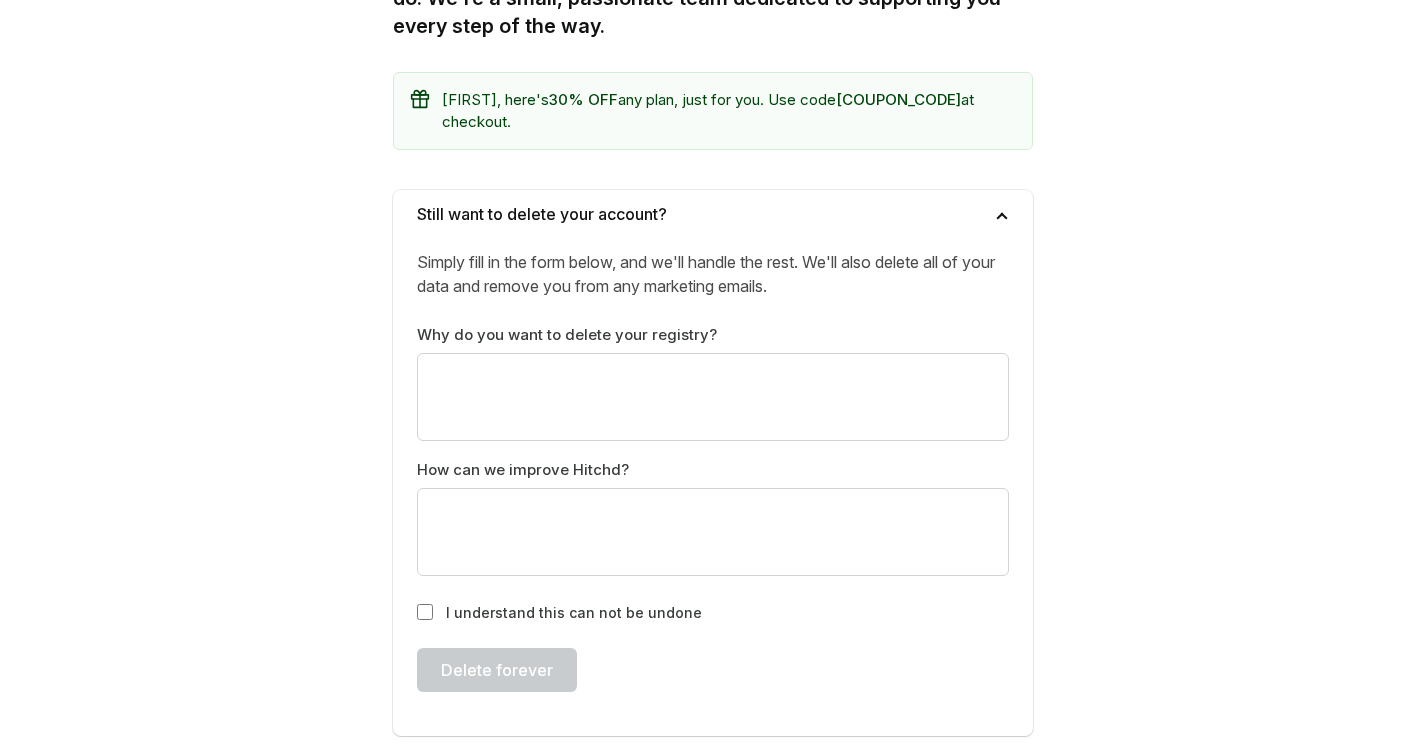 click on "Delete forever" at bounding box center [497, 670] 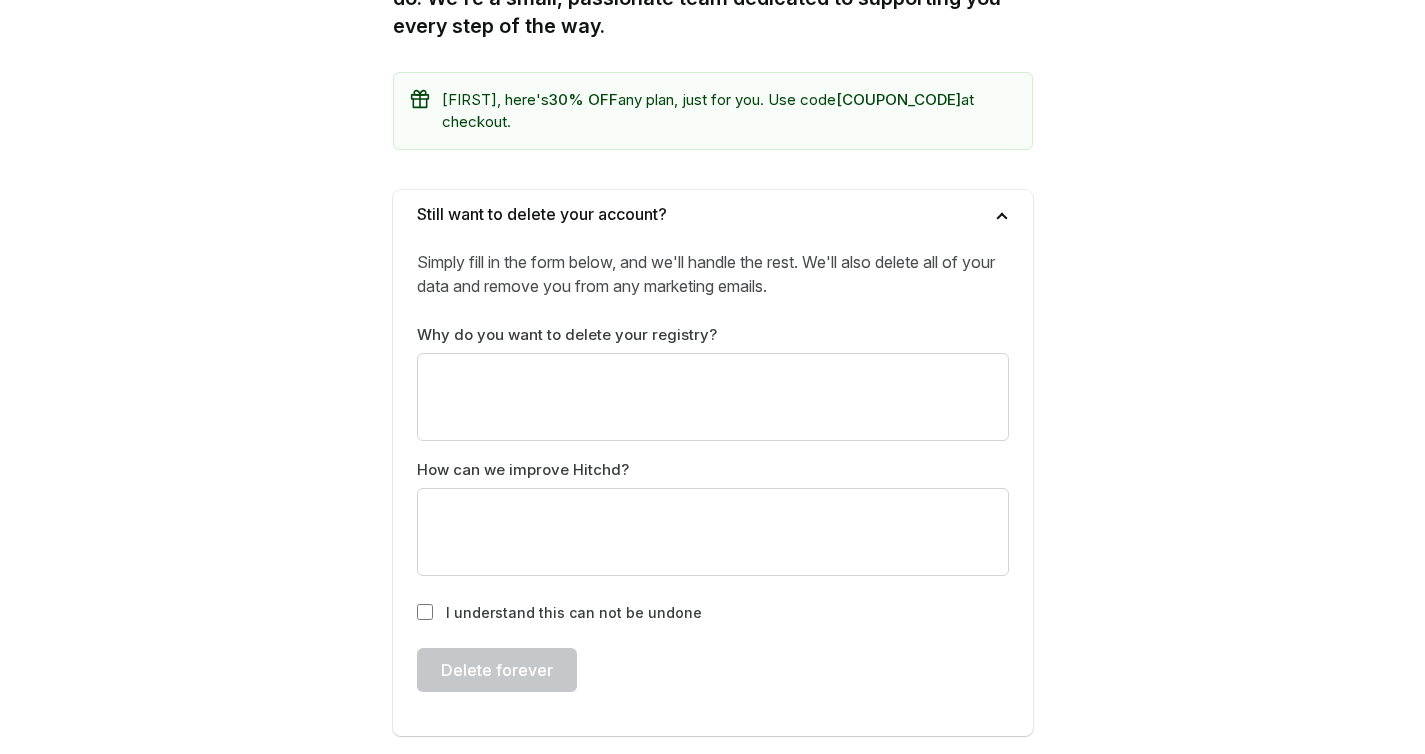 click on "Still want to delete your account?
Simply fill in the form below, and we'll handle the rest. We'll also delete all of your data and remove you from any marketing emails.
Why do you want to delete your registry?
How can we improve Hitchd?
I understand this can not be undone" at bounding box center [713, 463] 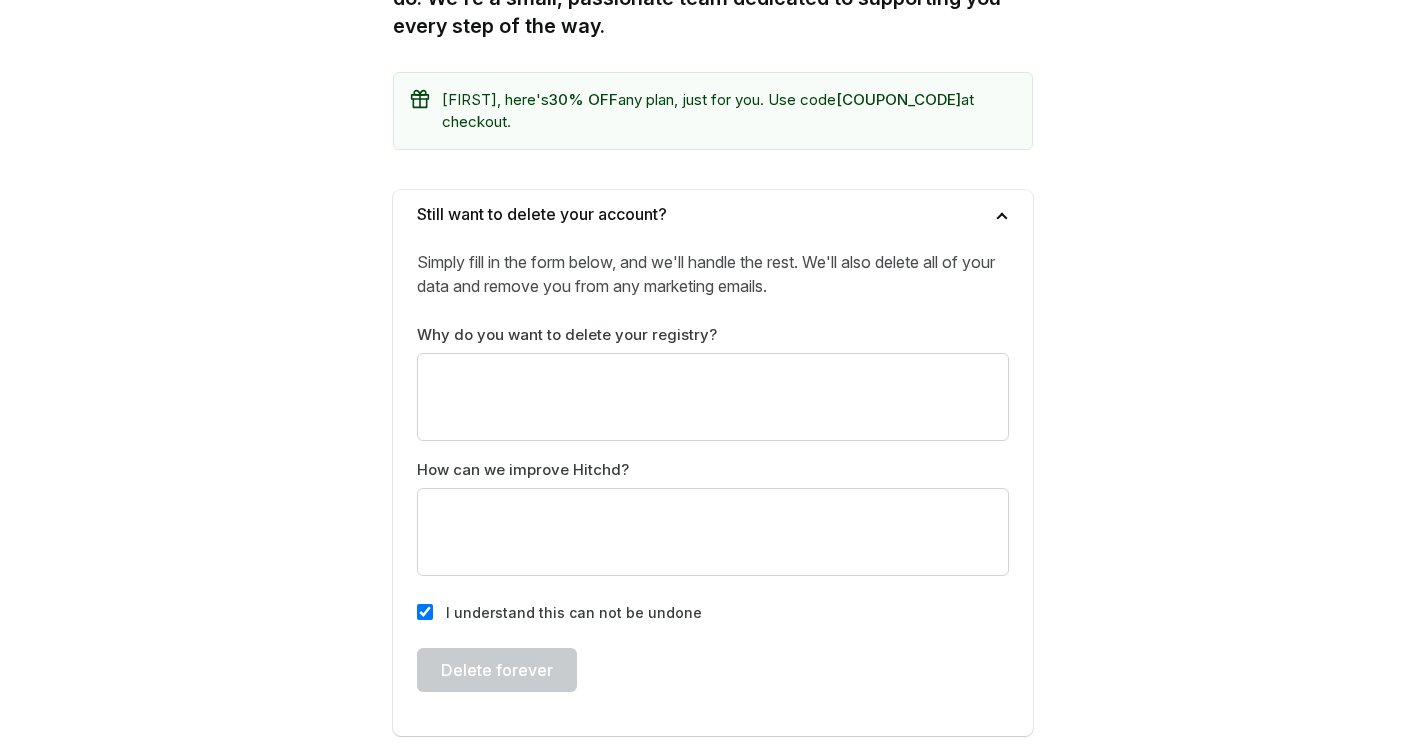 click on "Delete forever" at bounding box center (497, 670) 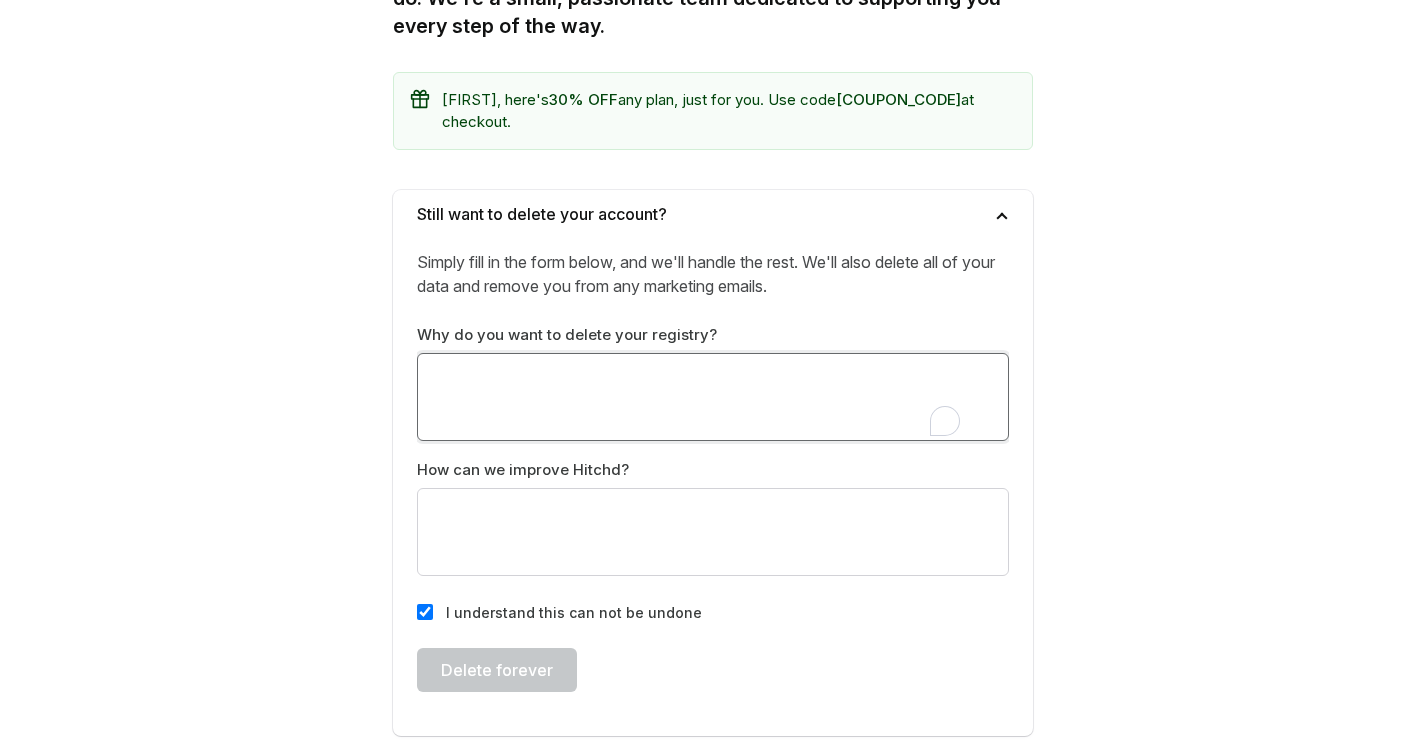 click at bounding box center (713, 397) 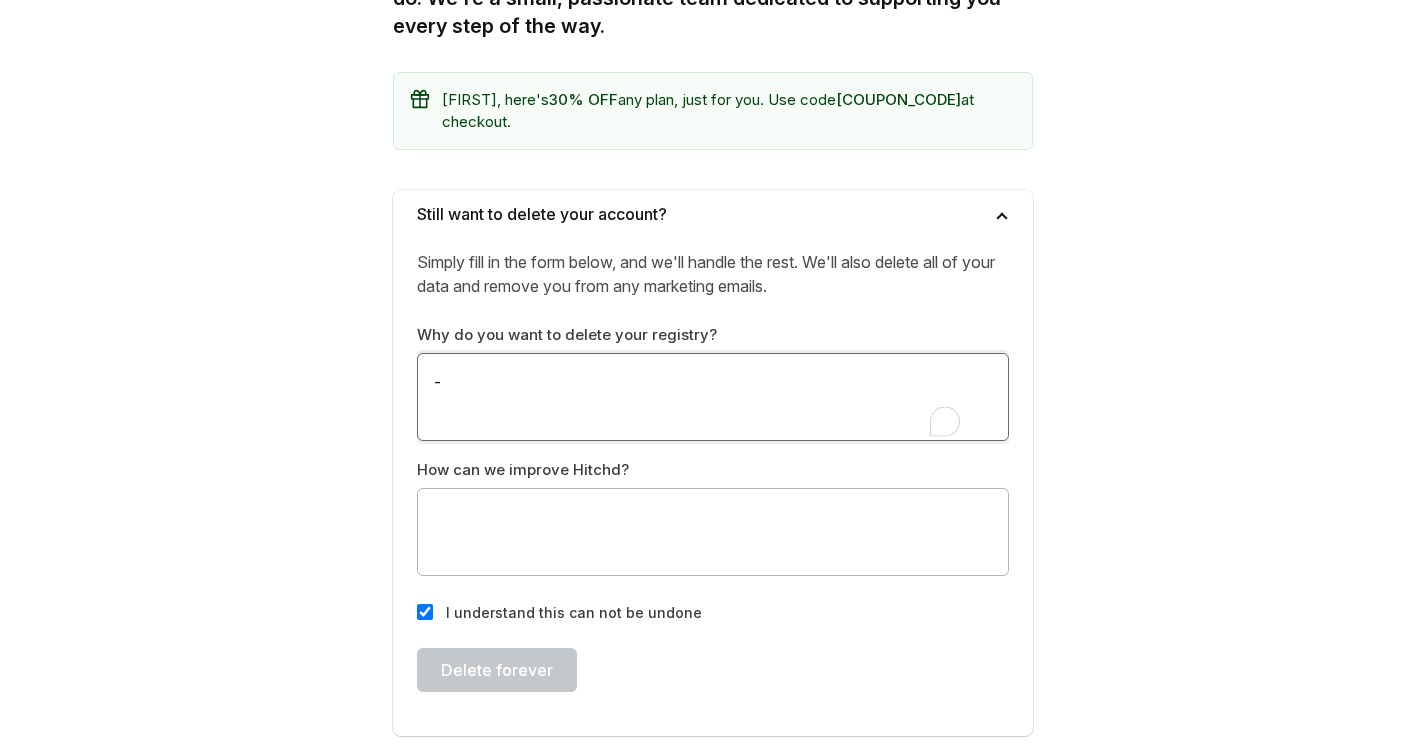 type on "-" 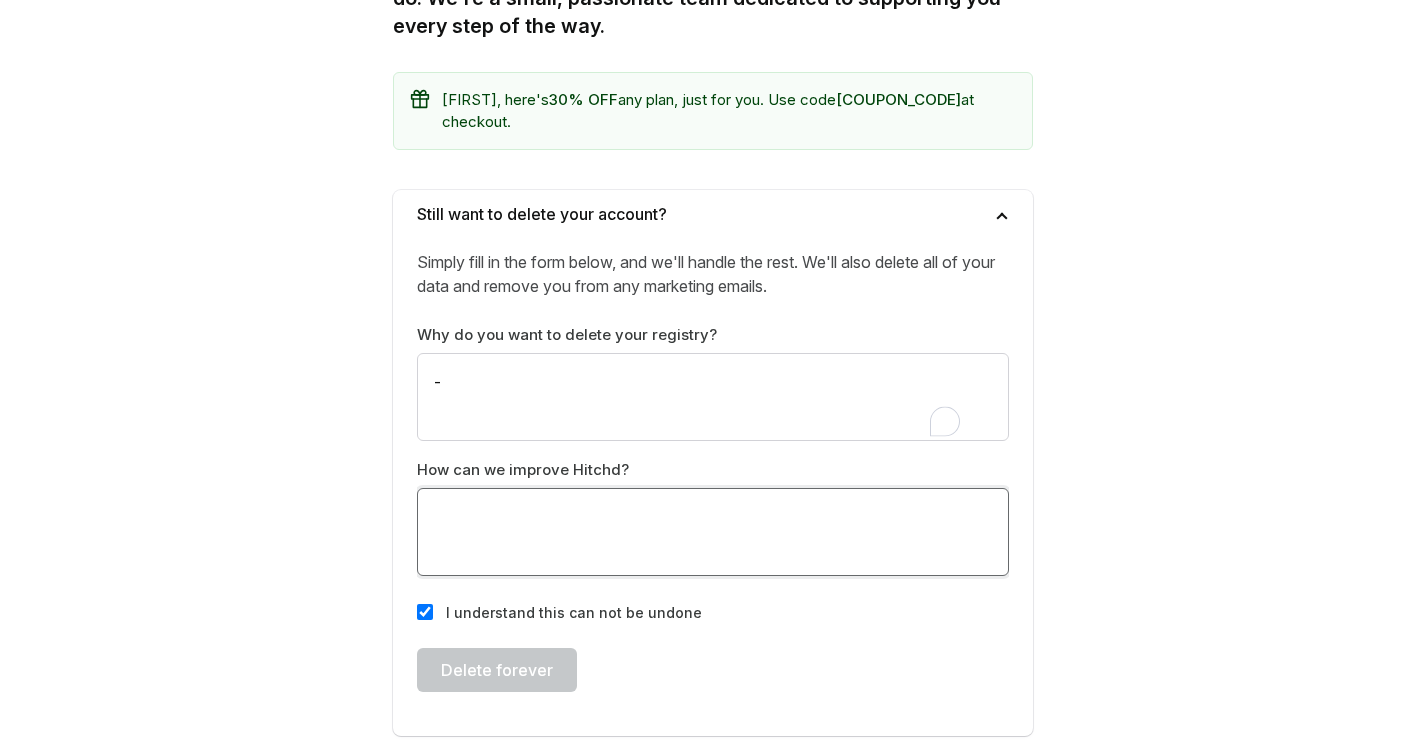 click at bounding box center (713, 532) 